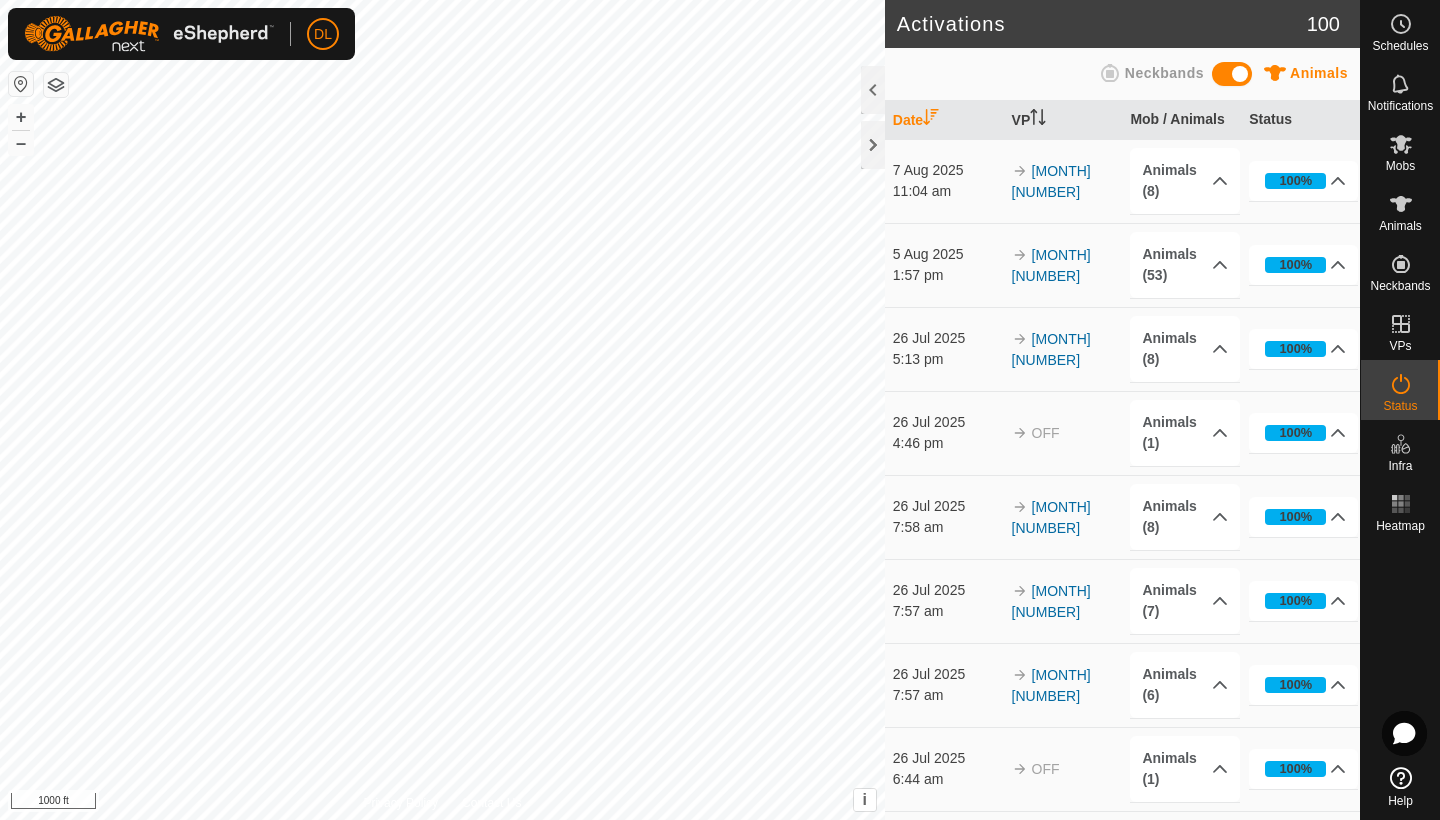 scroll, scrollTop: 0, scrollLeft: 0, axis: both 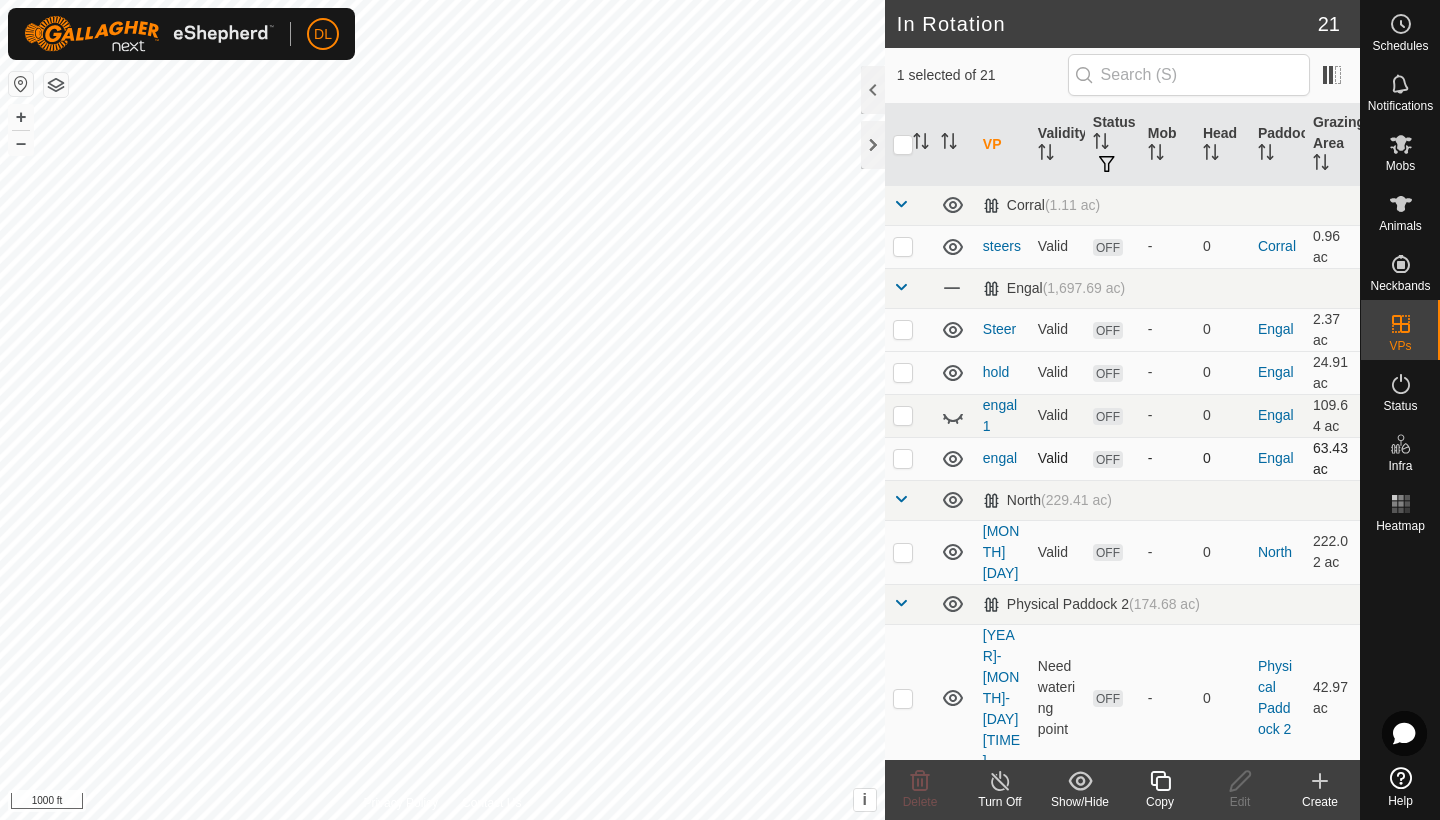 checkbox on "false" 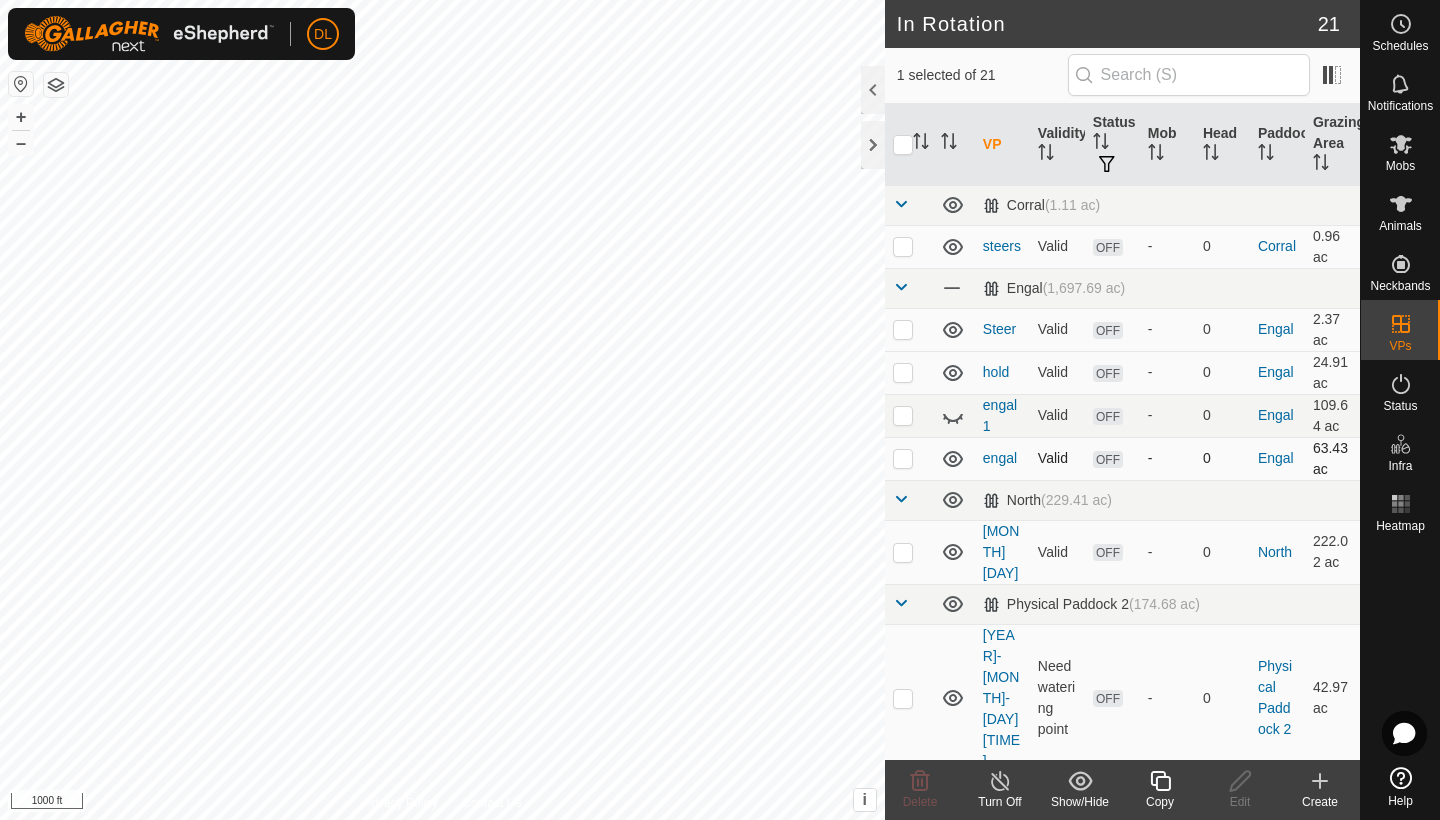 checkbox on "true" 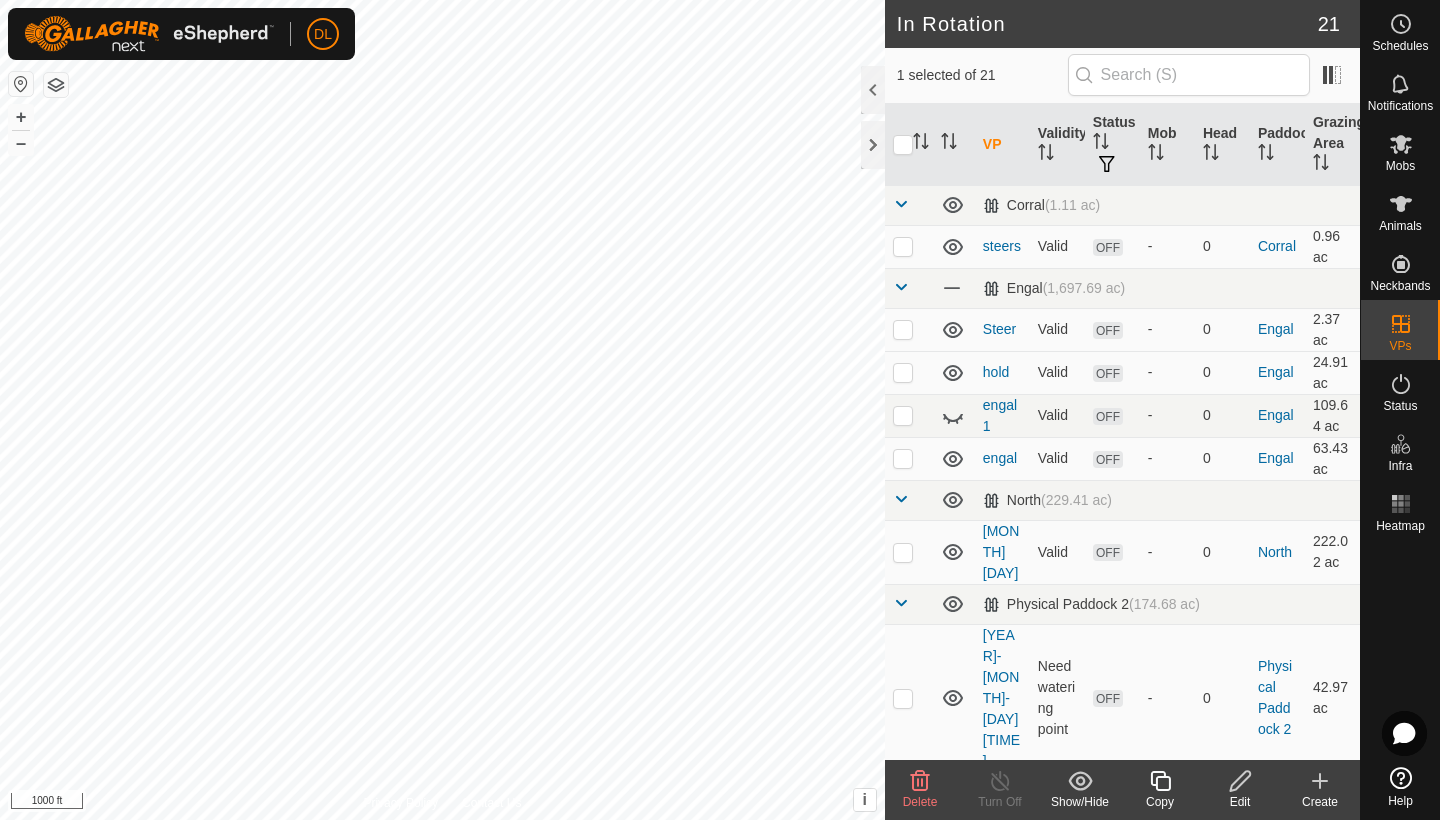 click on "Edit" 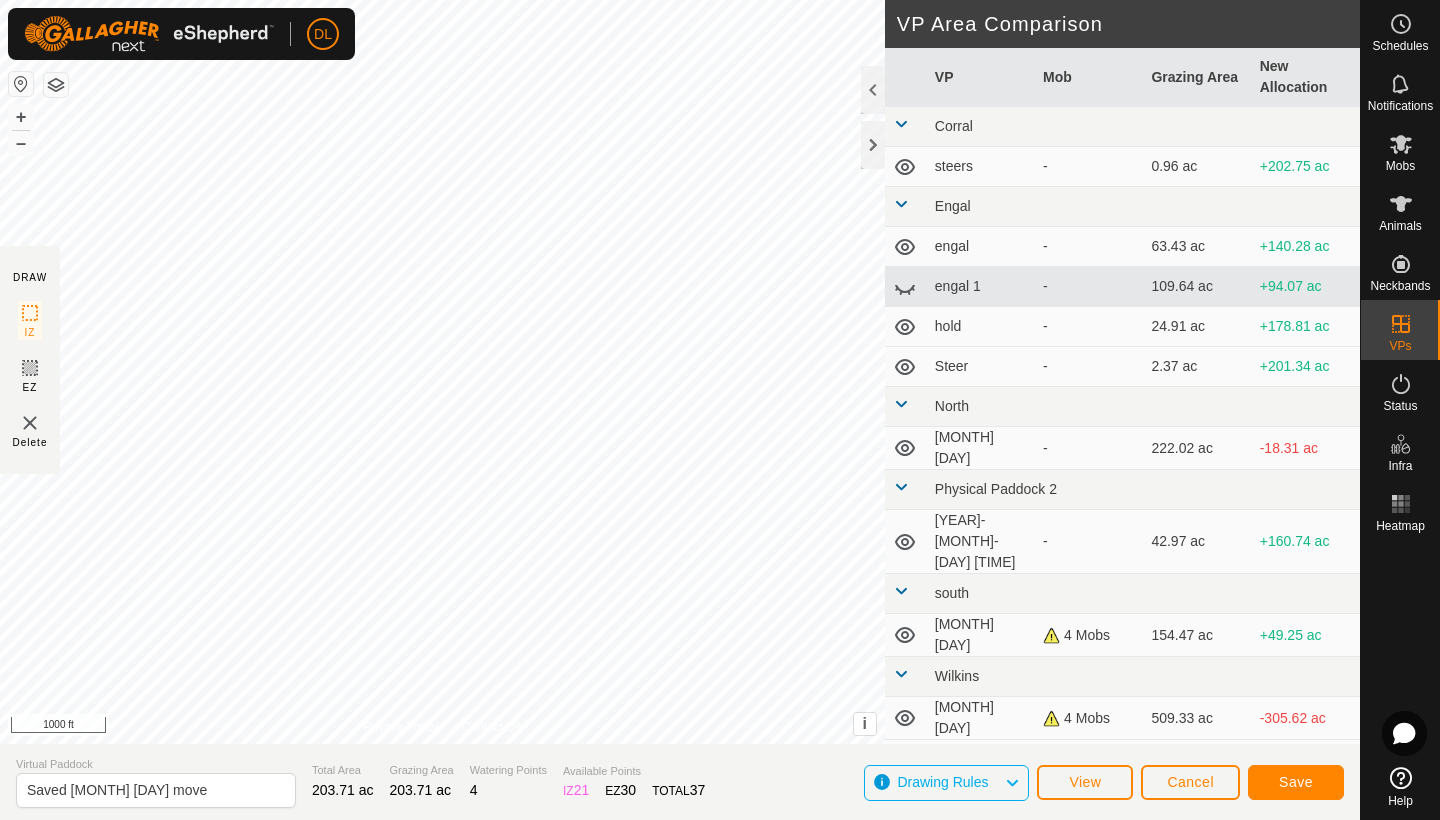 click on "Save" 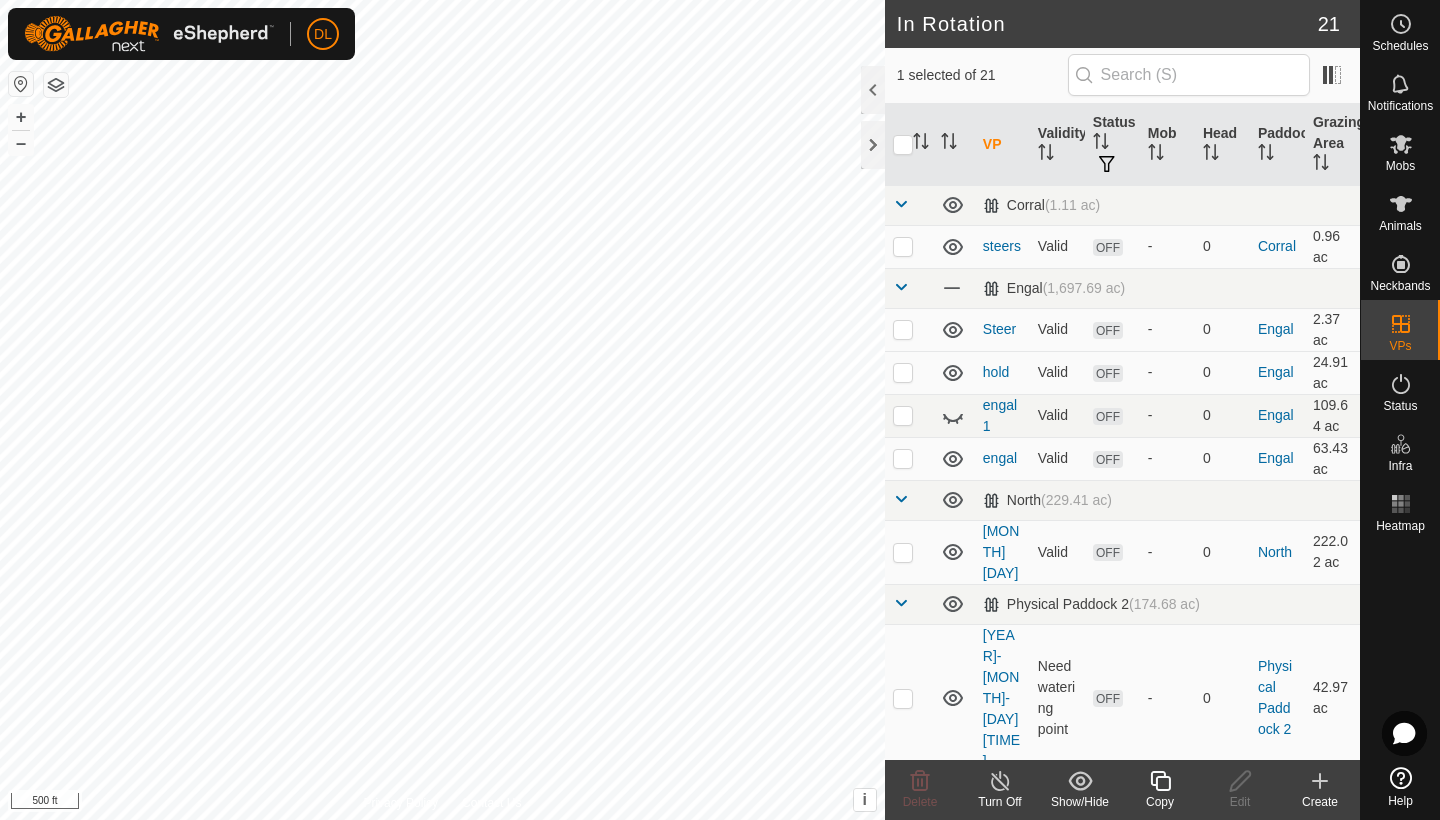 checkbox on "false" 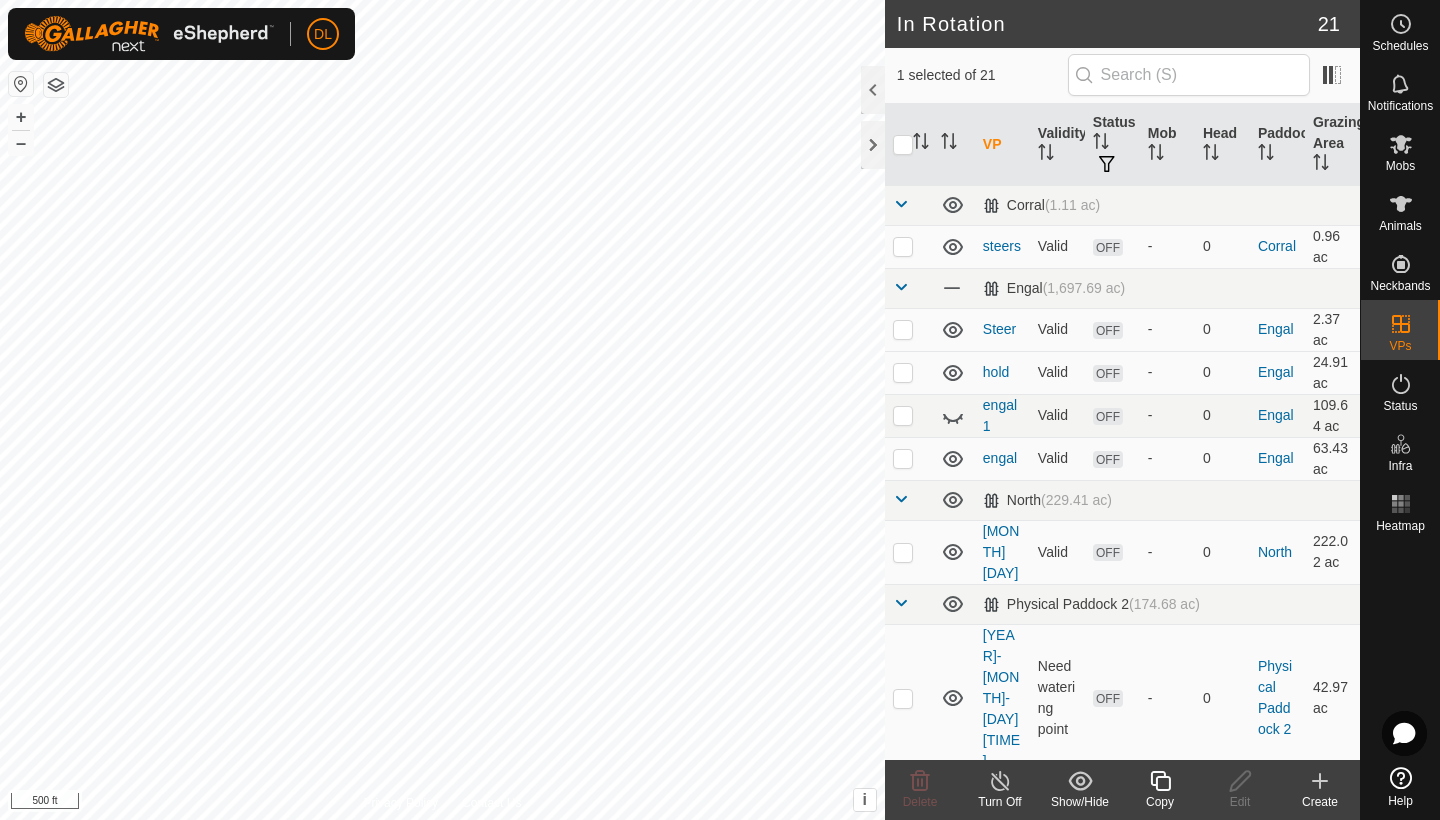 checkbox on "true" 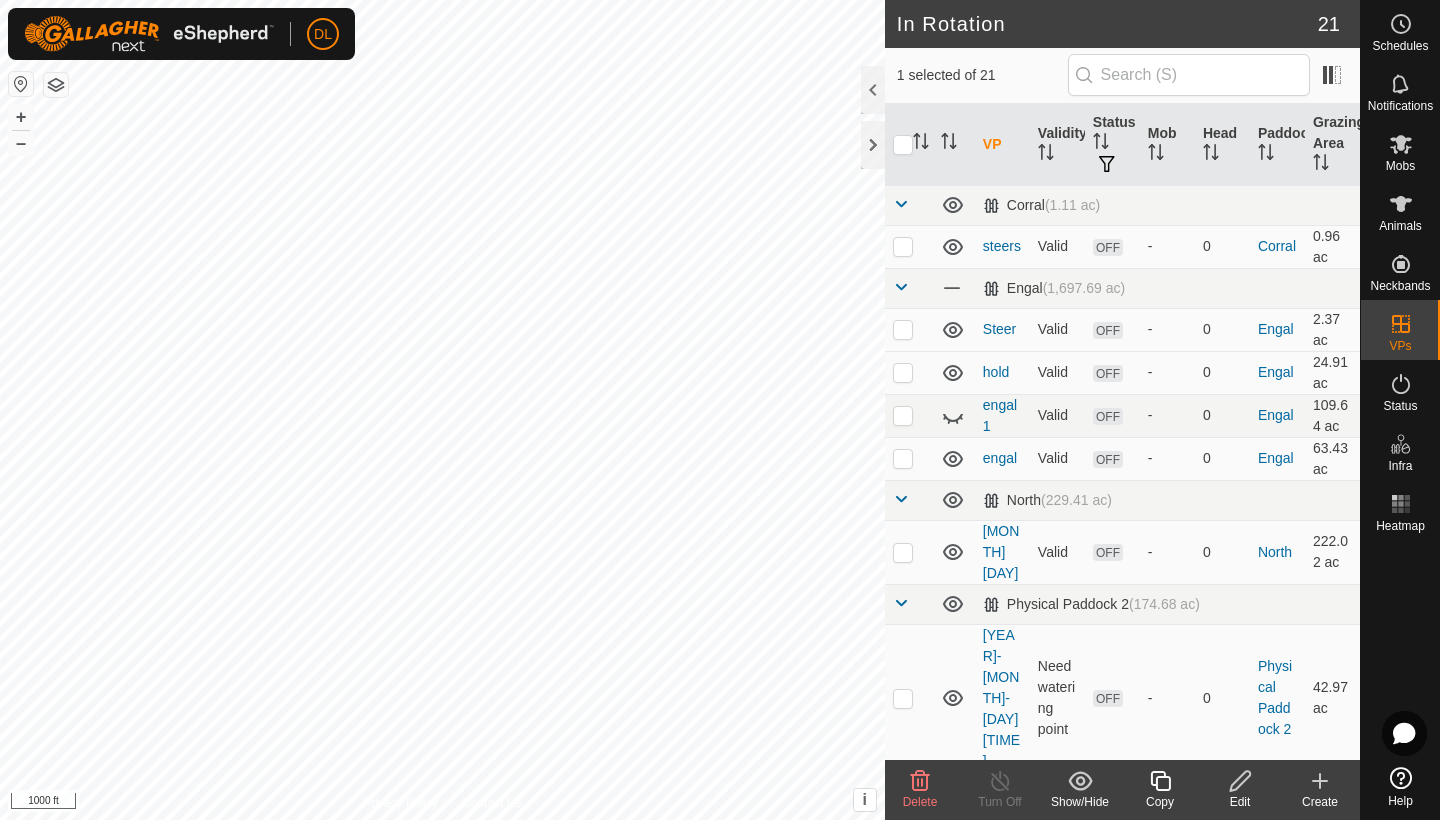 click 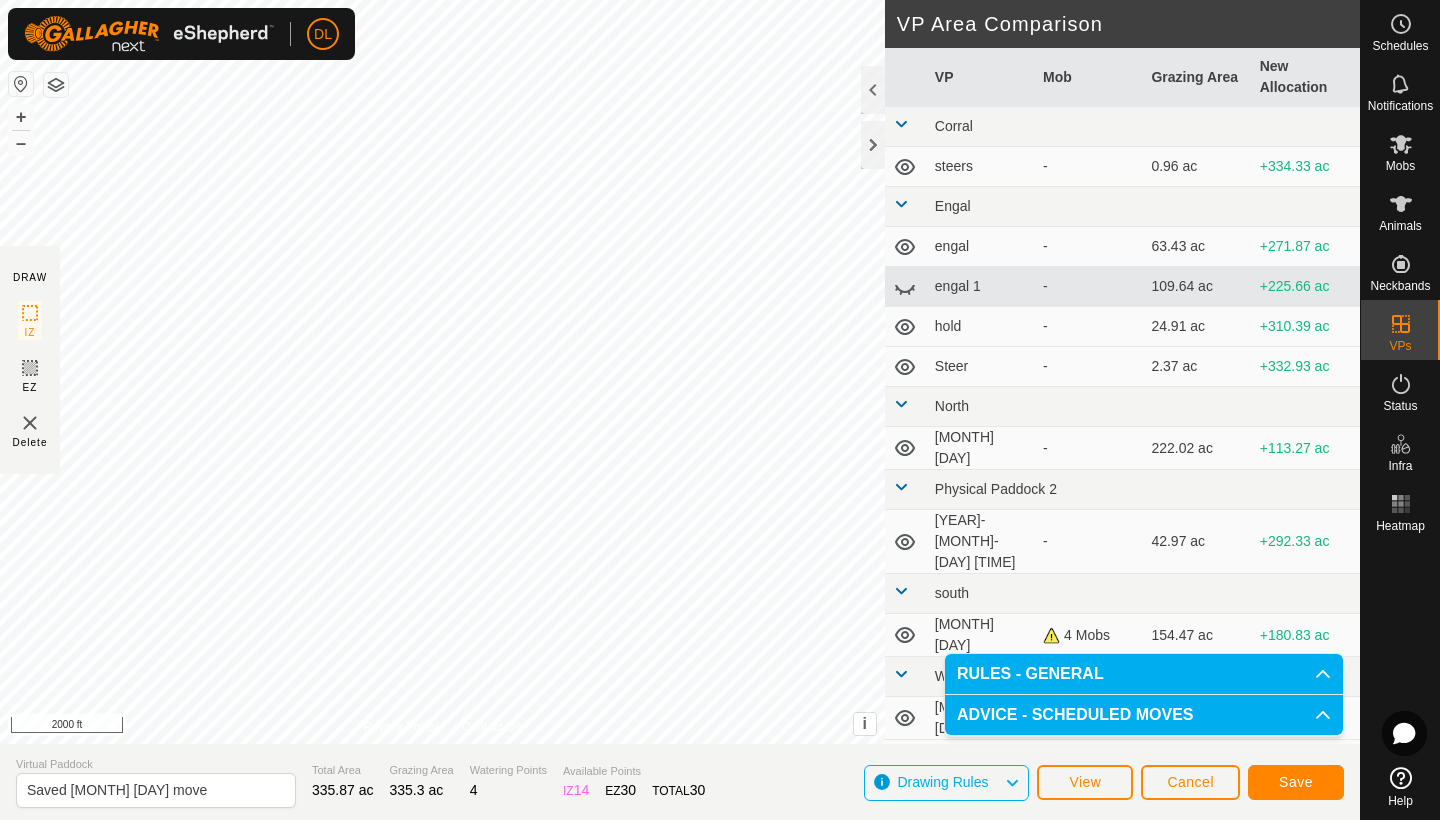 click on "Save" 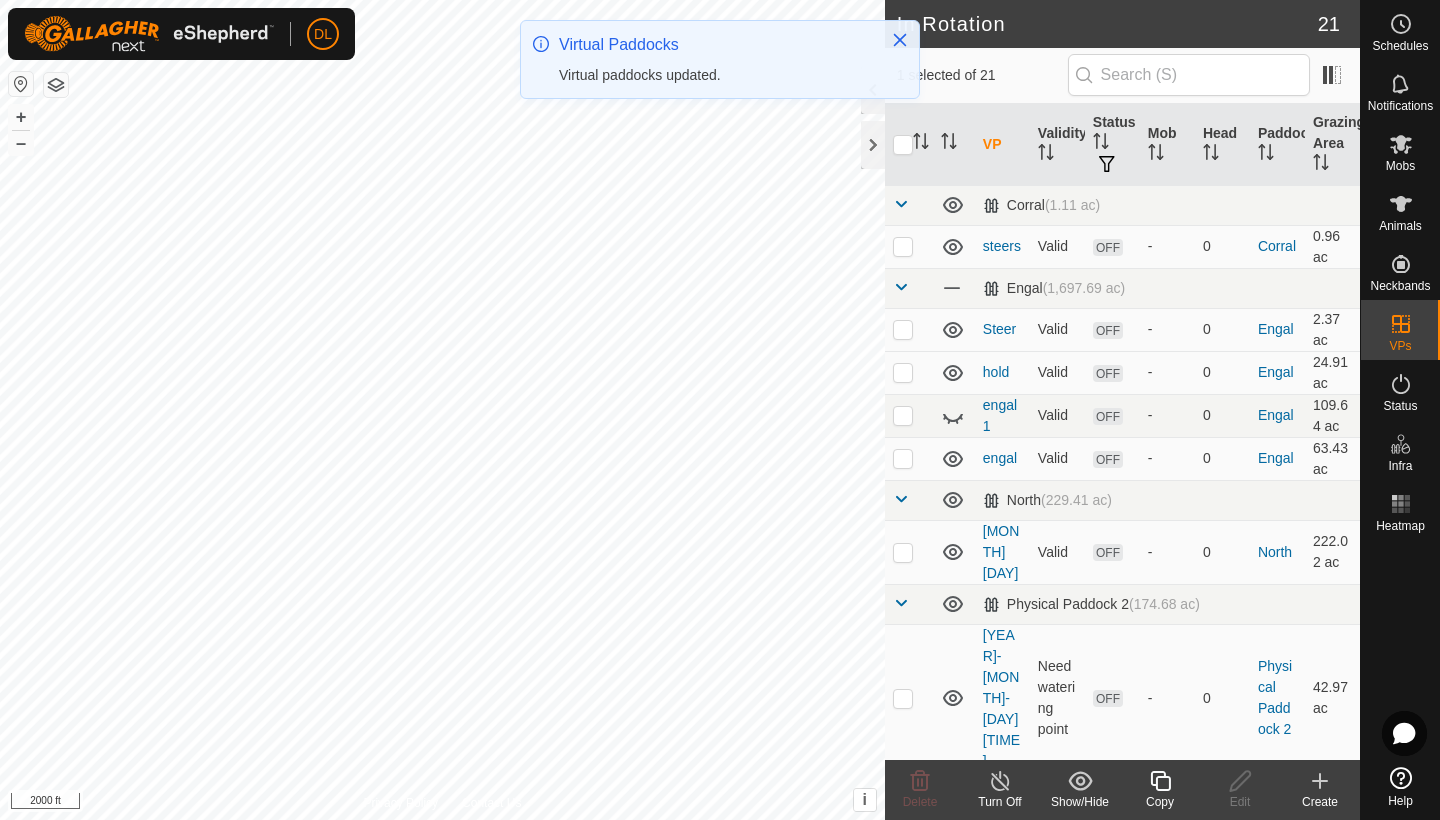 checkbox on "true" 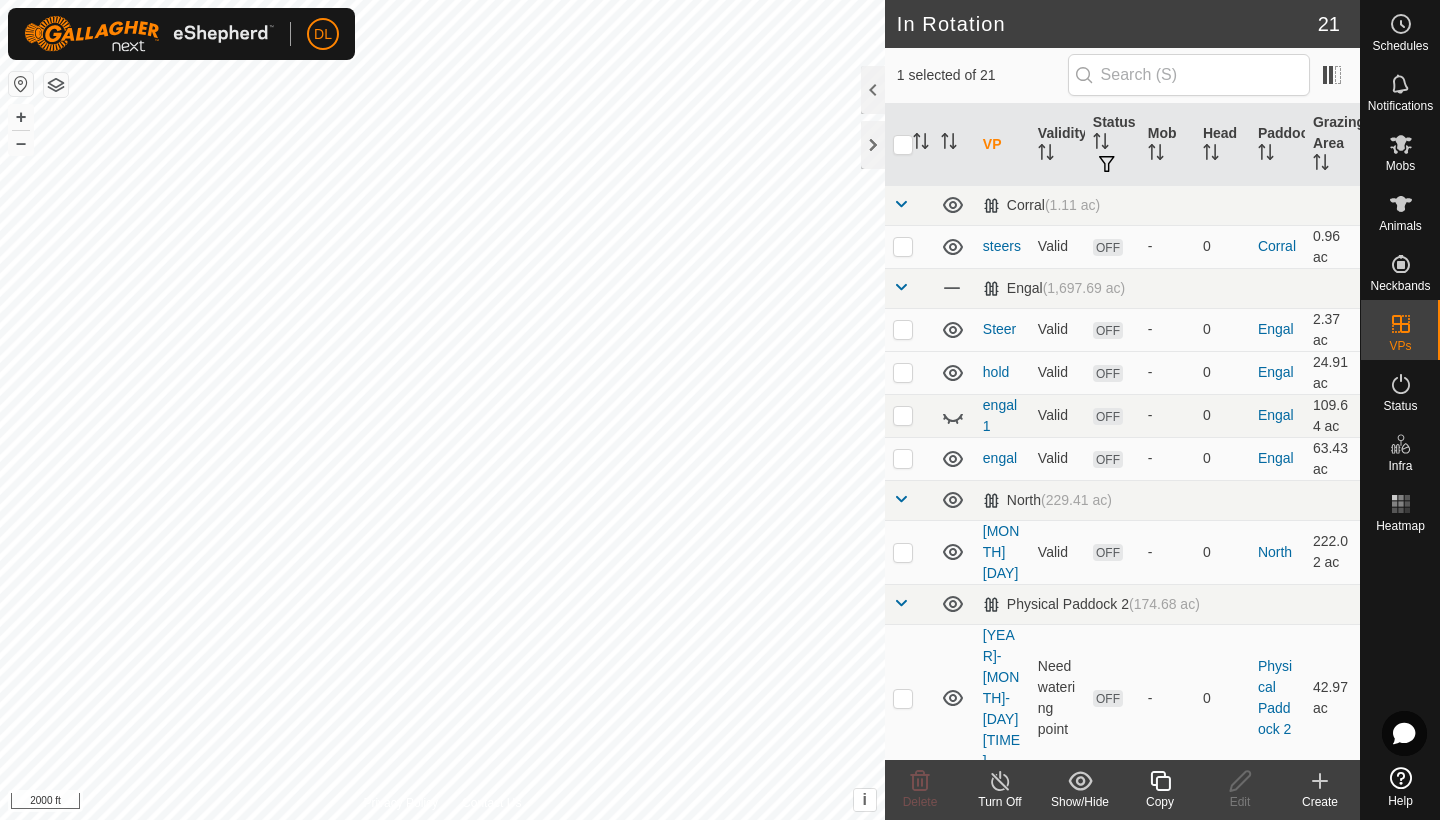 checkbox on "true" 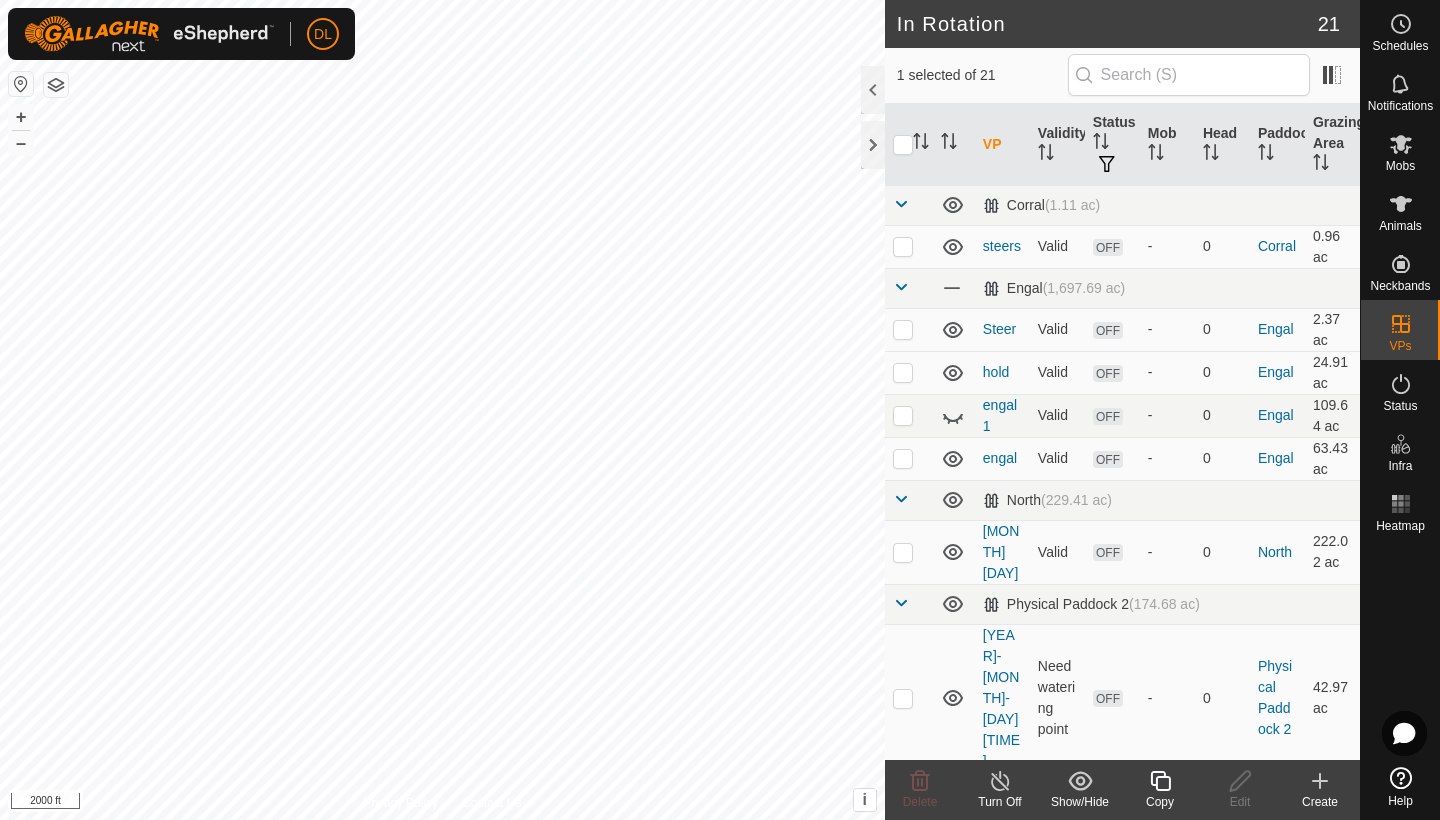 checkbox on "false" 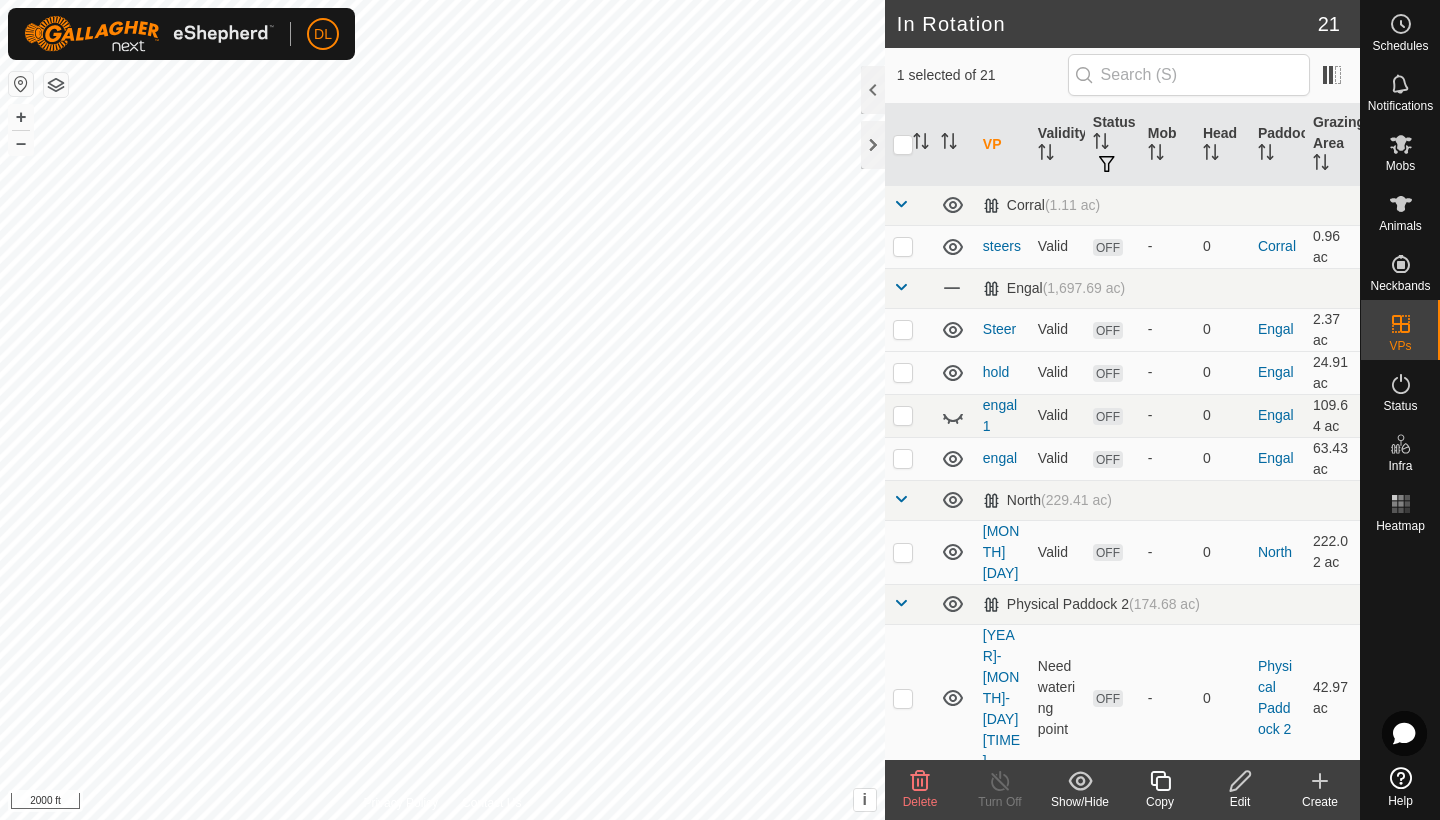 checkbox on "true" 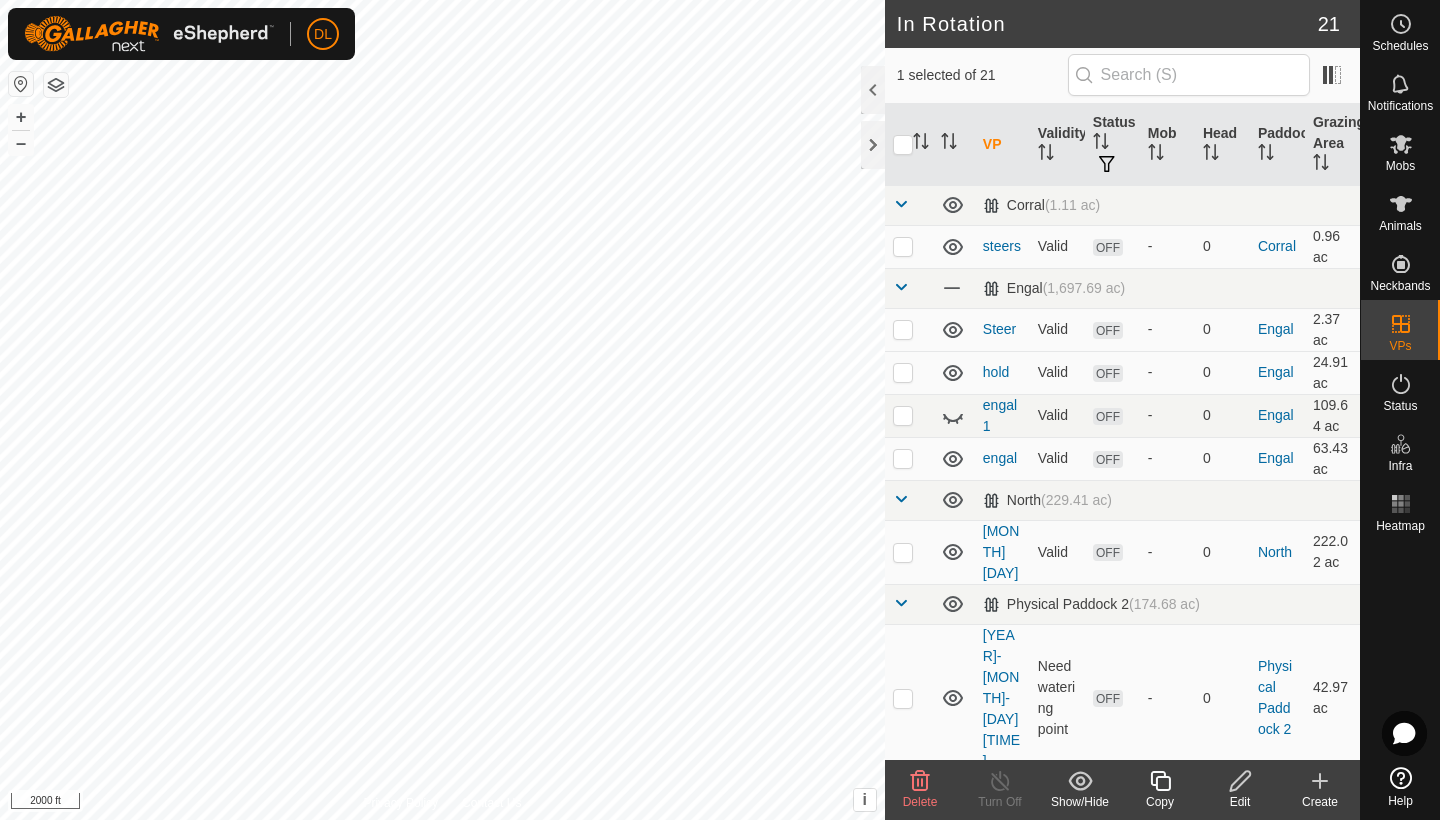 checkbox on "false" 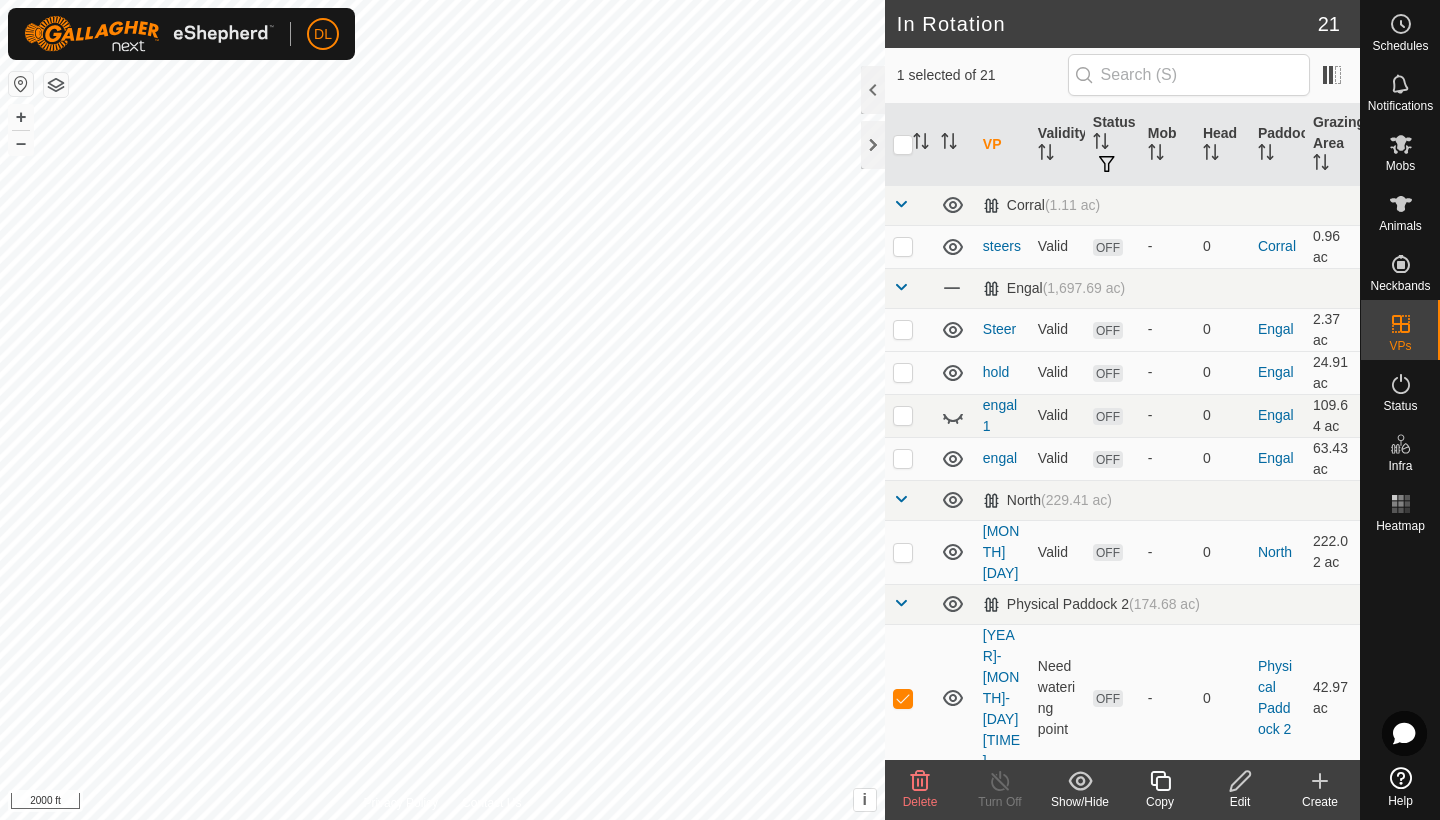 click 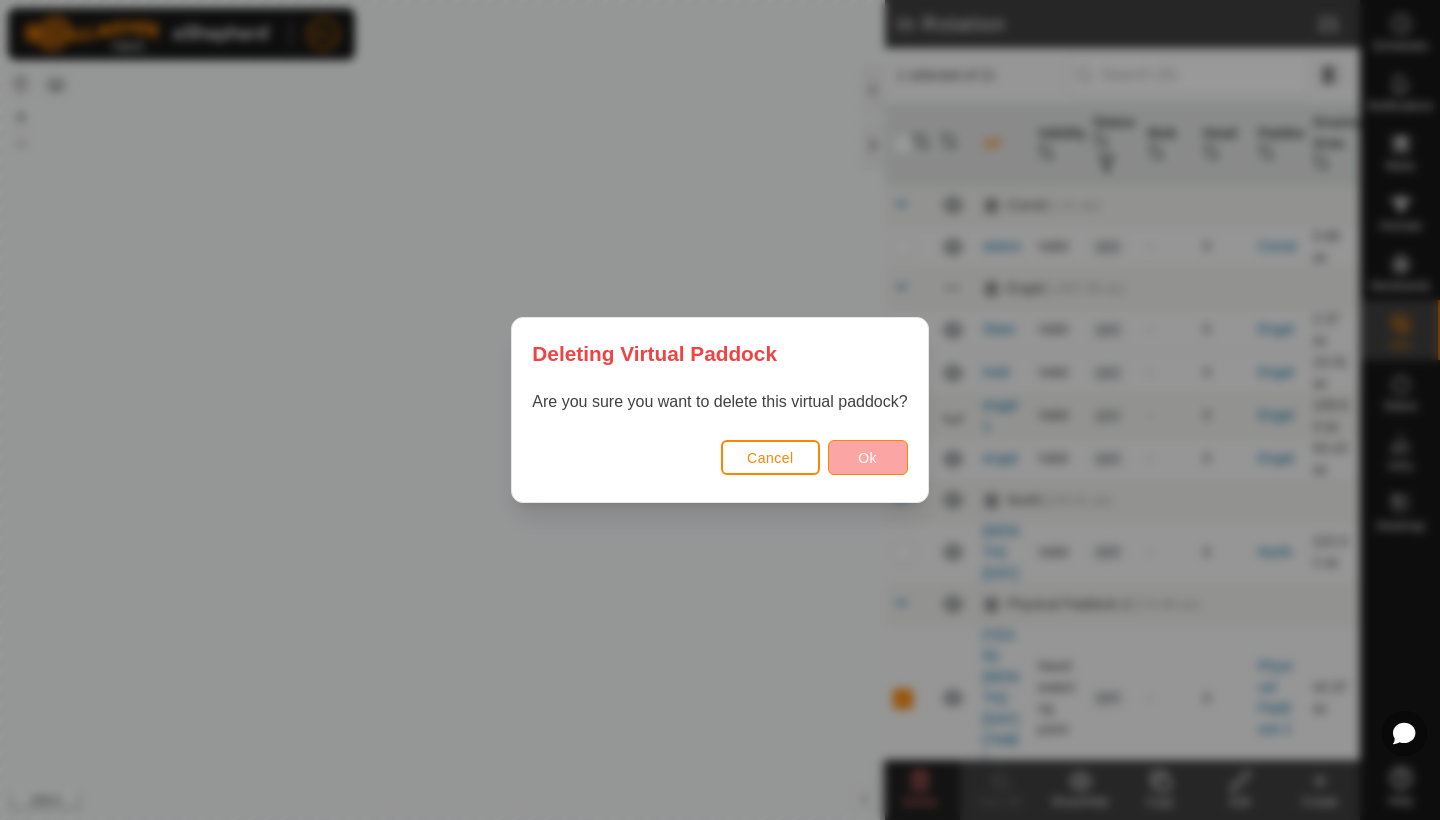 click on "Ok" at bounding box center (867, 458) 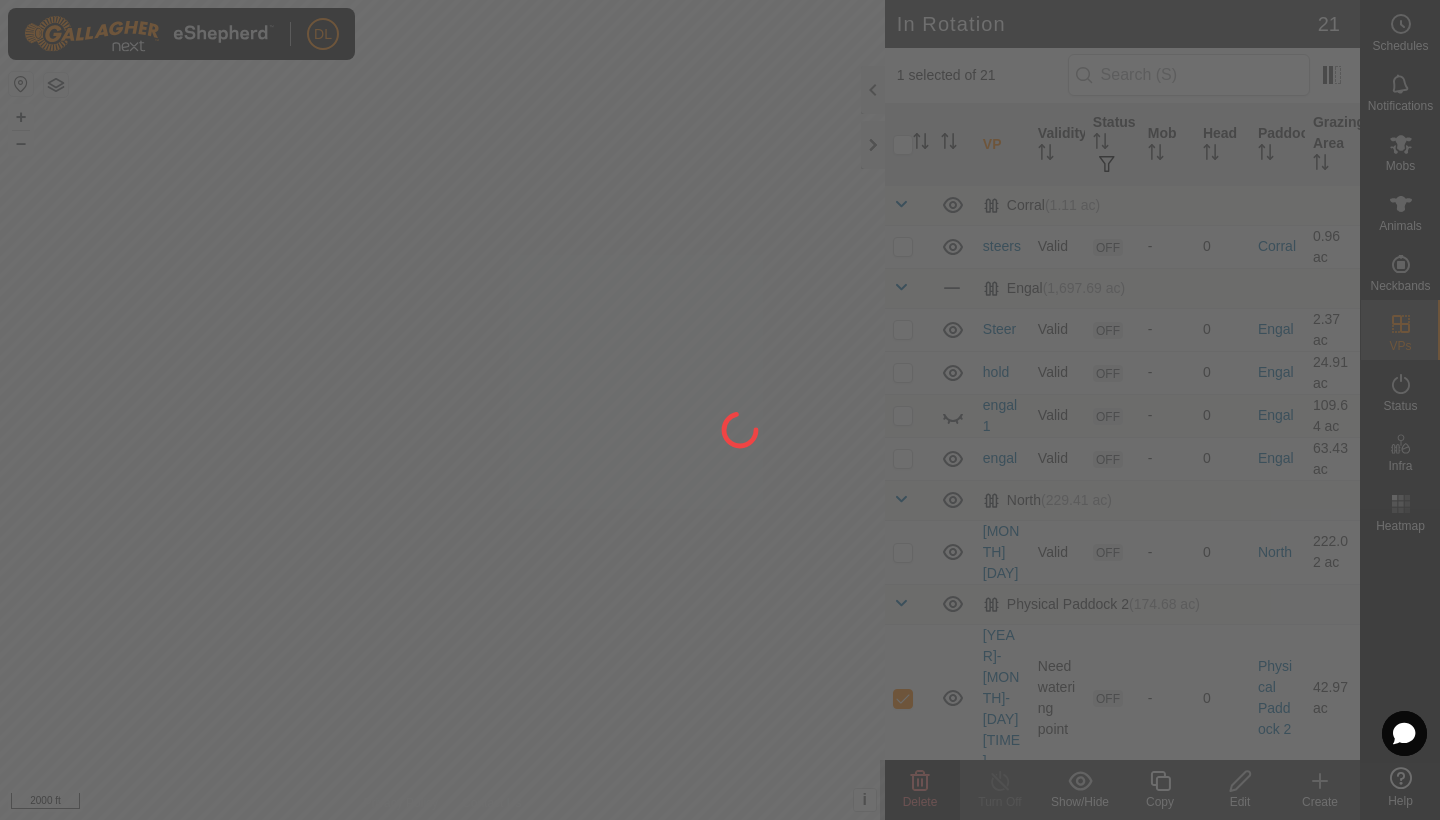 checkbox on "false" 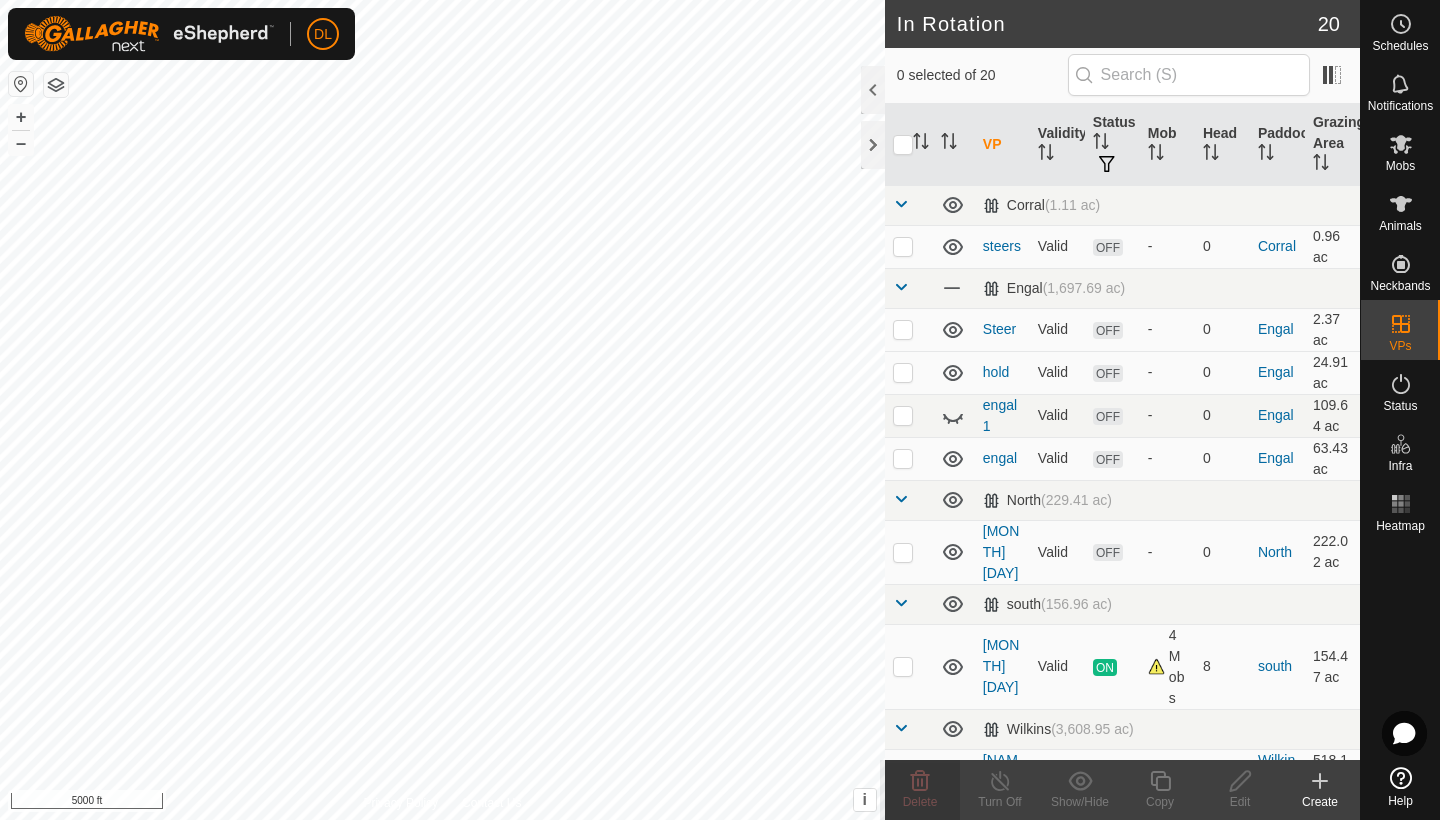 checkbox on "true" 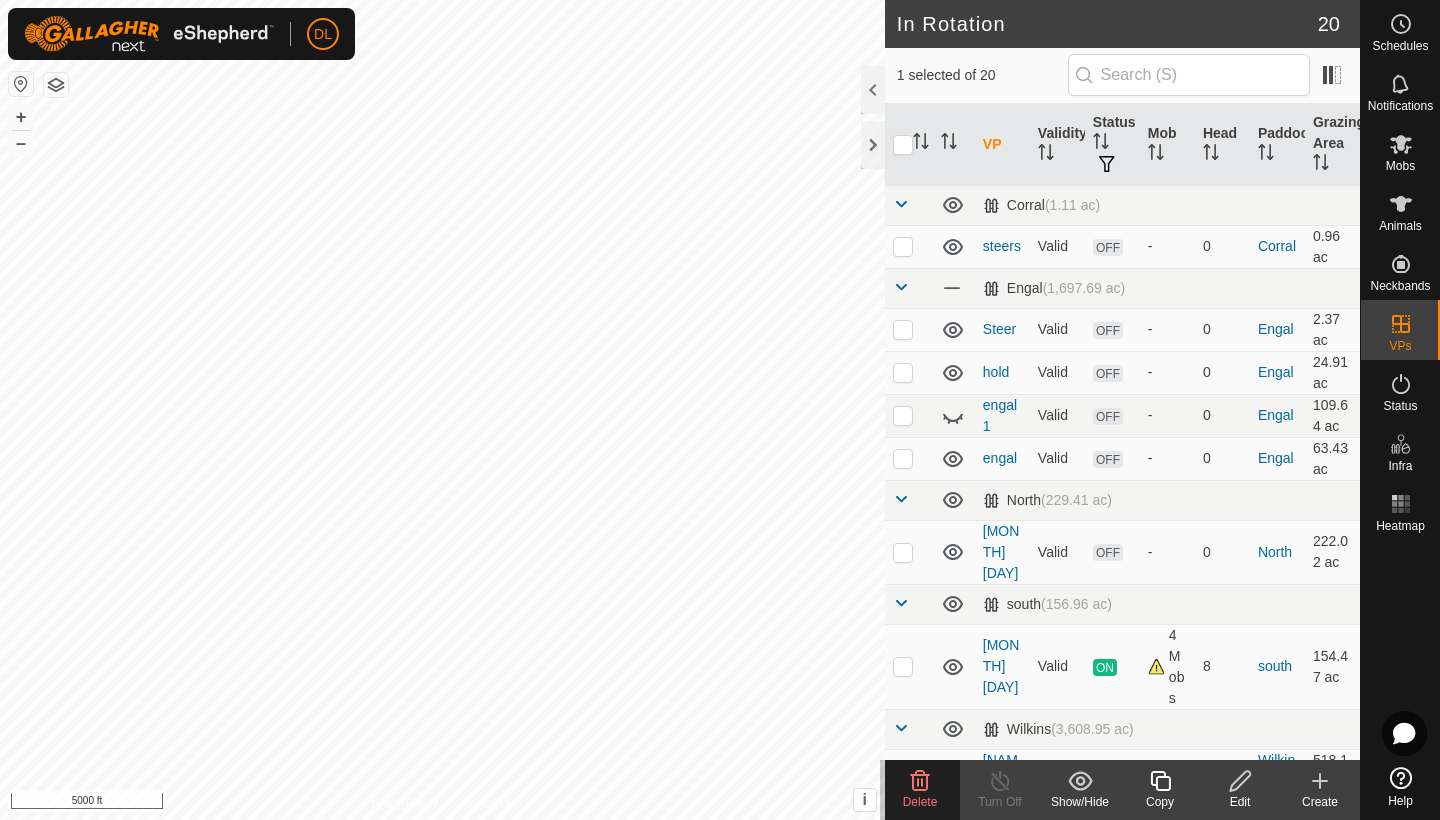 checkbox on "true" 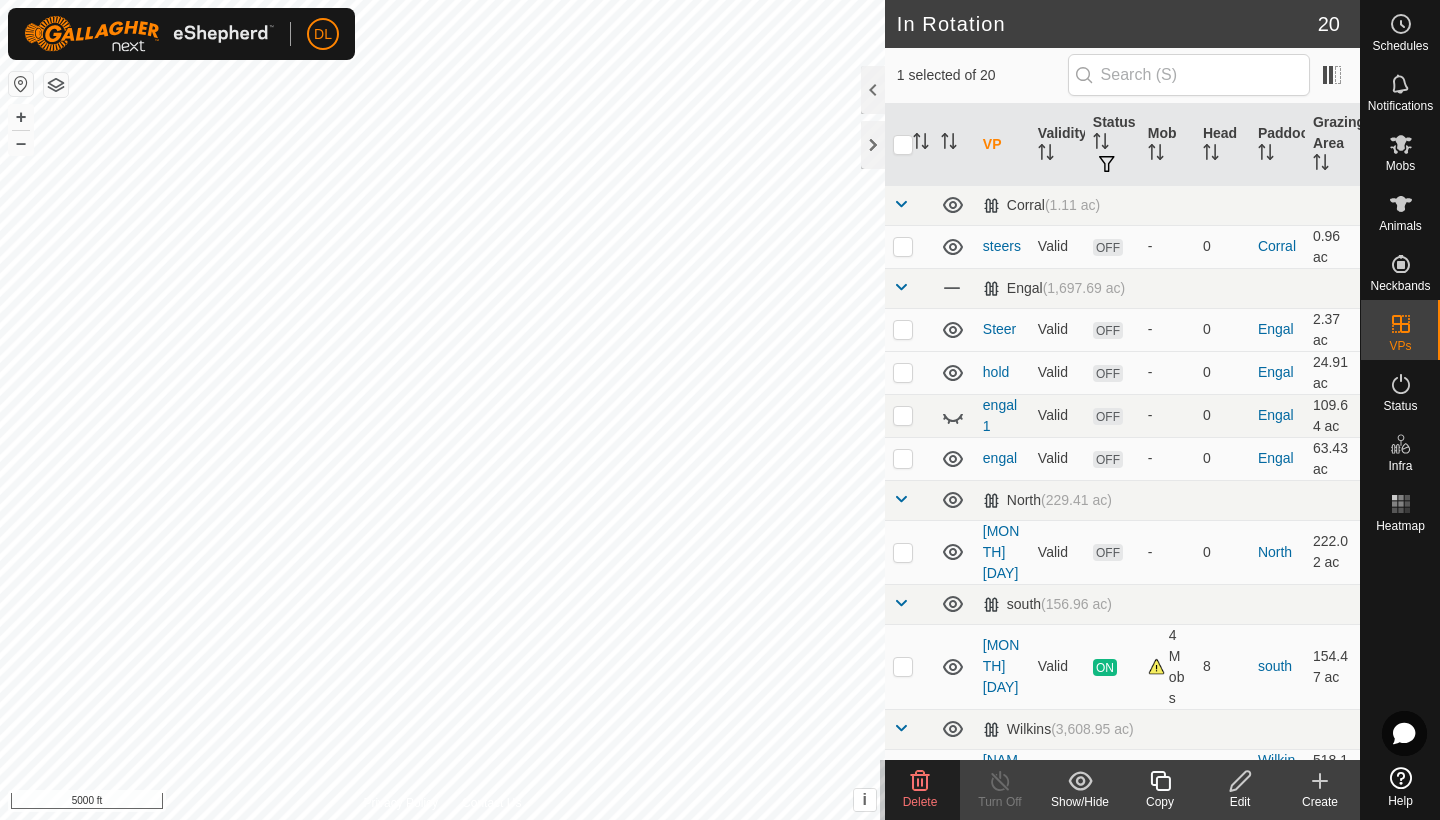checkbox on "false" 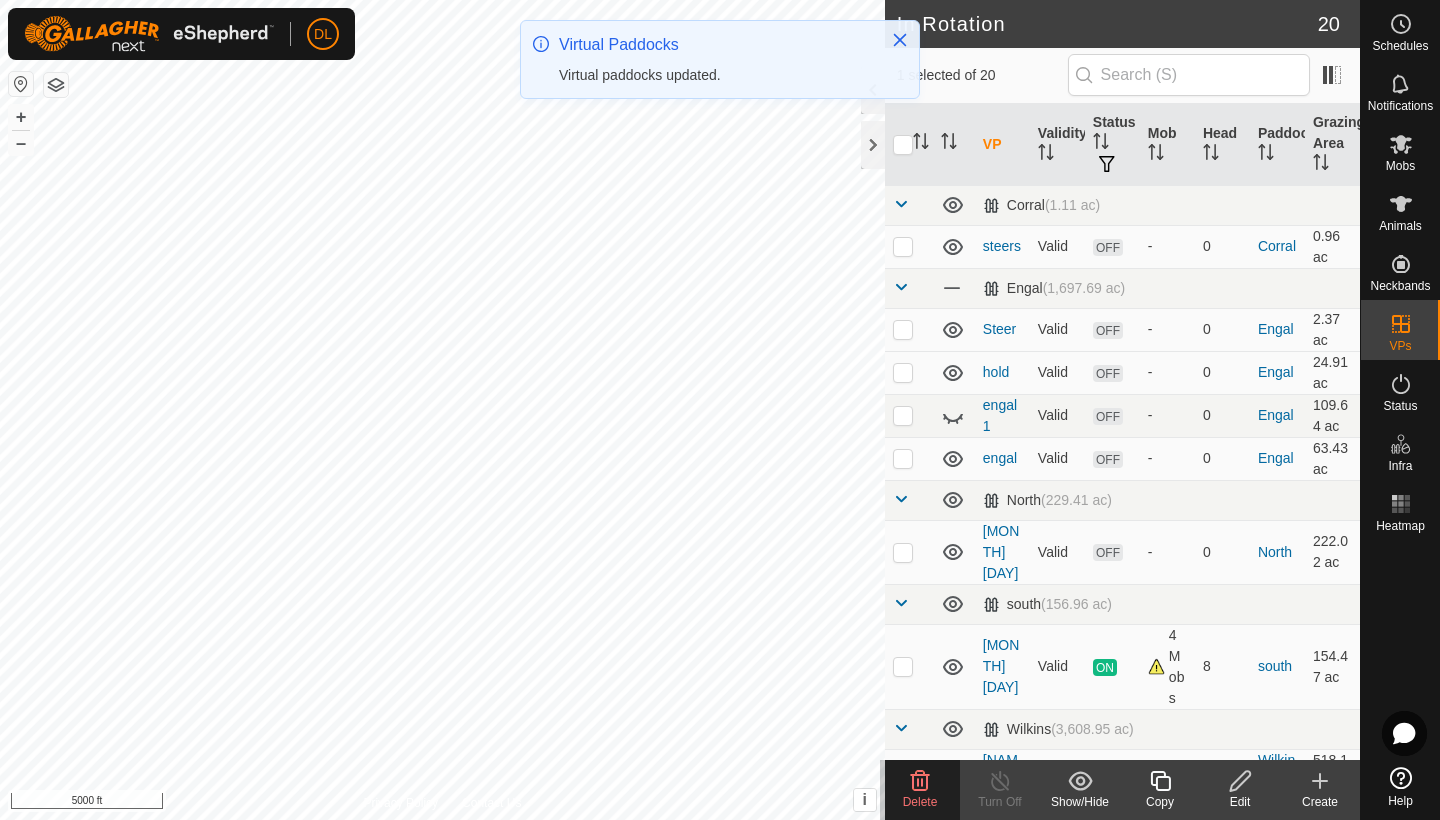 checkbox on "false" 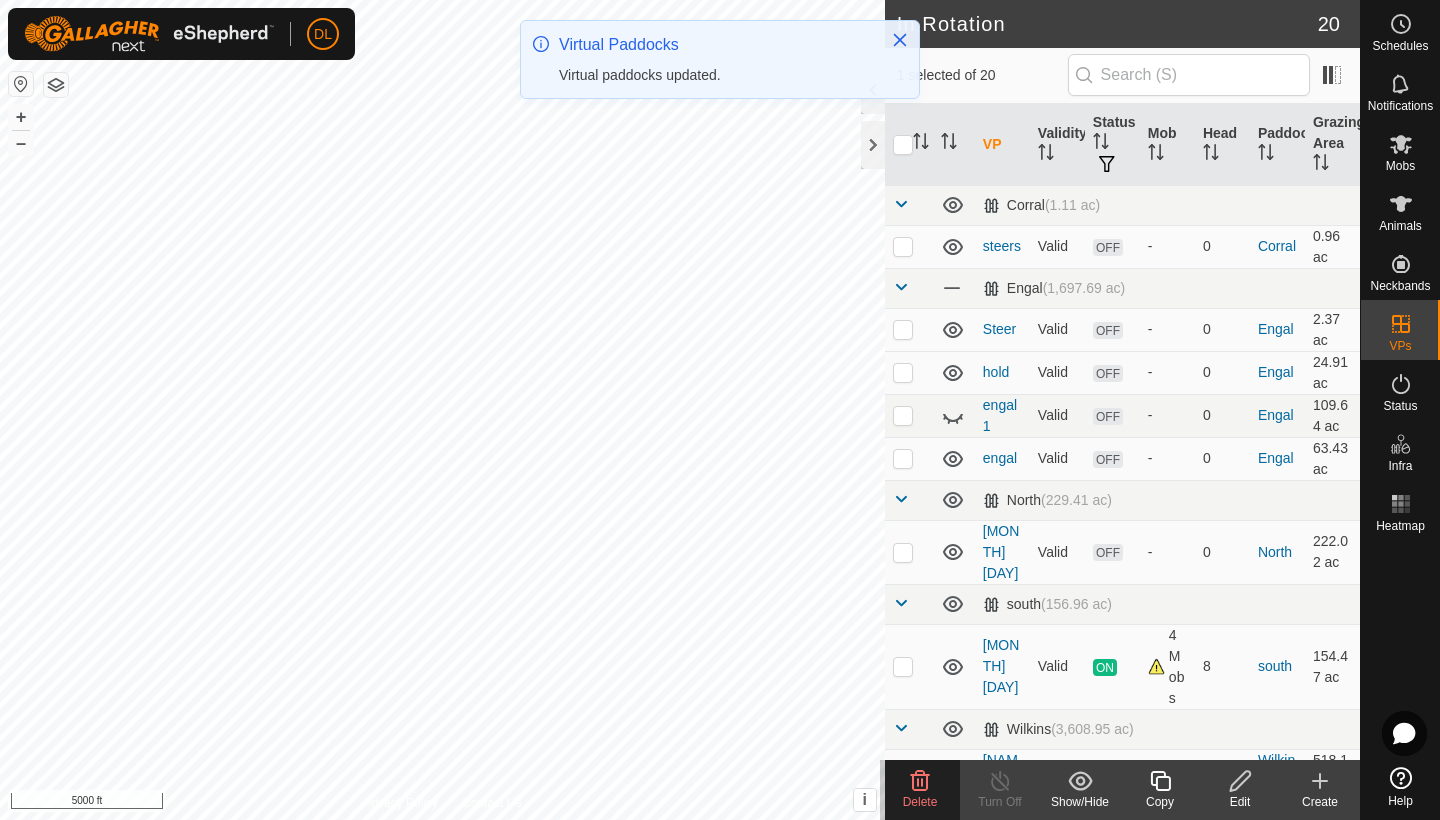 checkbox on "true" 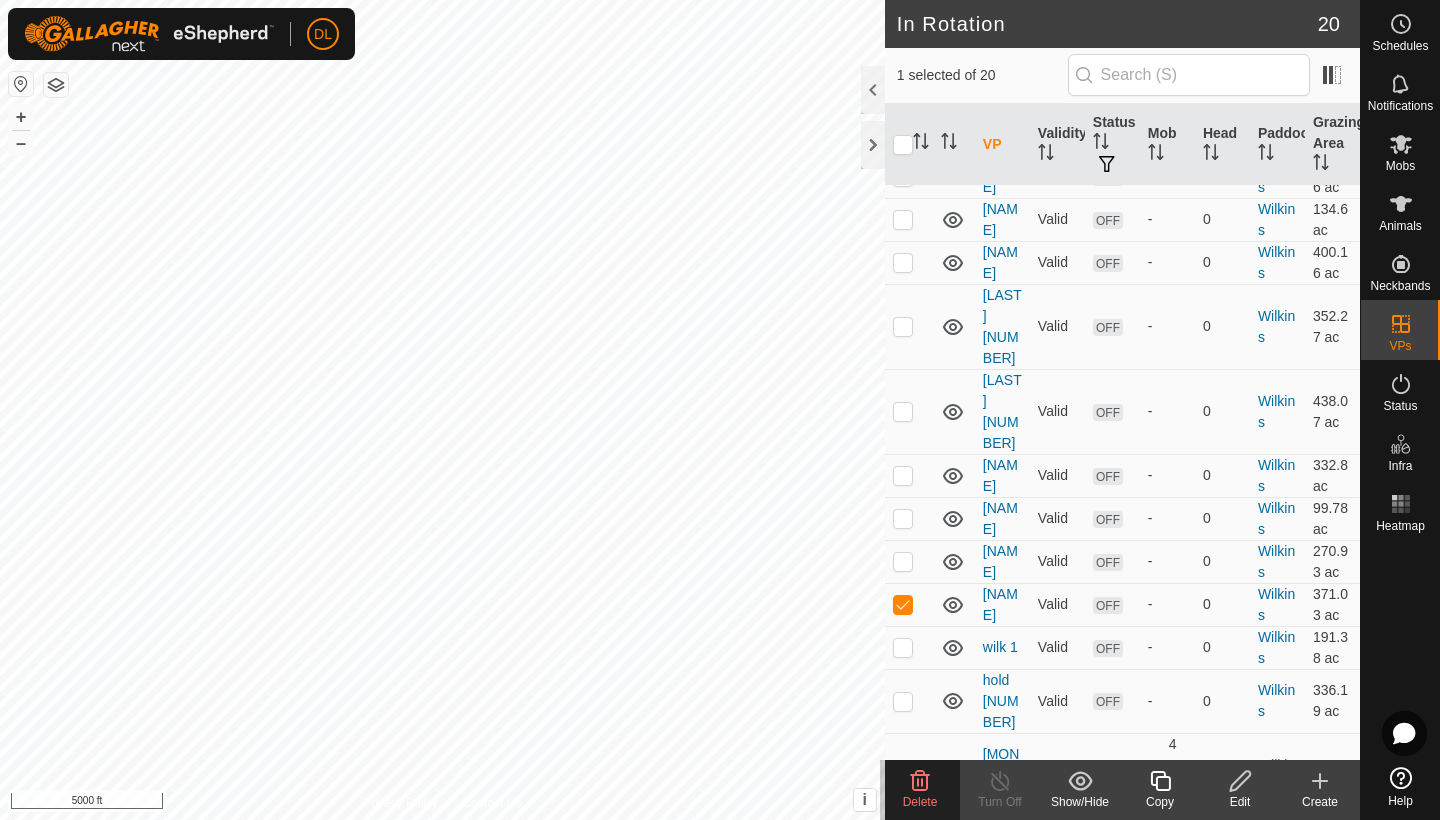 scroll, scrollTop: 592, scrollLeft: 0, axis: vertical 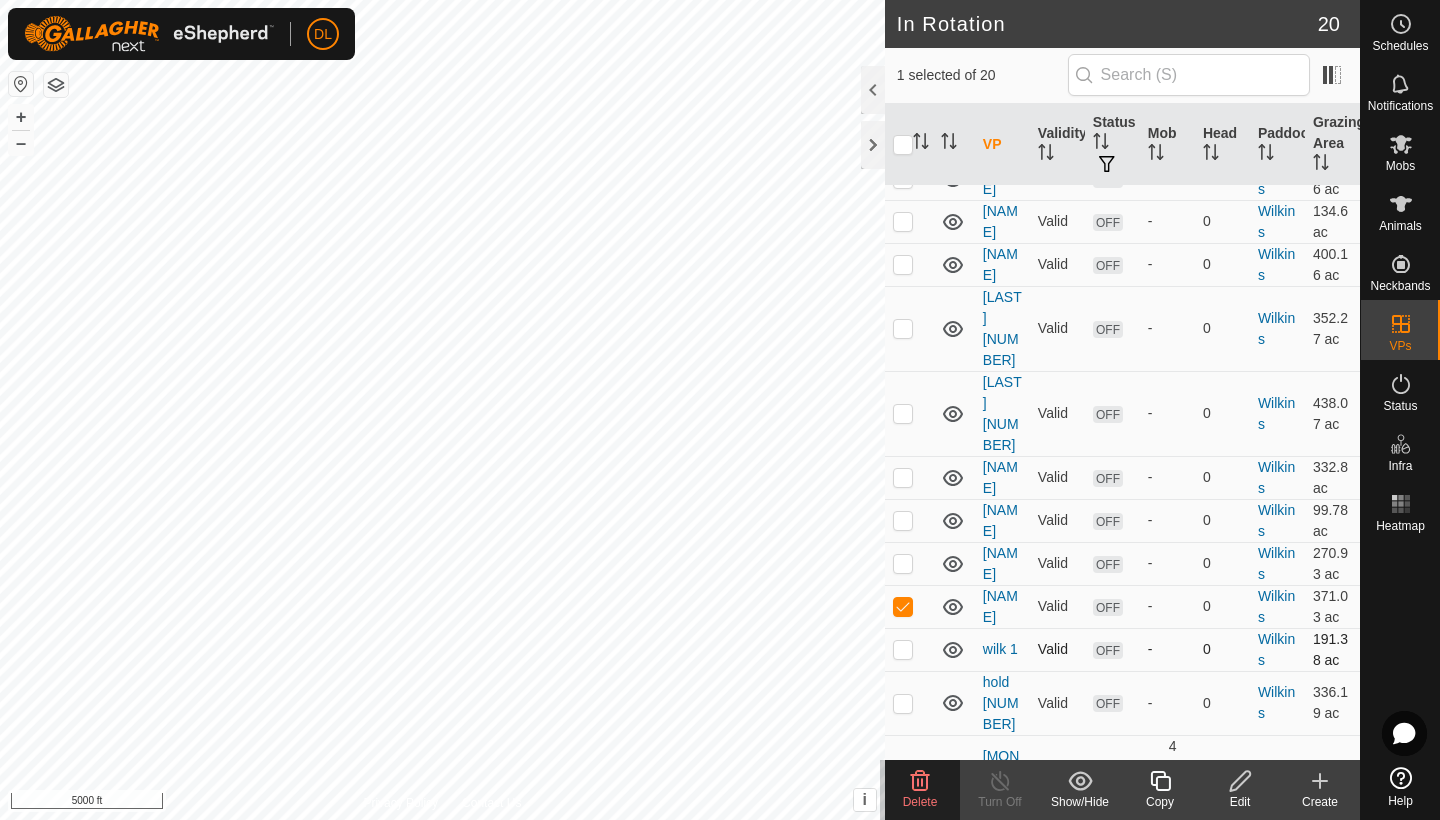 checkbox on "true" 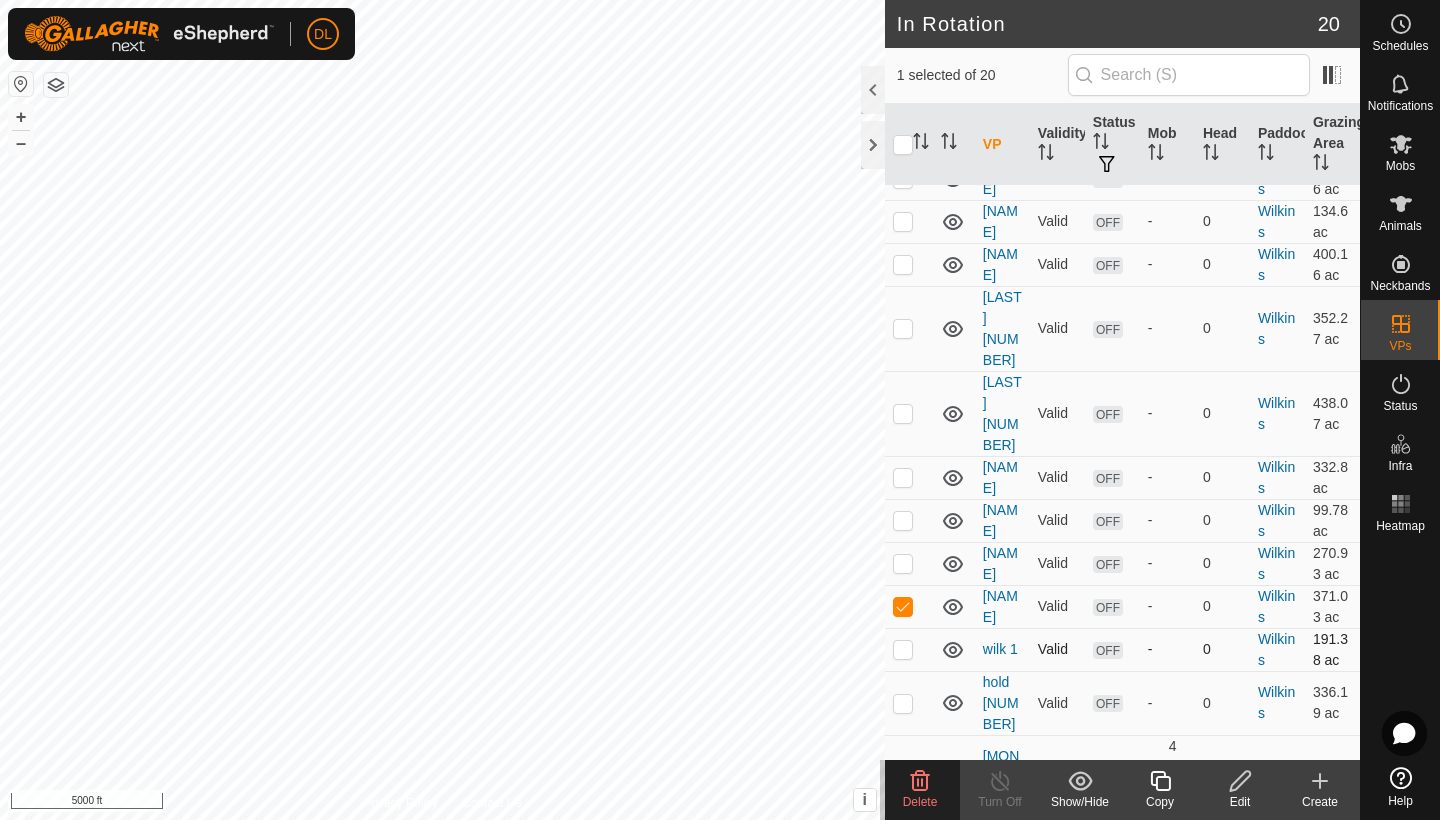 checkbox on "false" 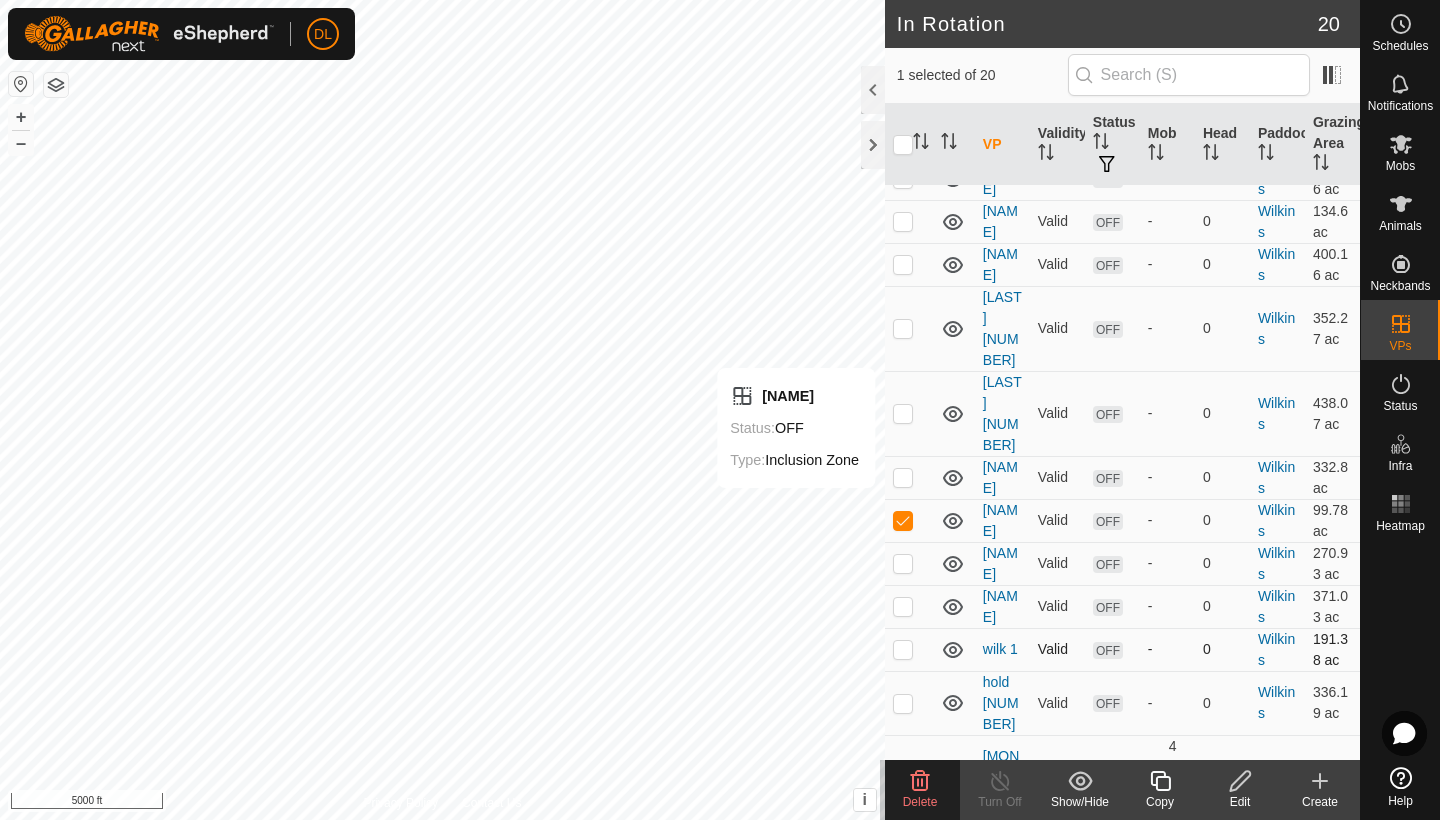 checkbox on "true" 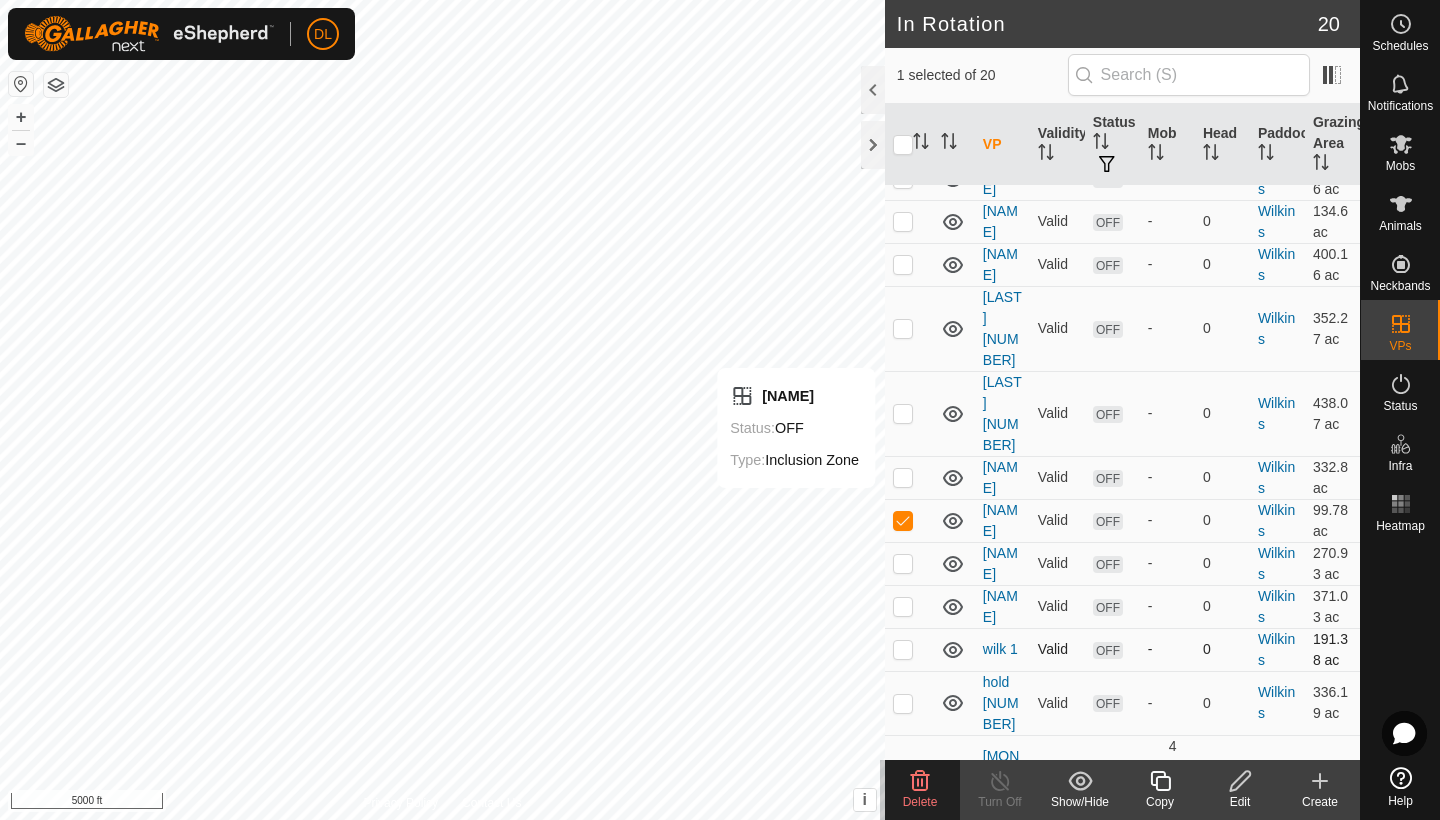 checkbox on "false" 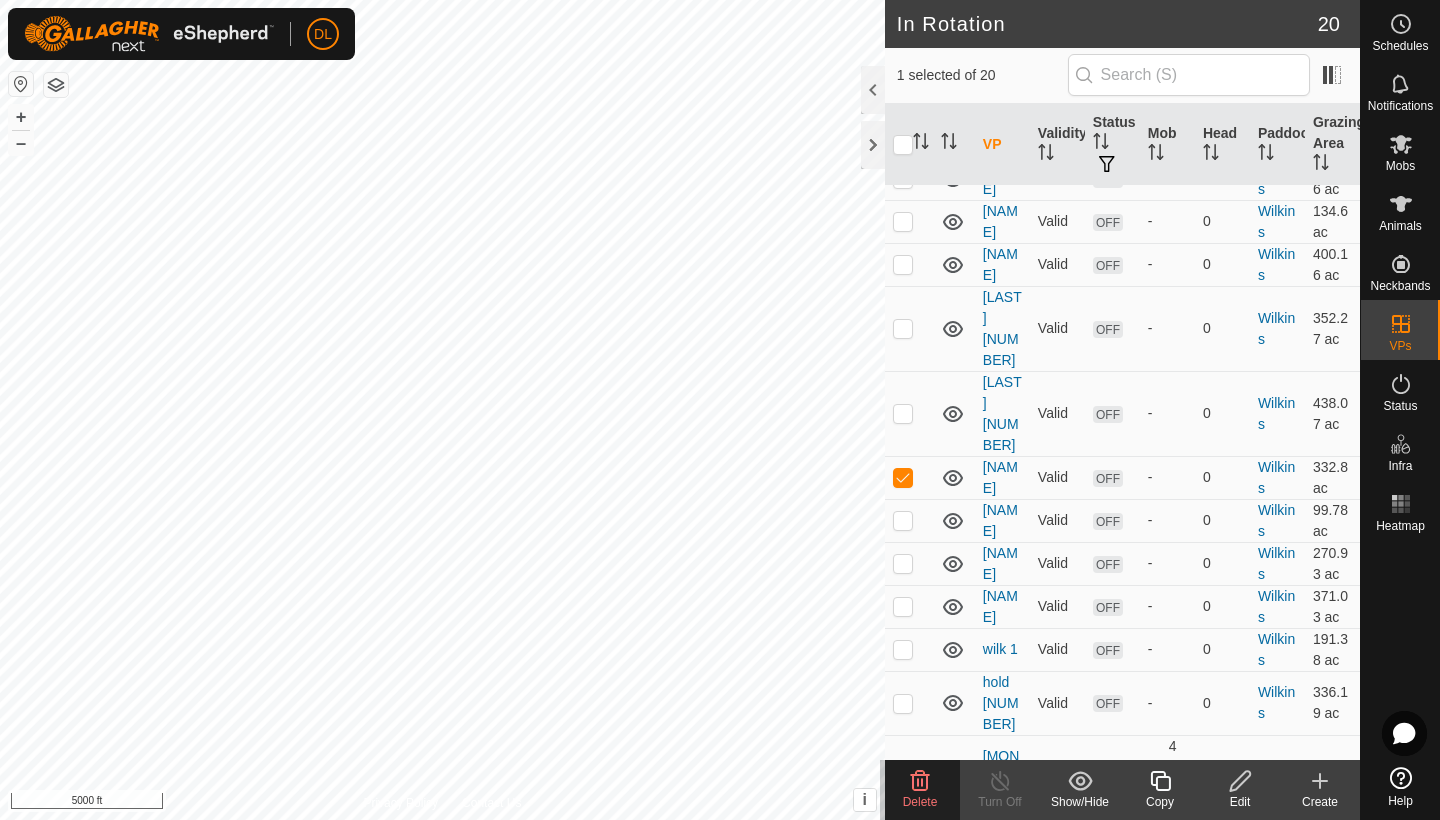 click 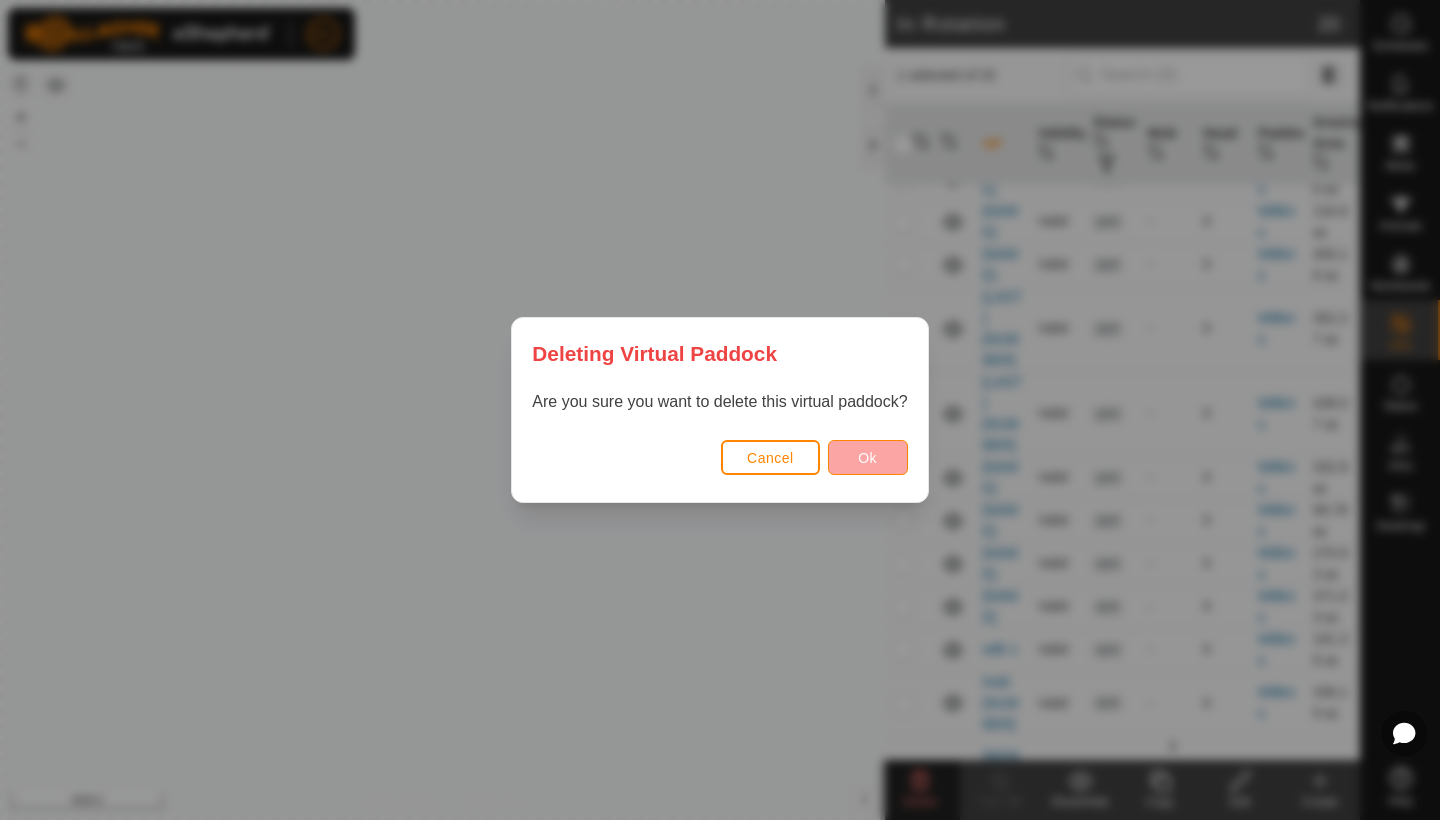 click on "Ok" at bounding box center (868, 457) 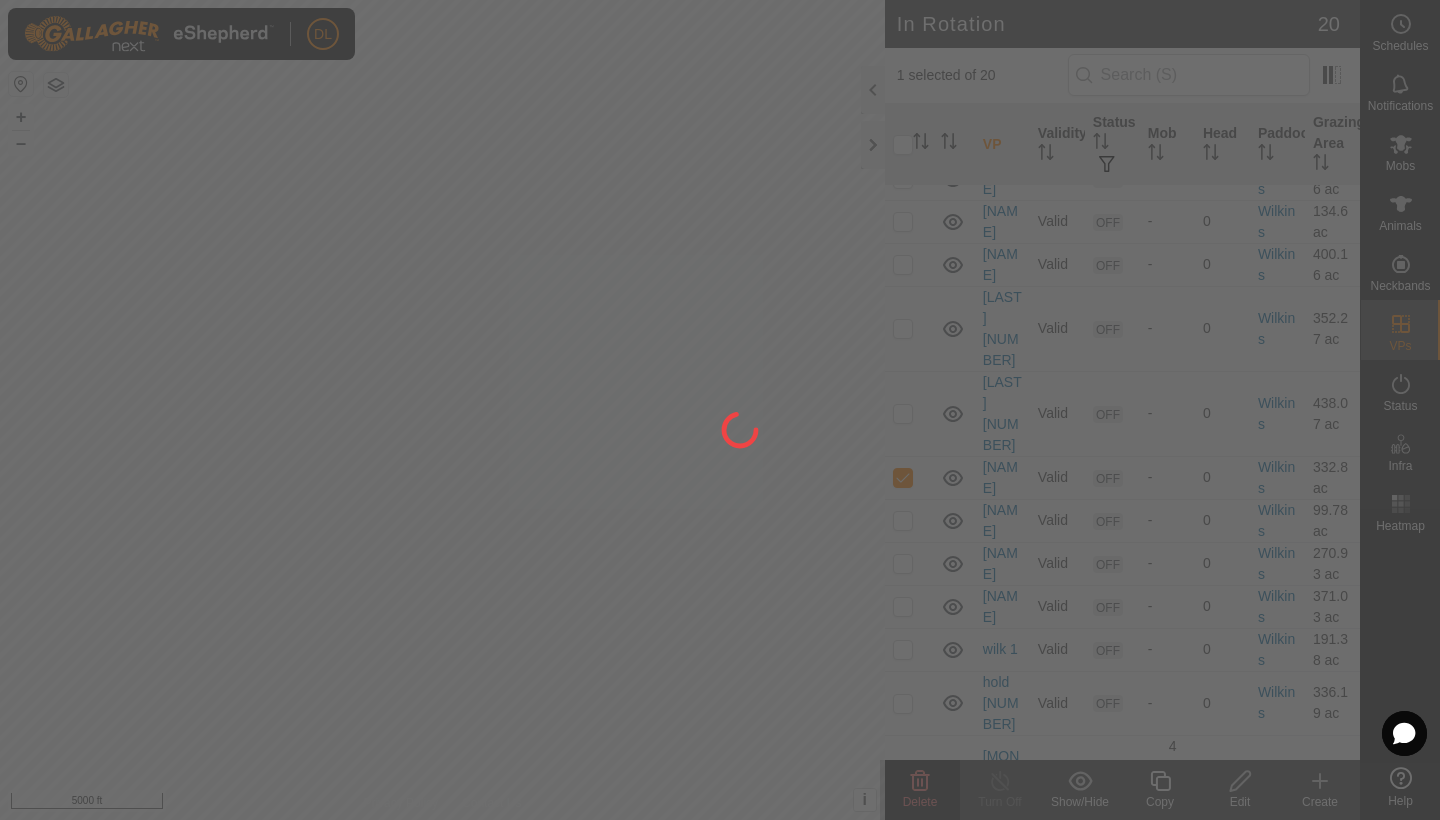 checkbox on "false" 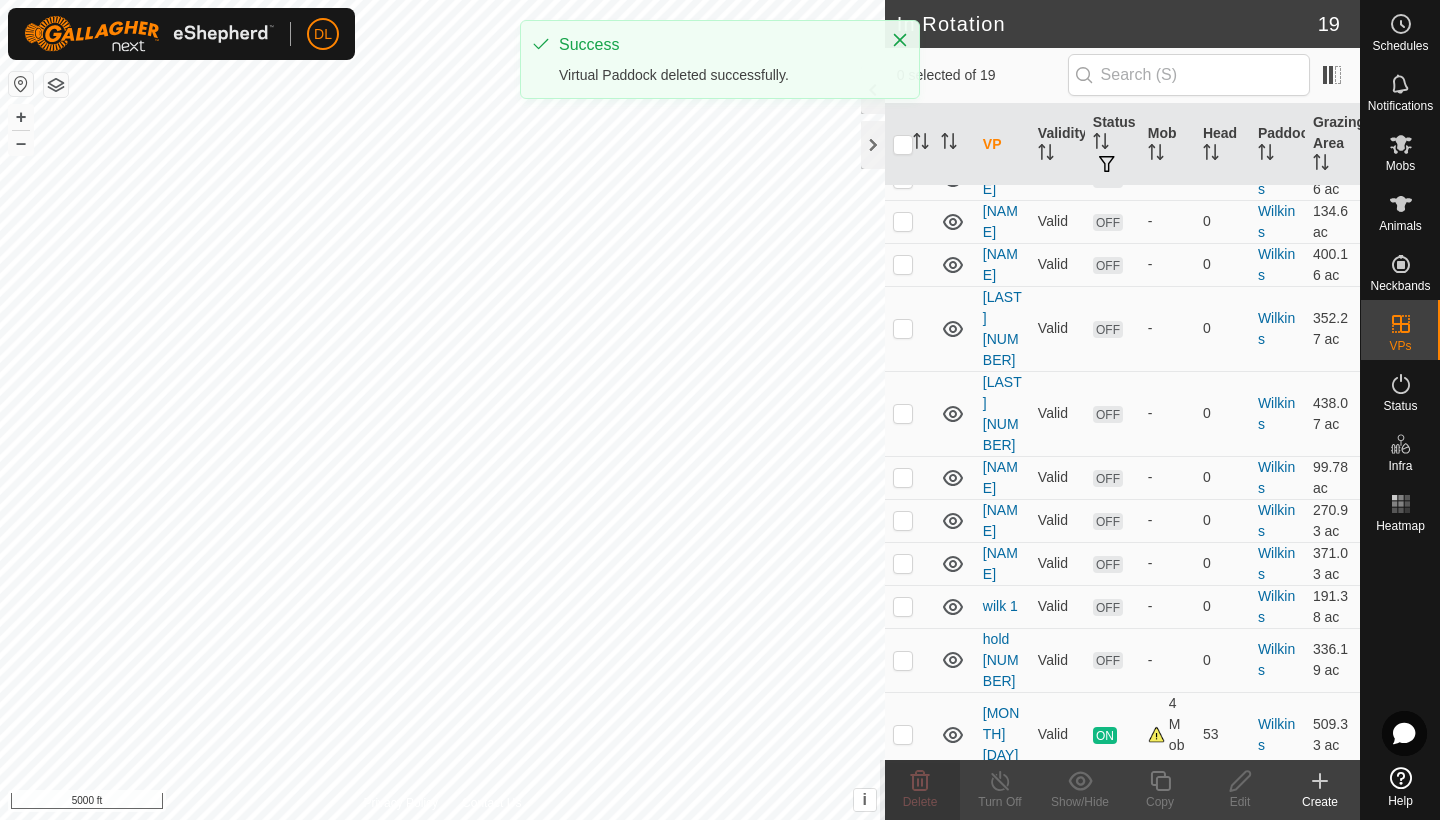 scroll, scrollTop: 549, scrollLeft: 0, axis: vertical 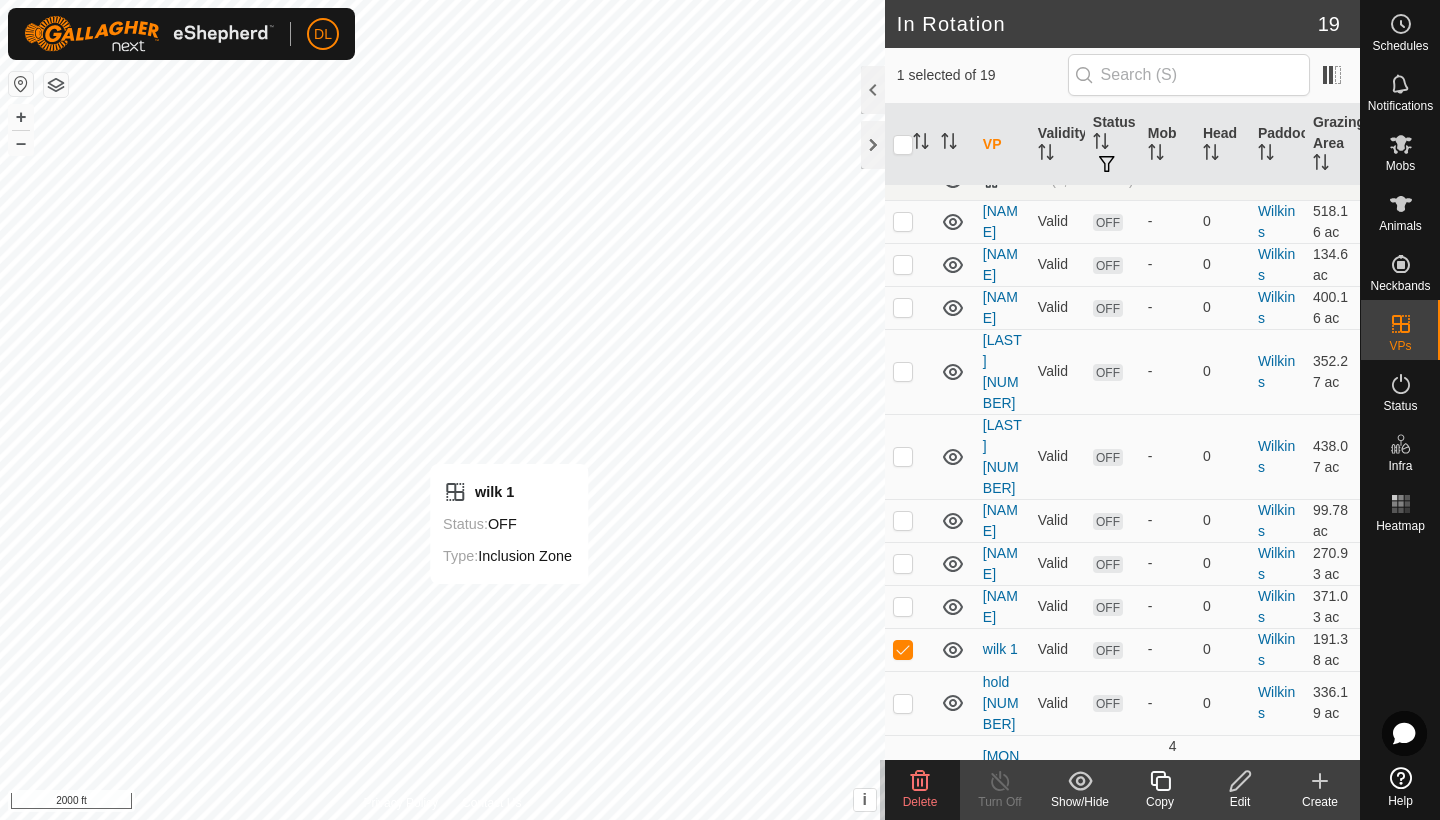 checkbox on "false" 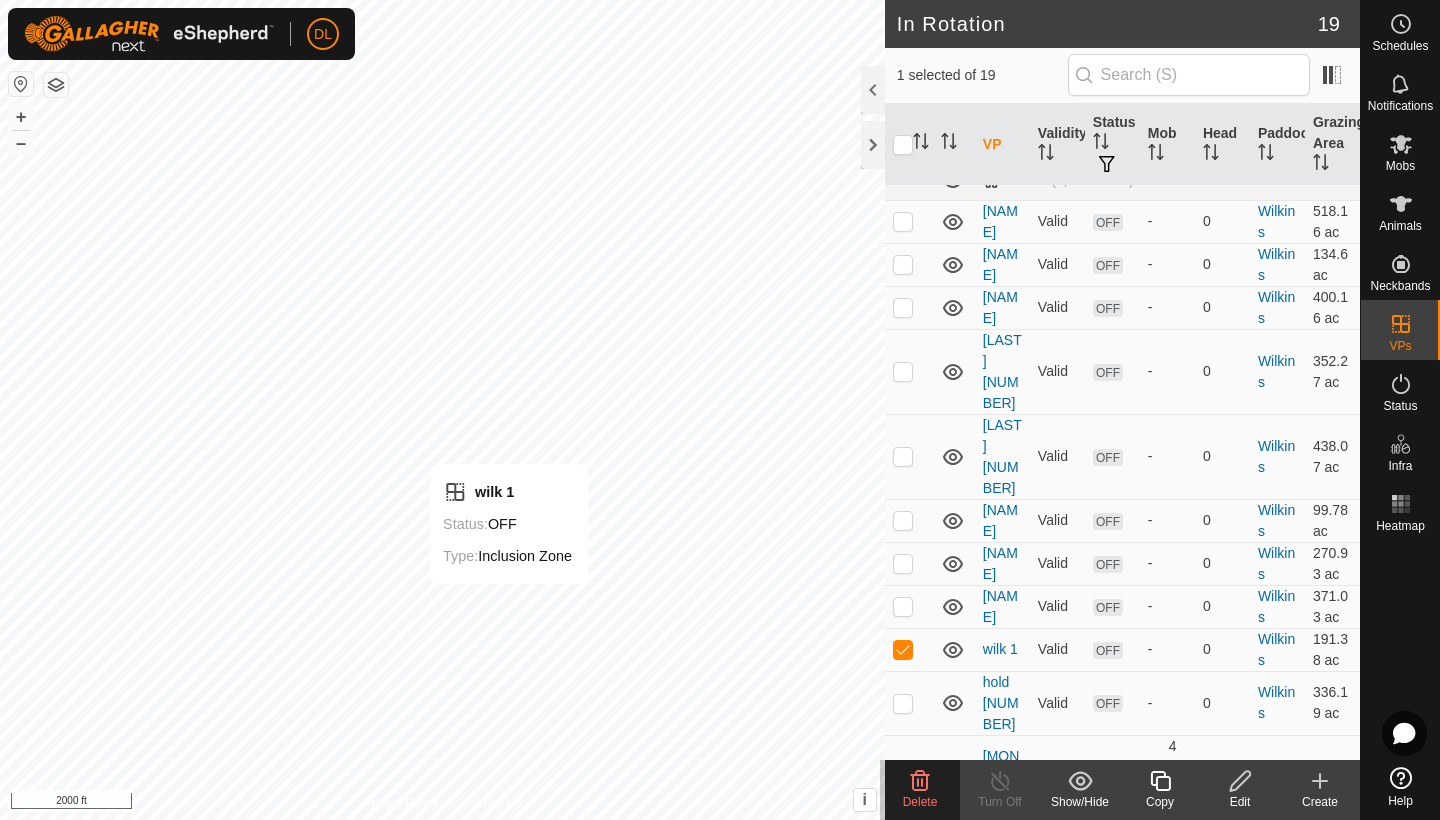 checkbox on "true" 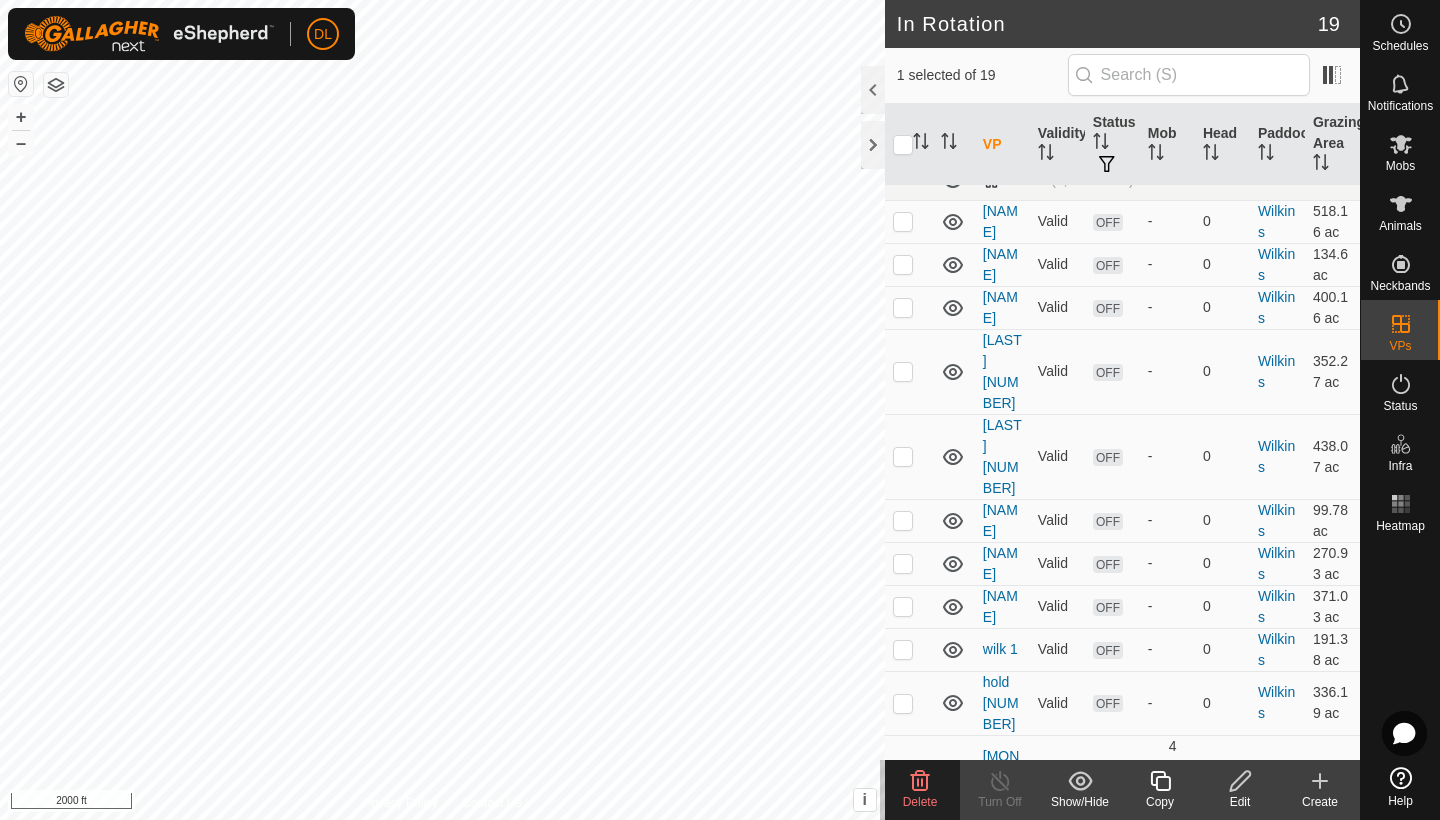checkbox on "true" 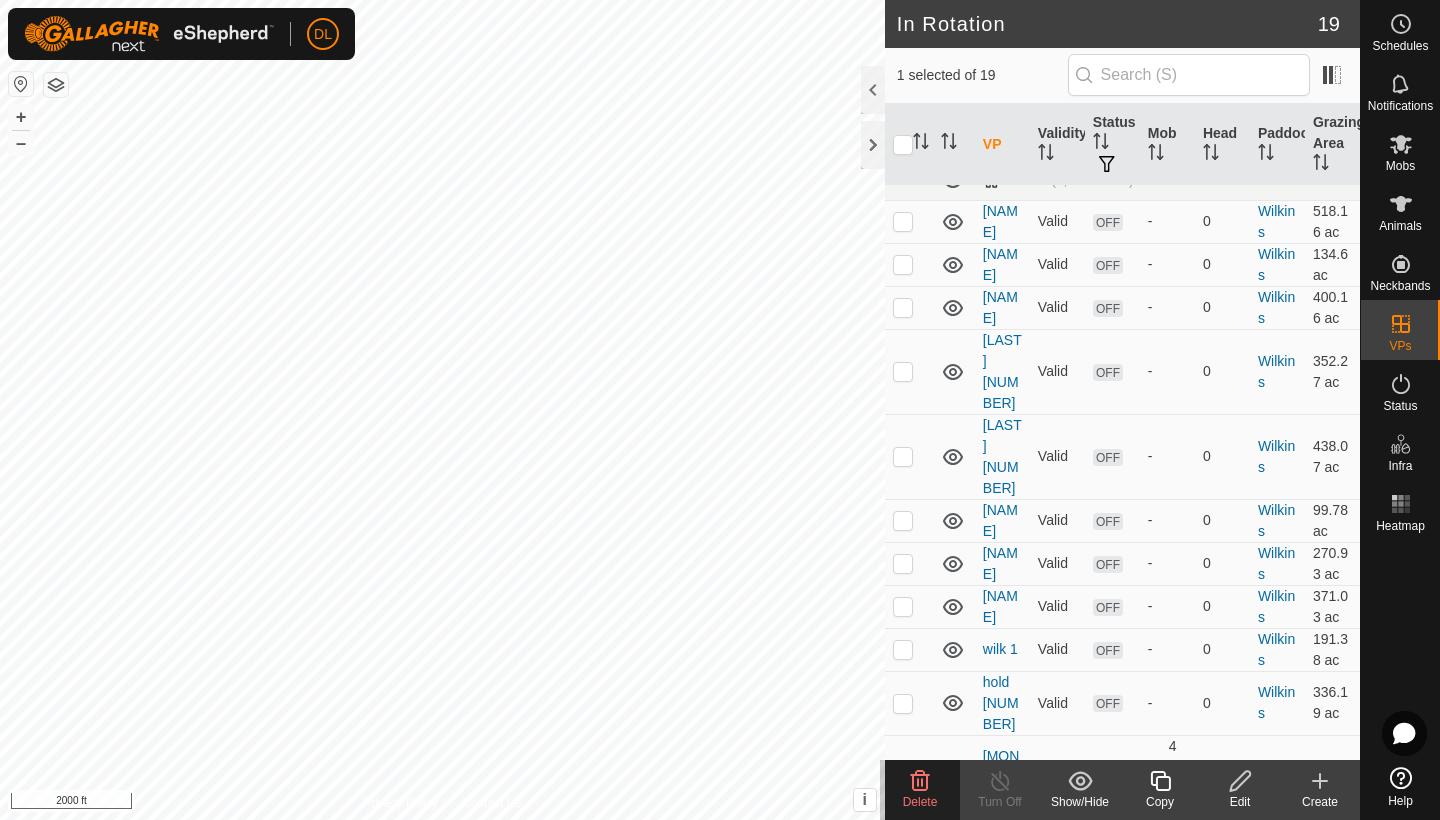 checkbox on "false" 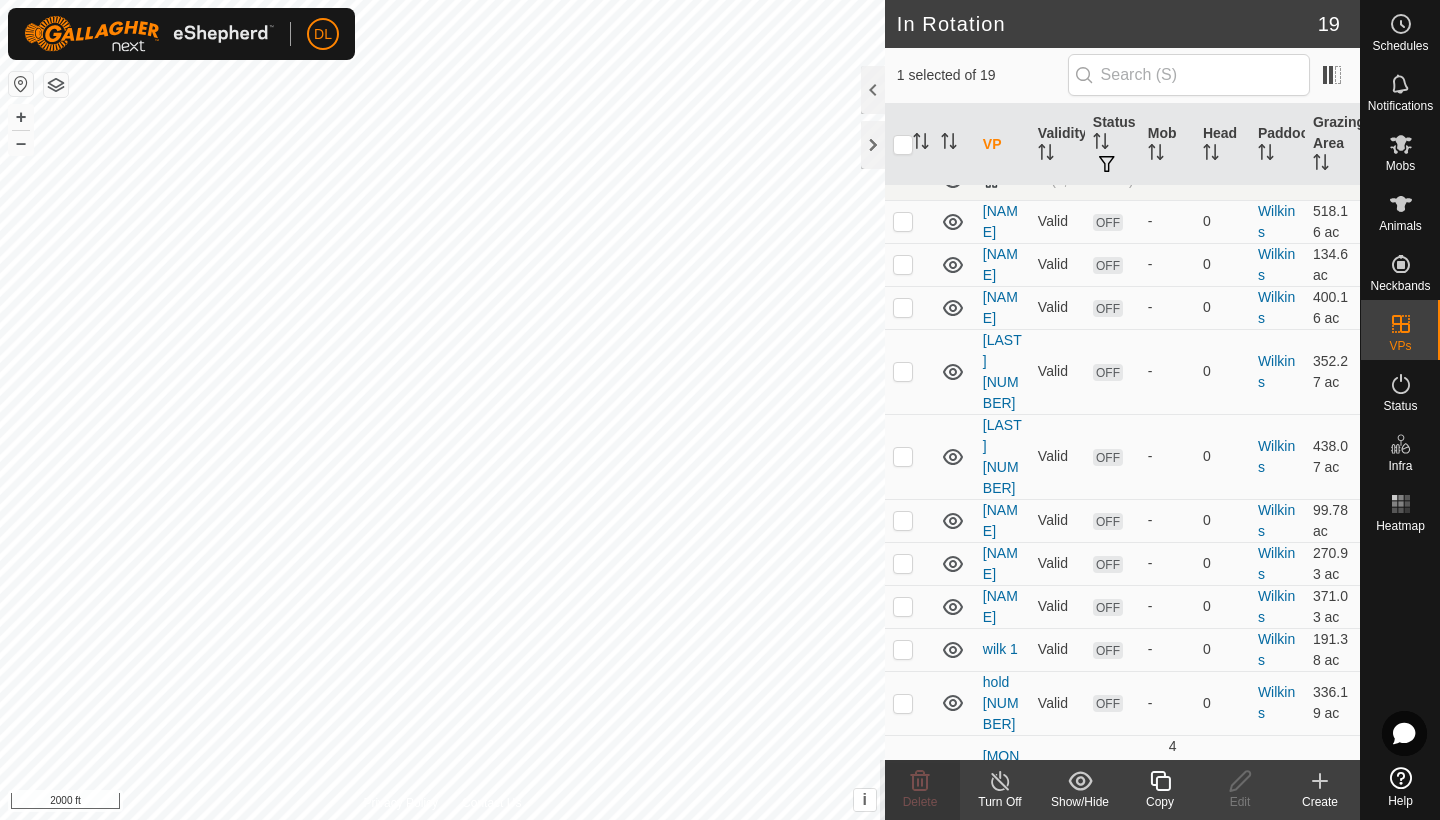click 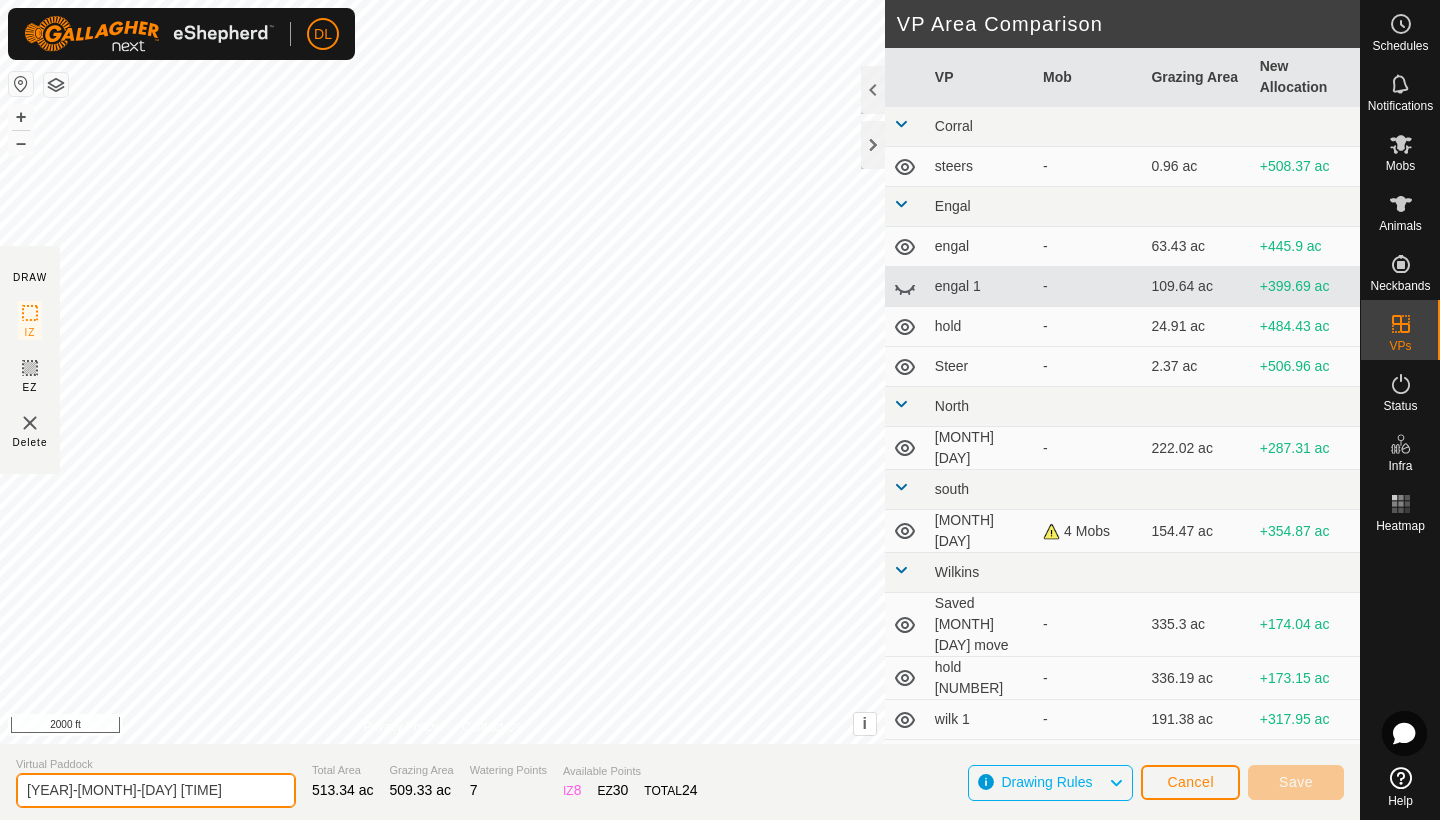 drag, startPoint x: 155, startPoint y: 789, endPoint x: 14, endPoint y: 774, distance: 141.79562 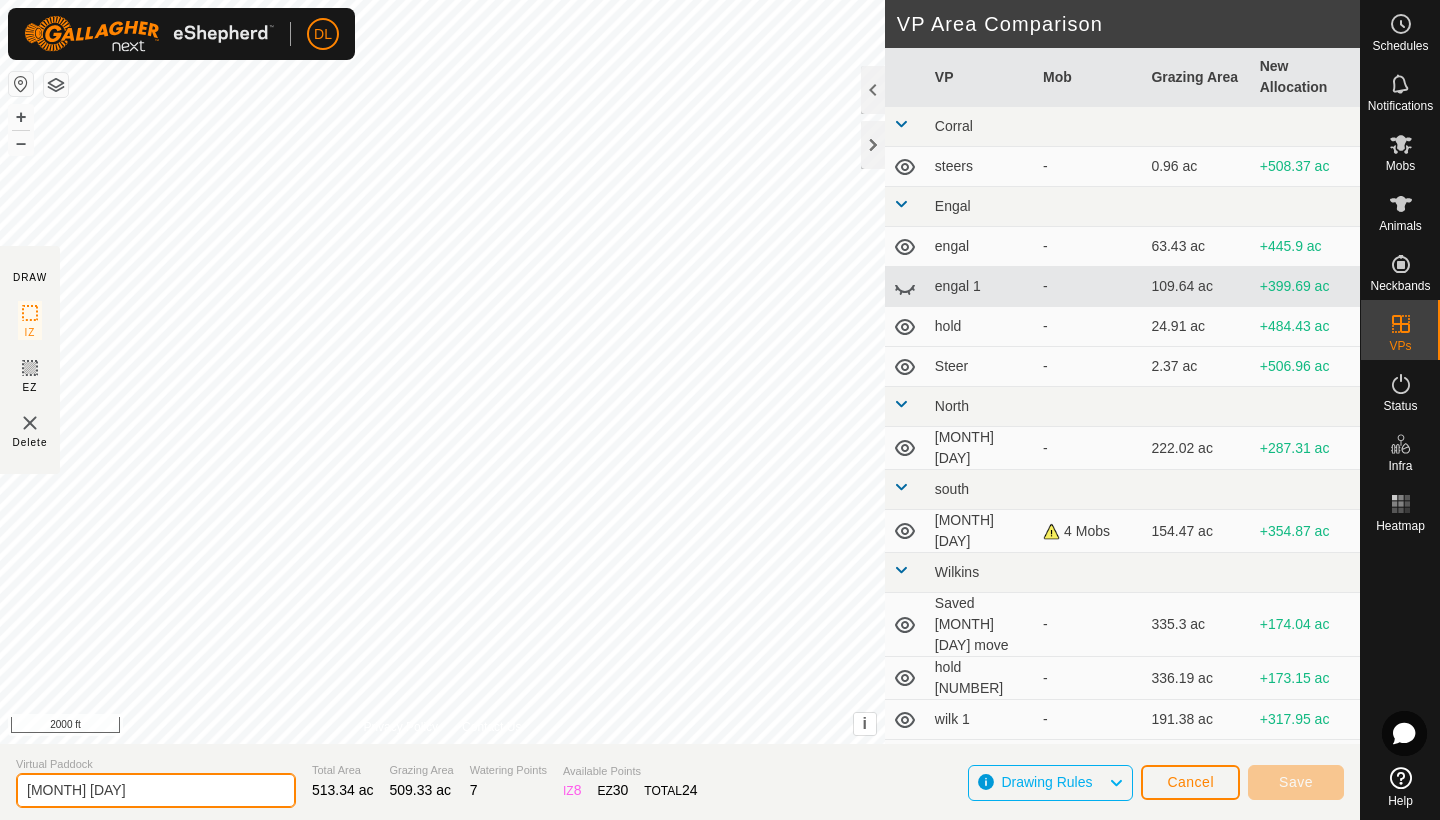 type on "august 7" 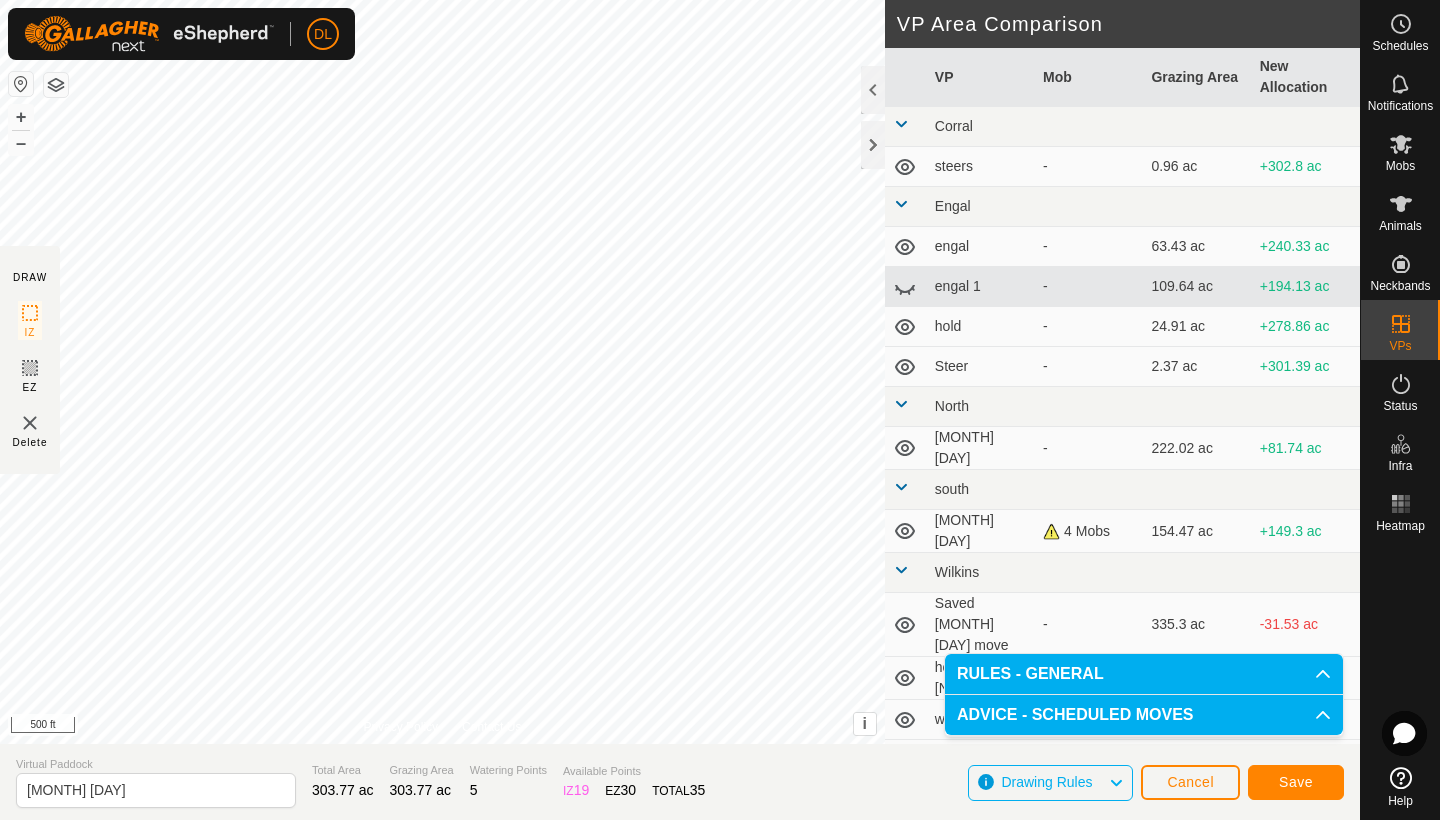 click on "Save" 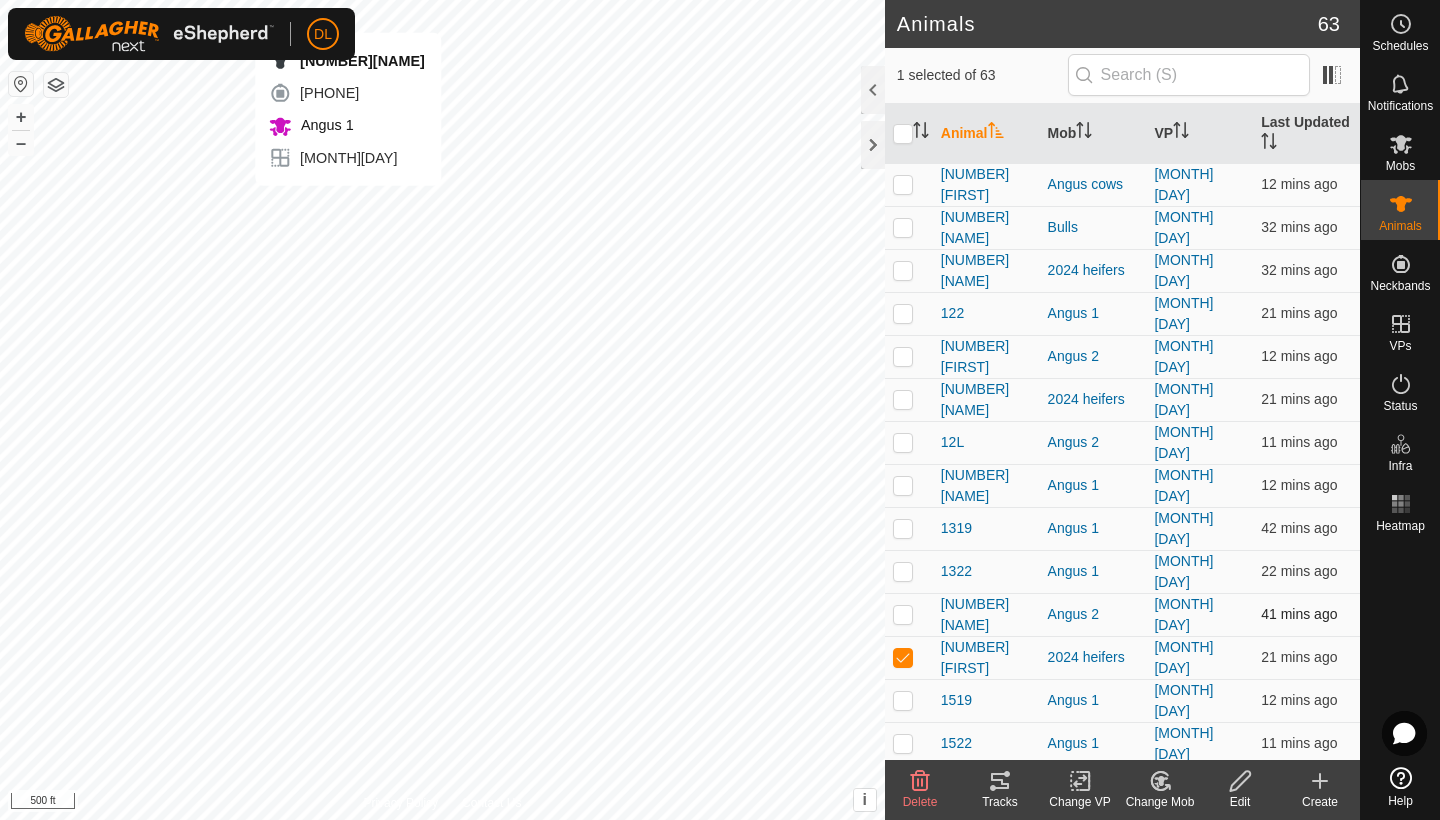 checkbox on "false" 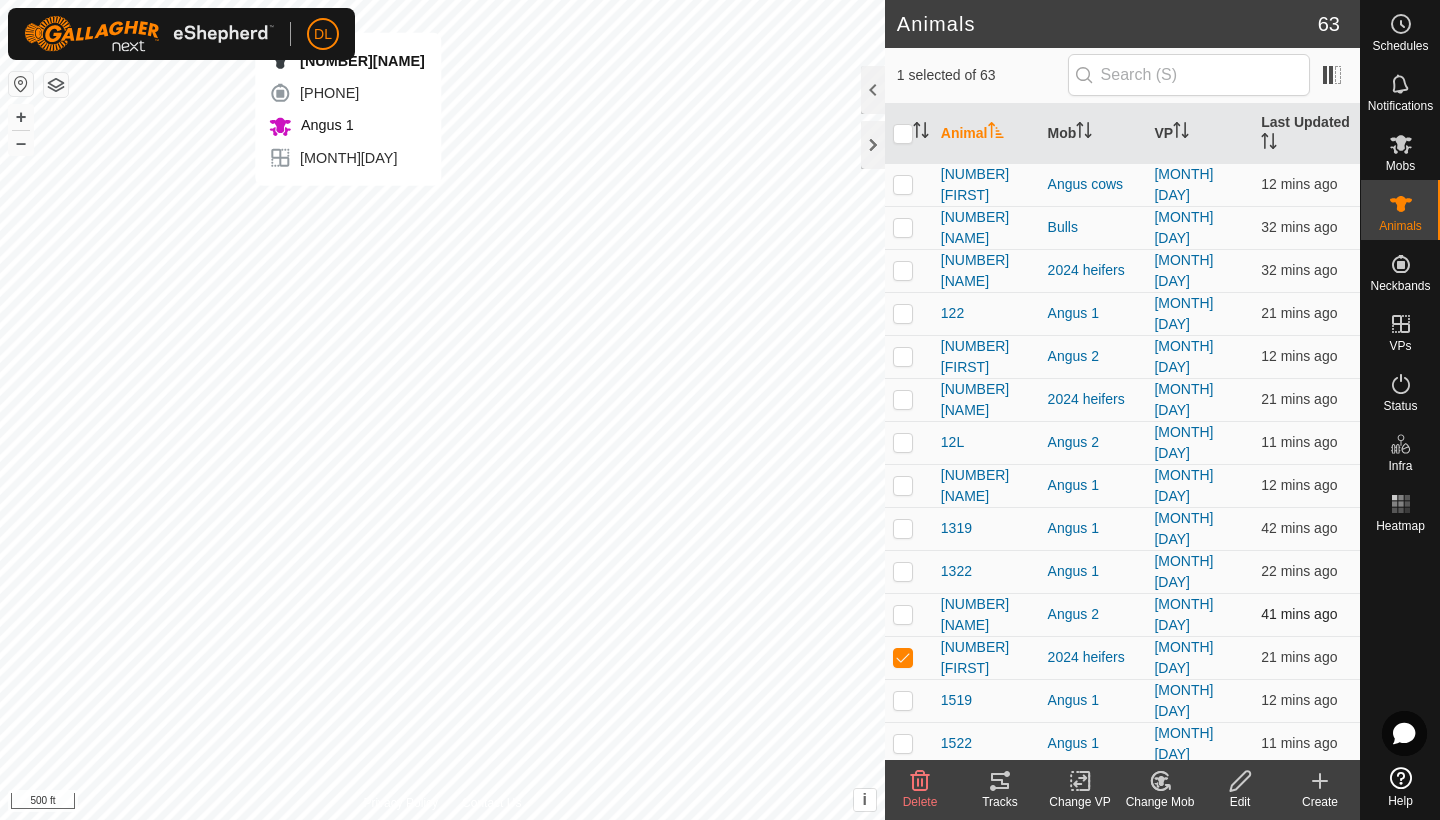 checkbox on "true" 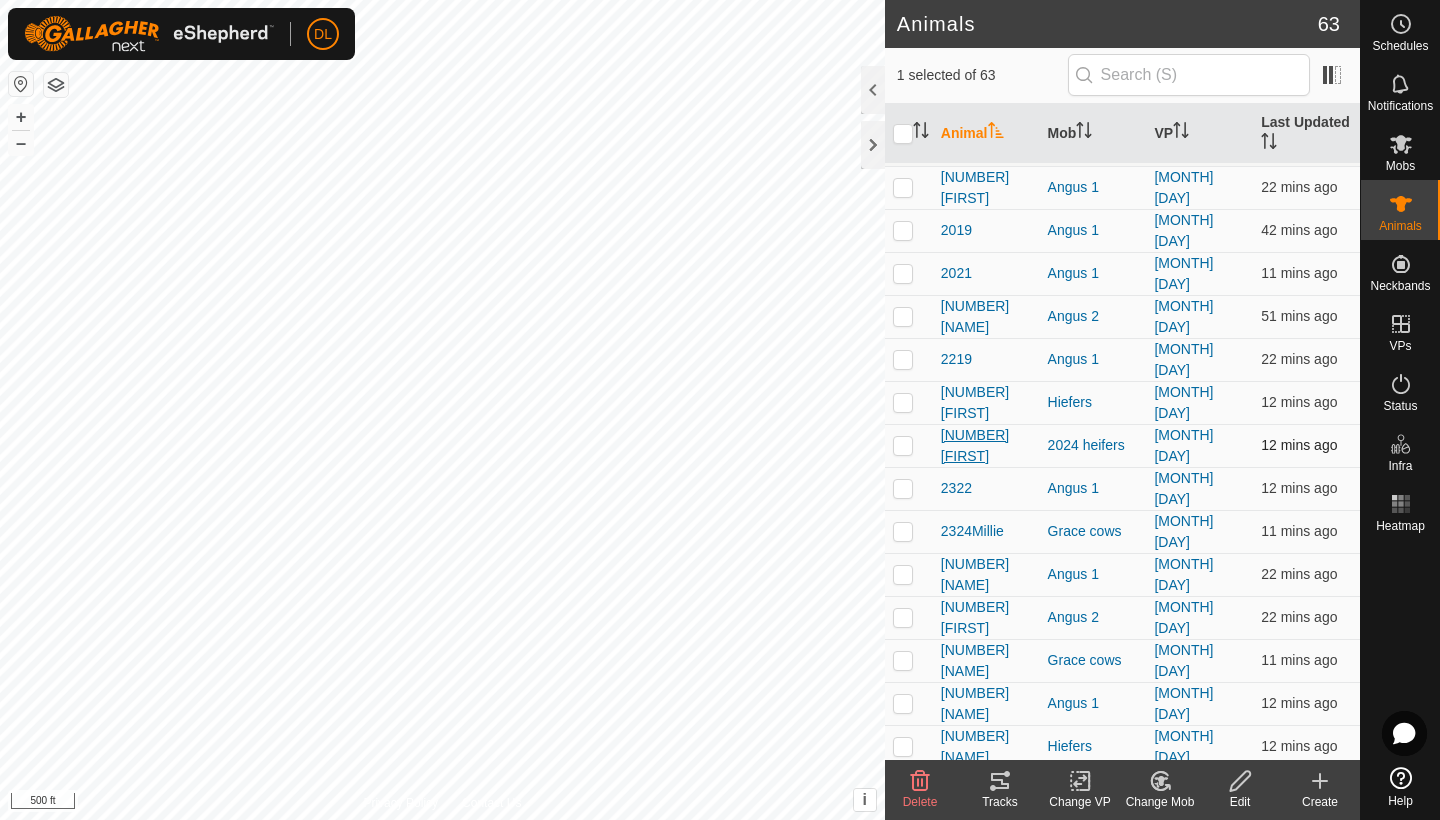 scroll, scrollTop: 933, scrollLeft: 0, axis: vertical 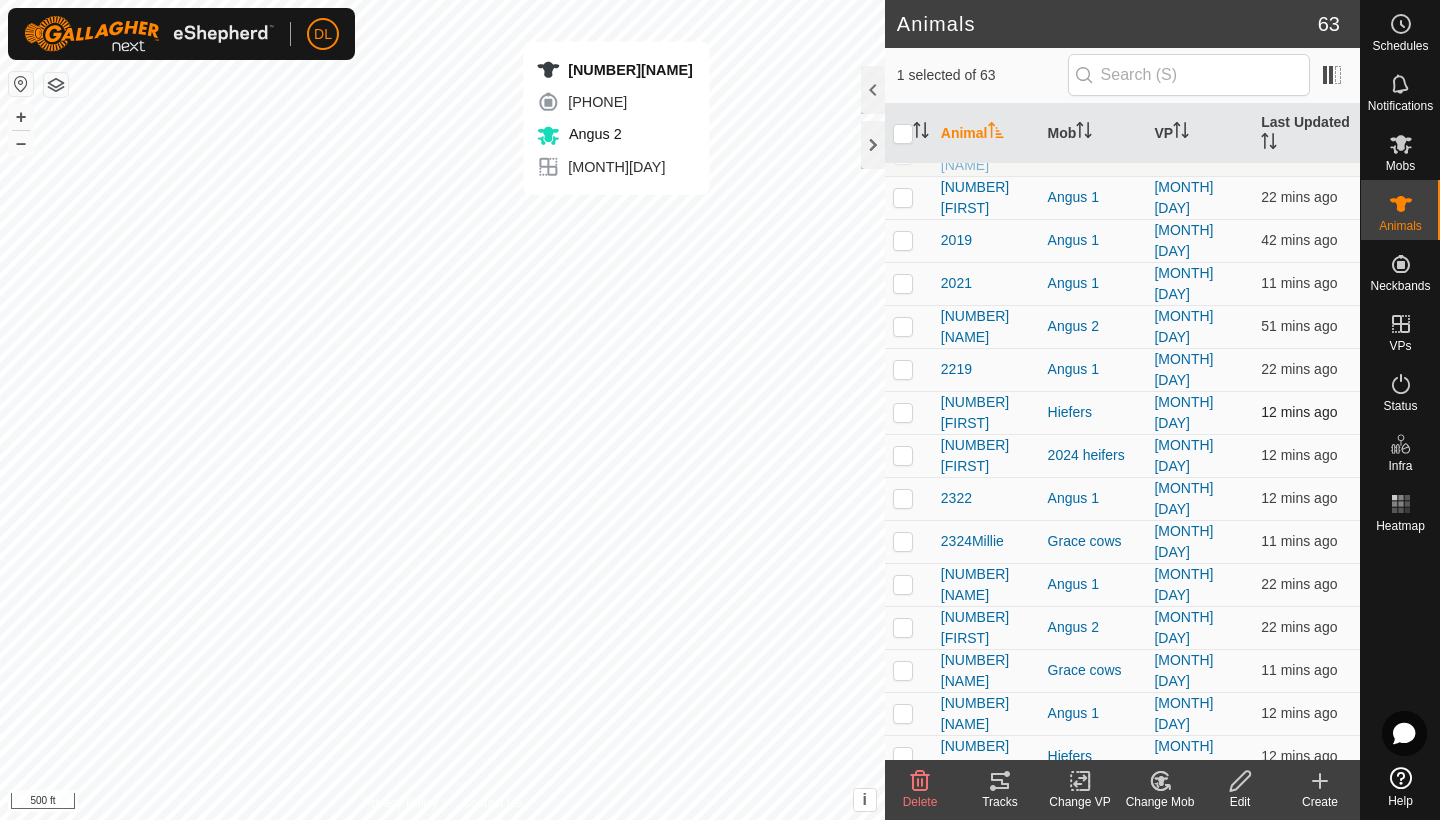 checkbox on "true" 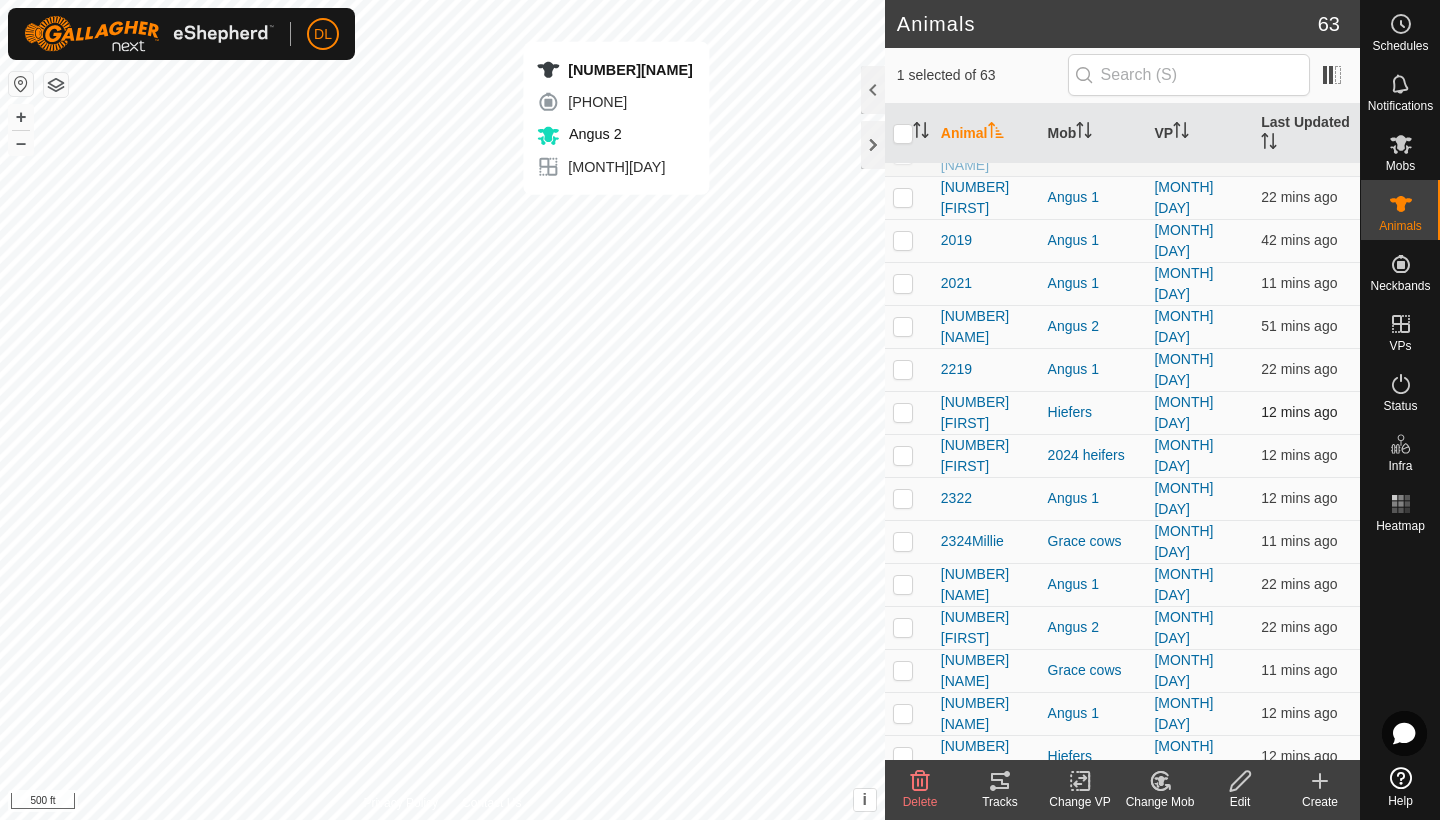 checkbox on "false" 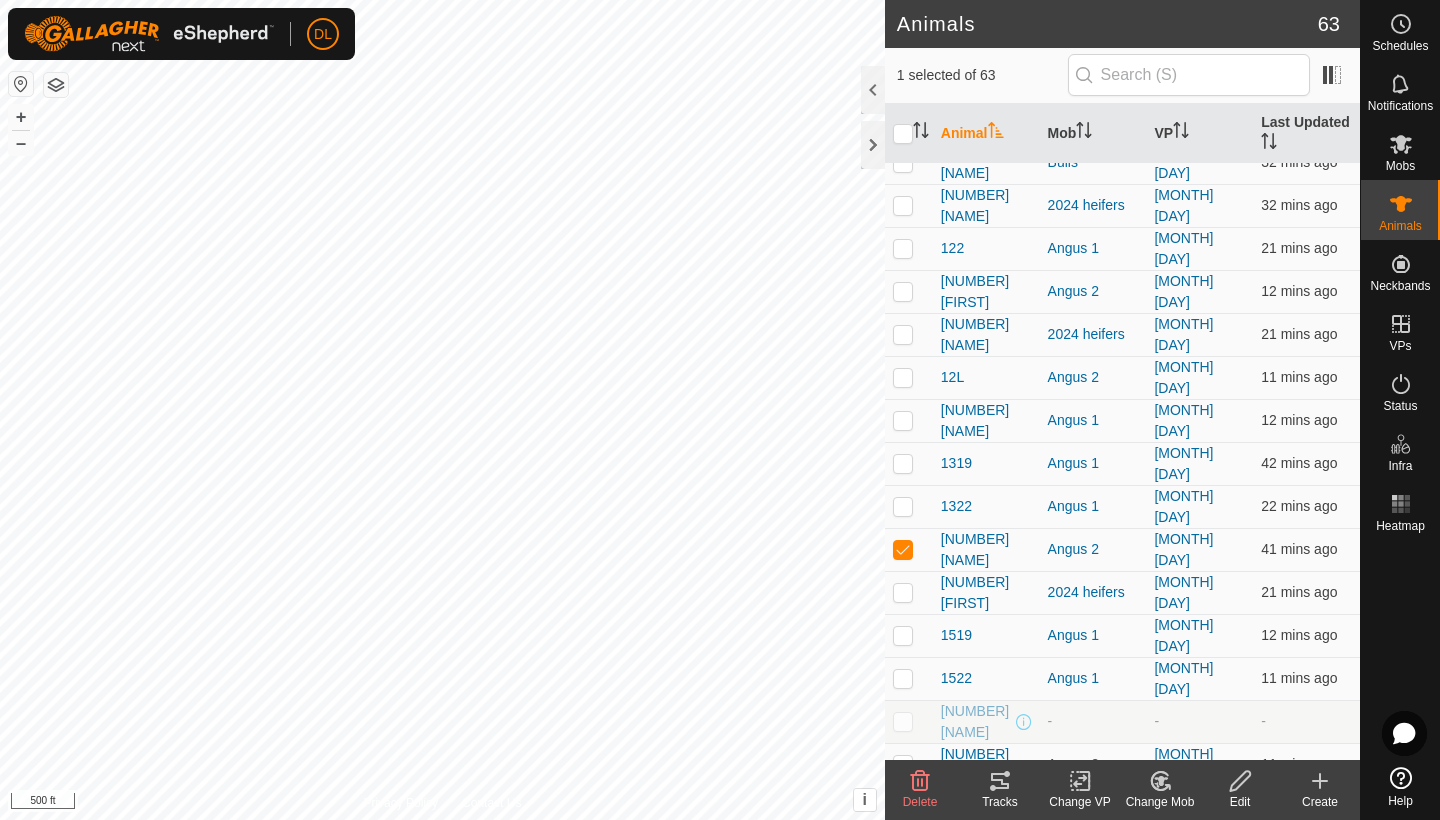 scroll, scrollTop: 63, scrollLeft: 0, axis: vertical 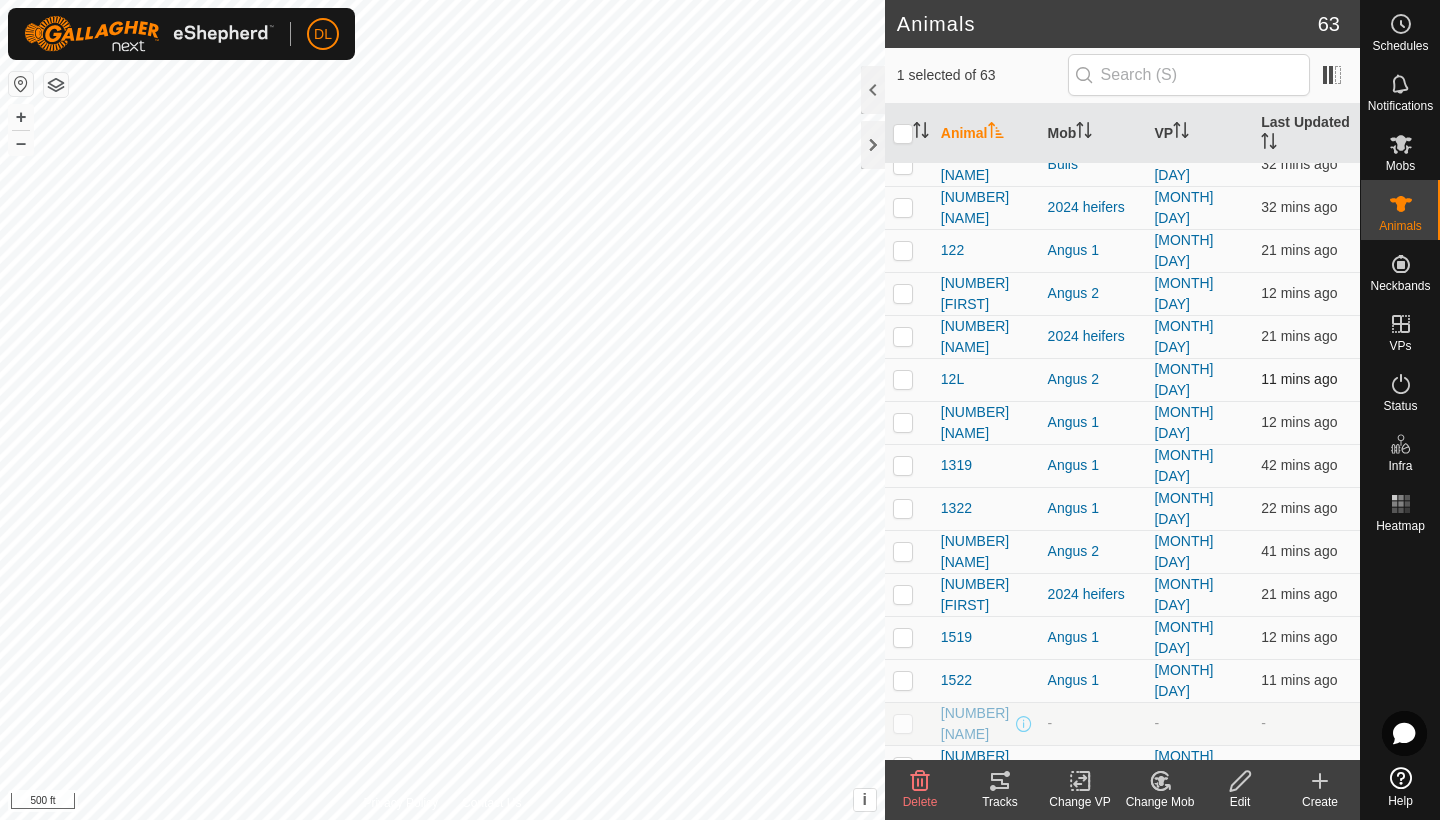 checkbox on "false" 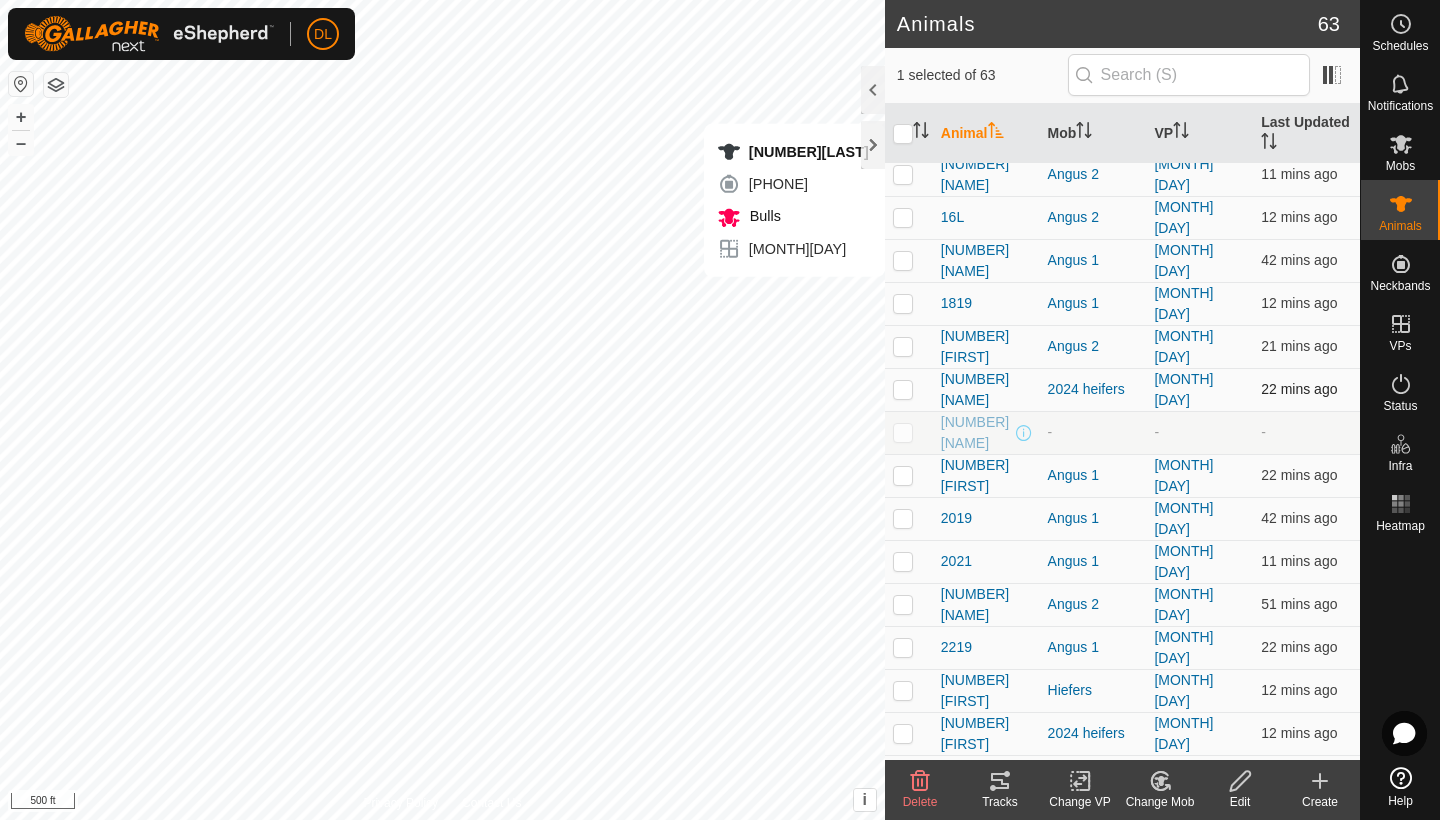 scroll, scrollTop: 644, scrollLeft: 0, axis: vertical 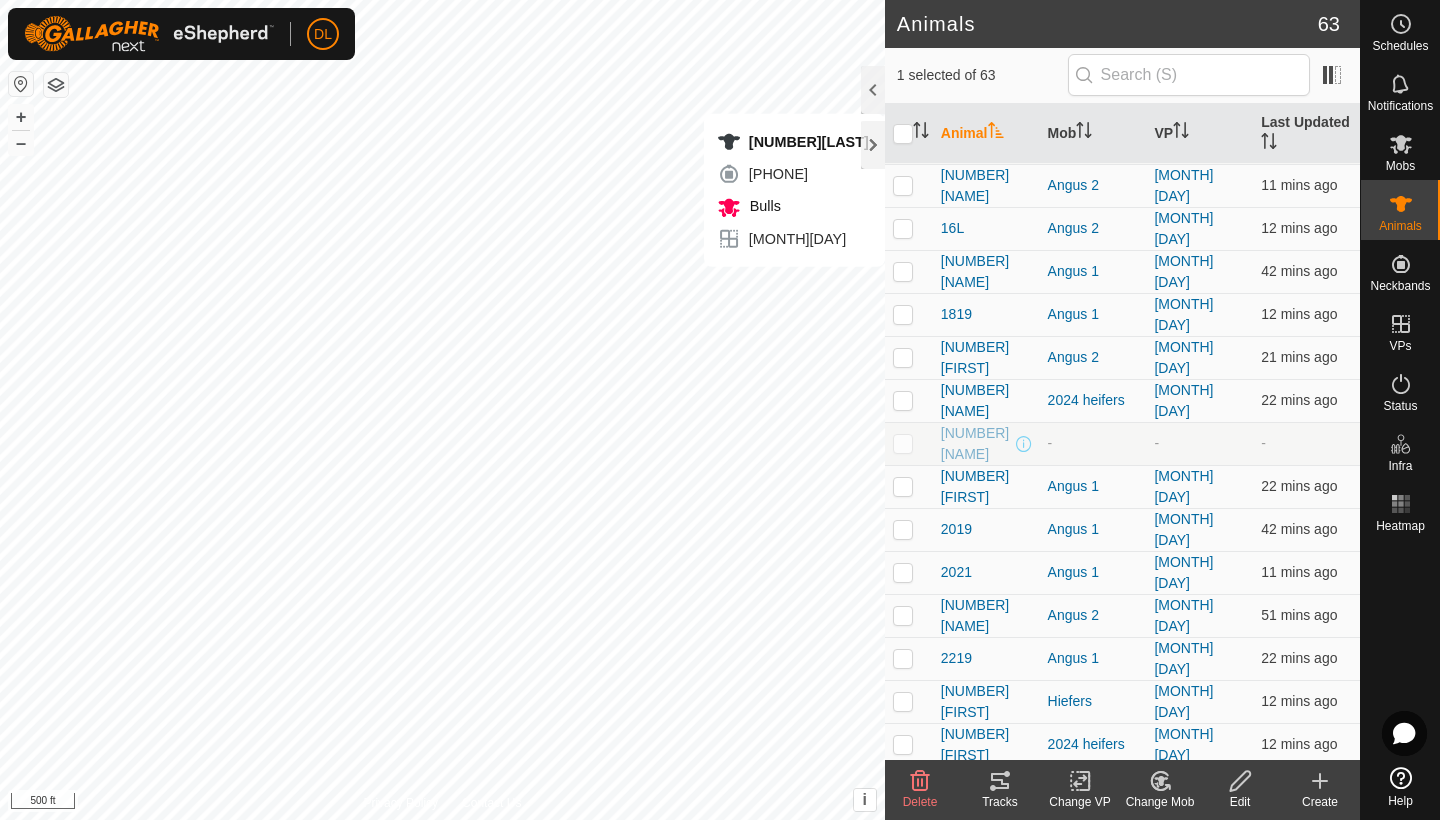 checkbox on "false" 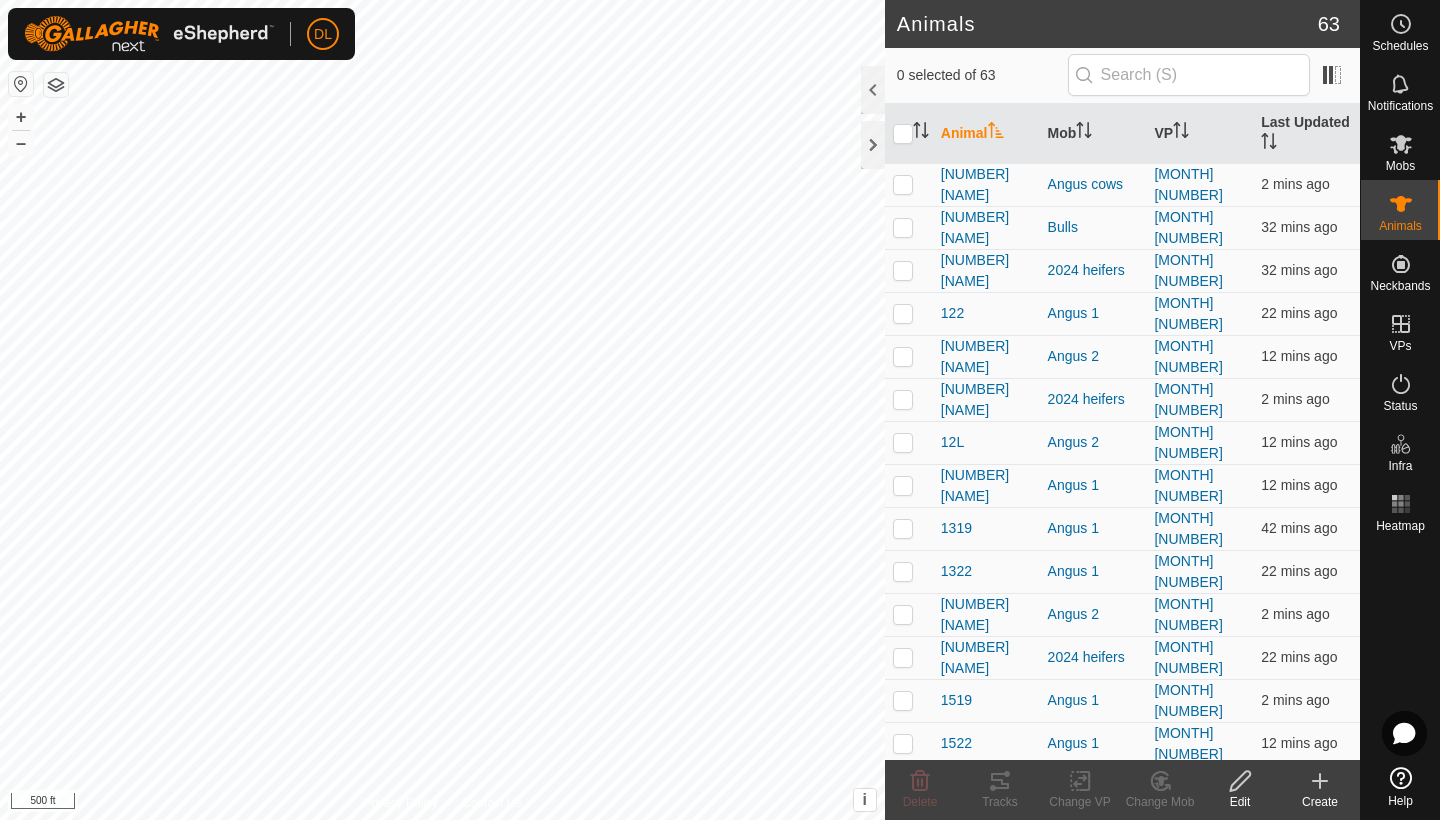scroll, scrollTop: 0, scrollLeft: 0, axis: both 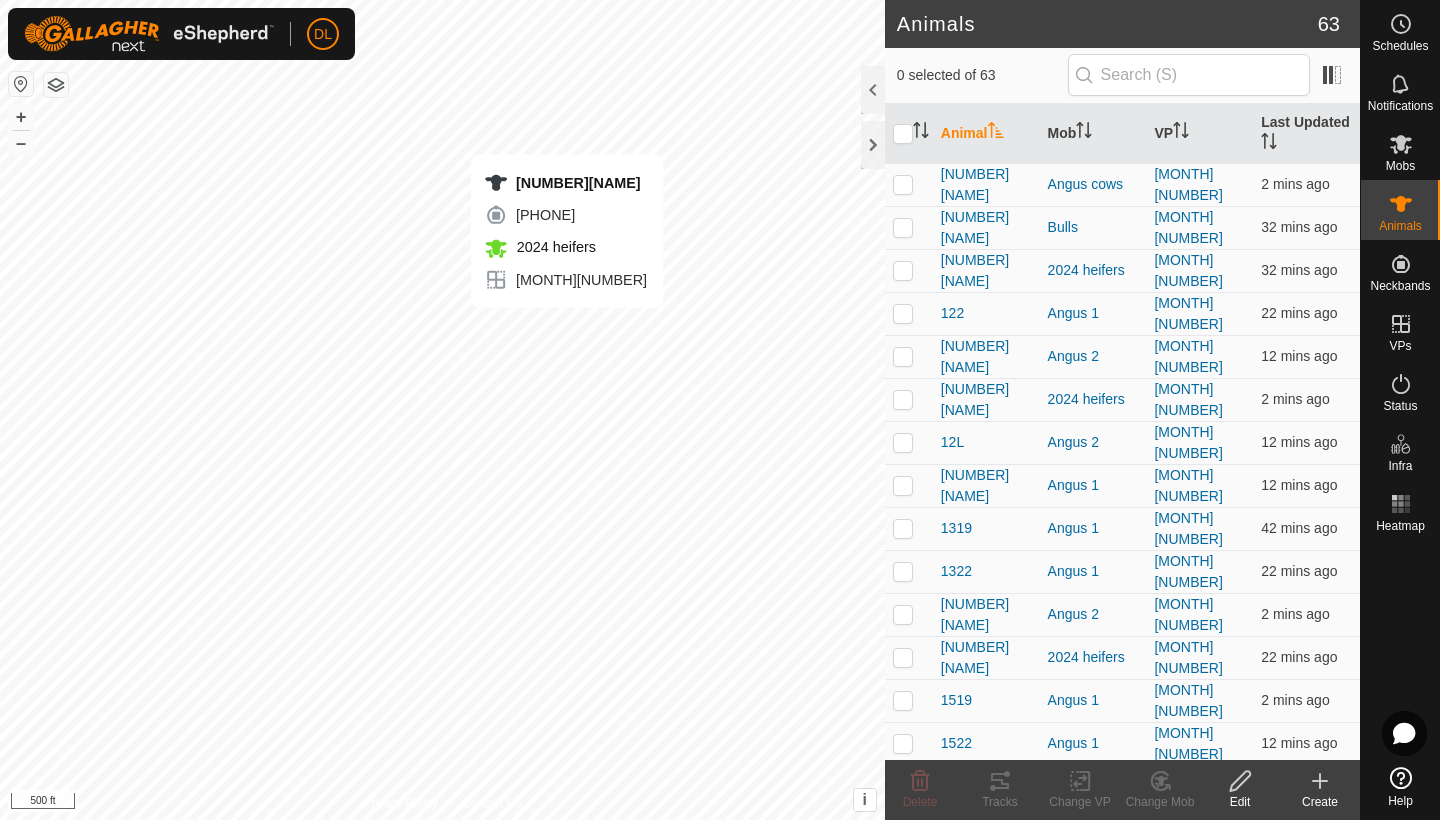 checkbox on "true" 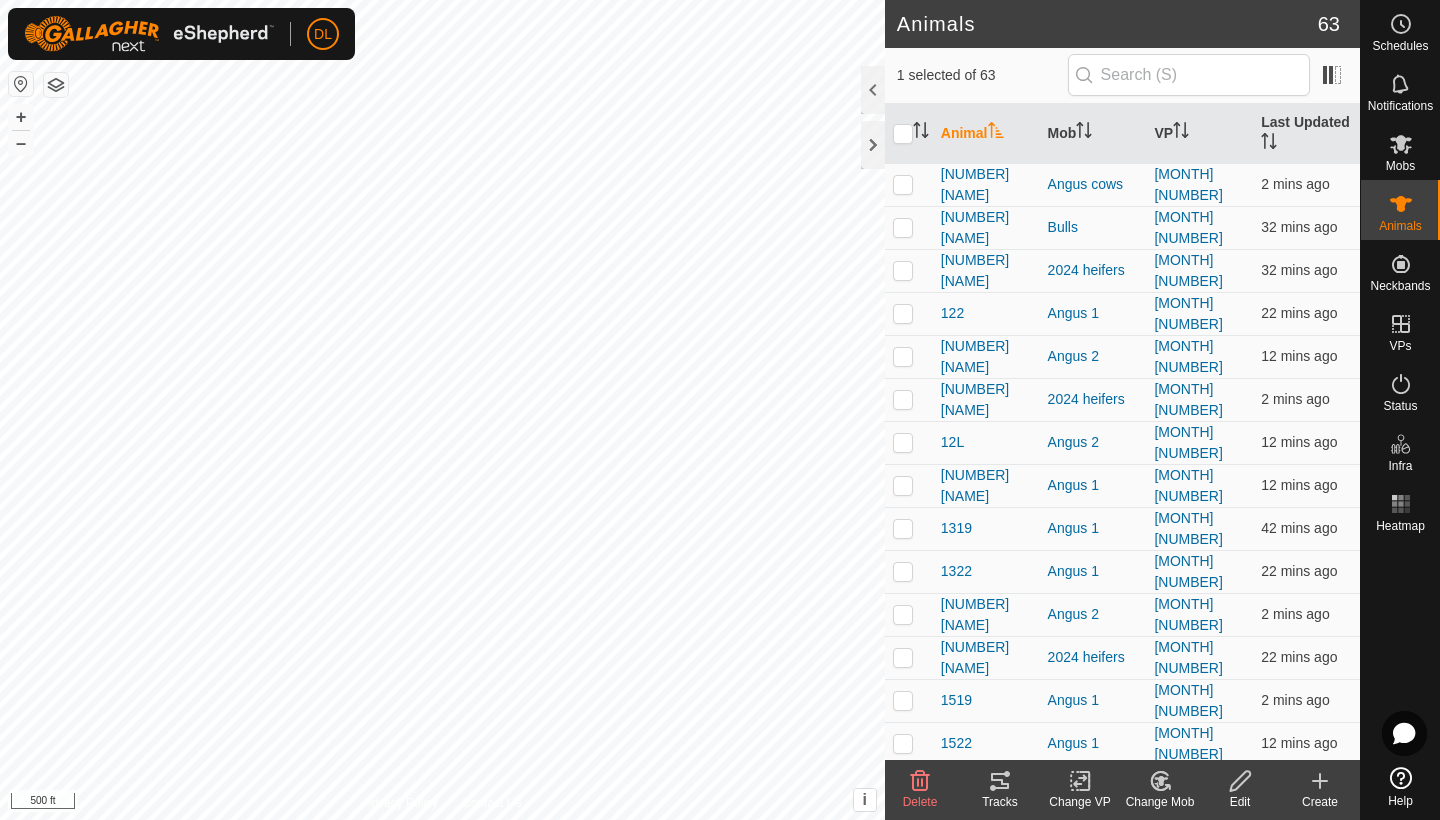 click 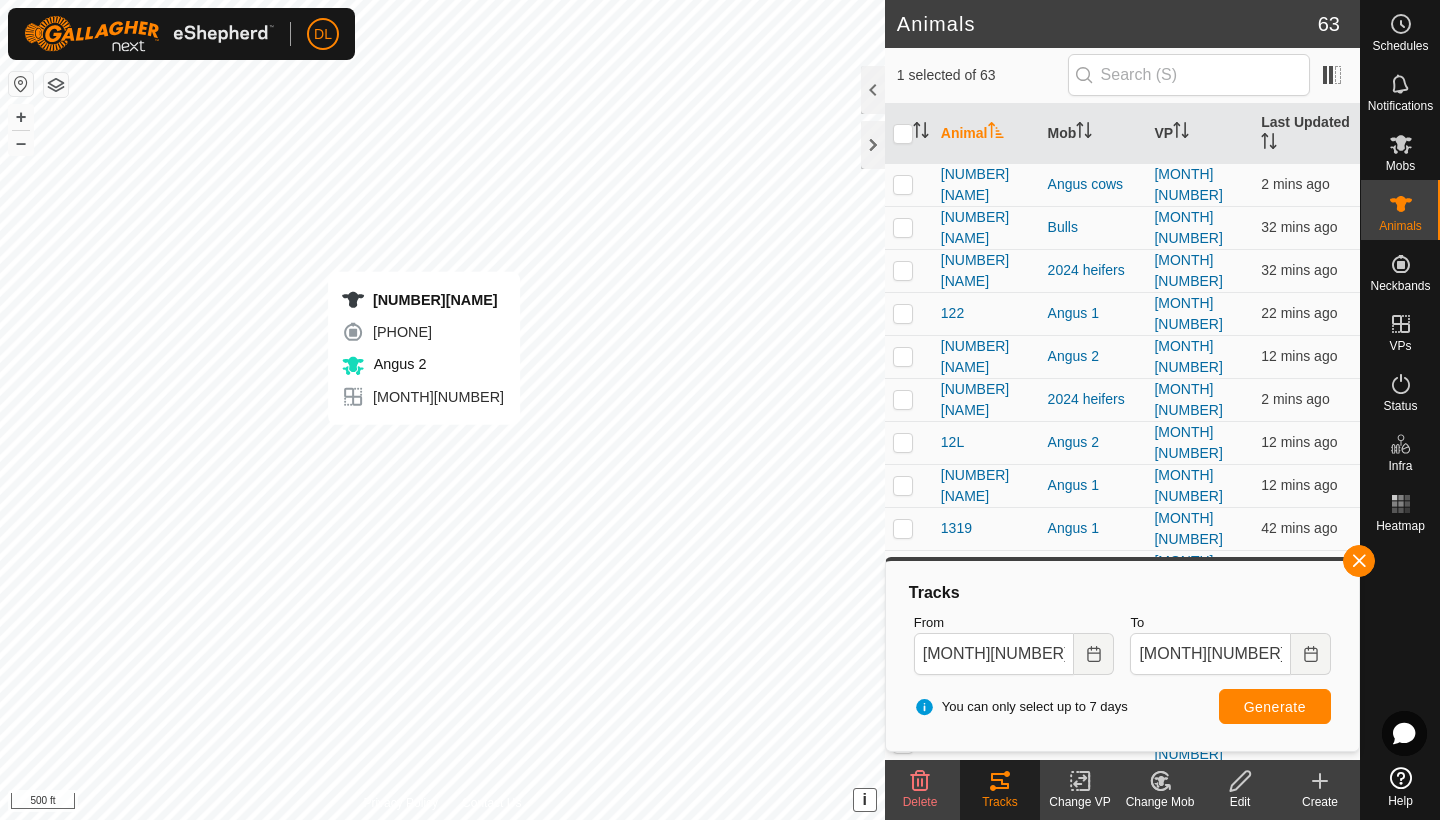 checkbox on "true" 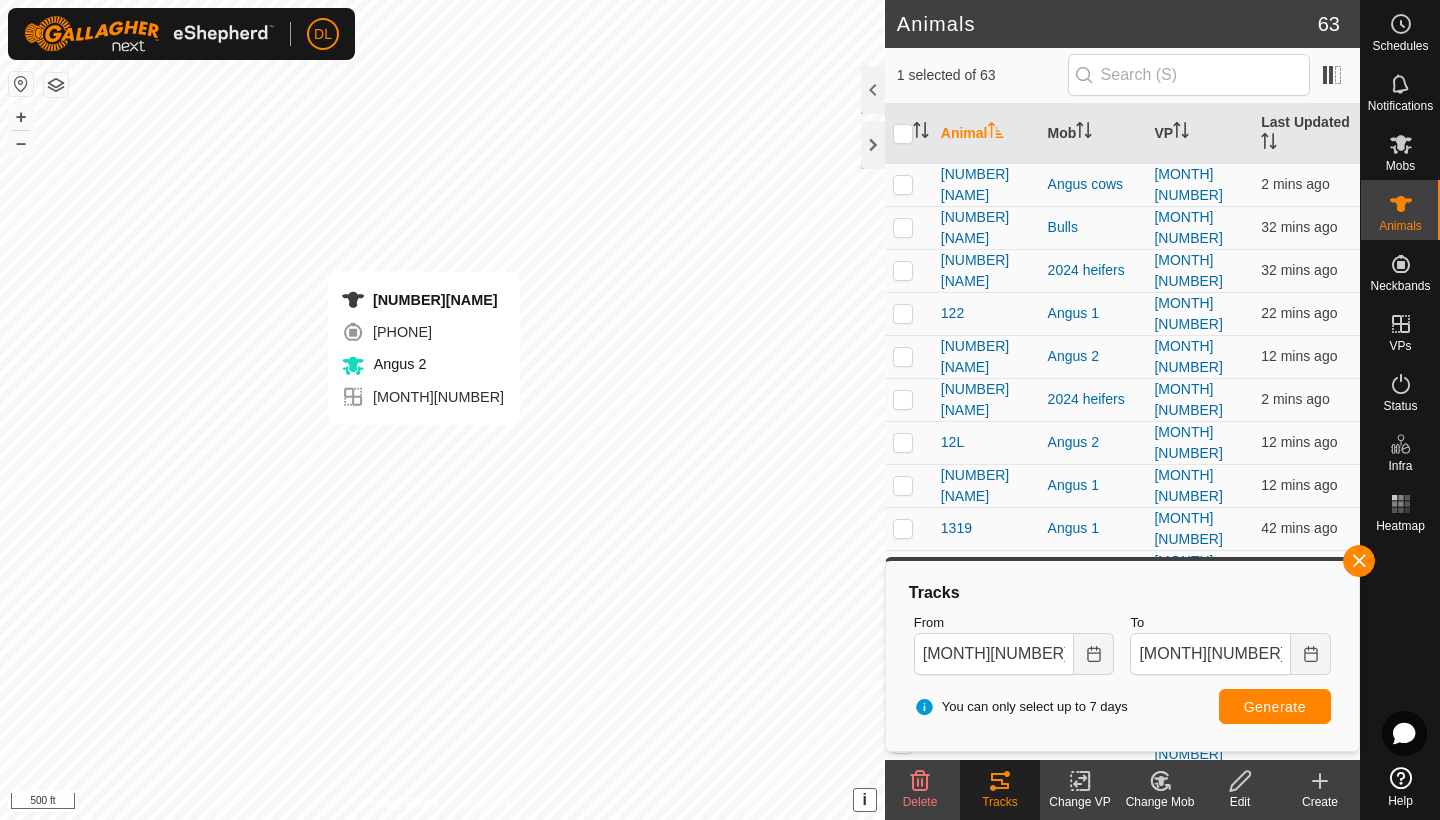 checkbox on "false" 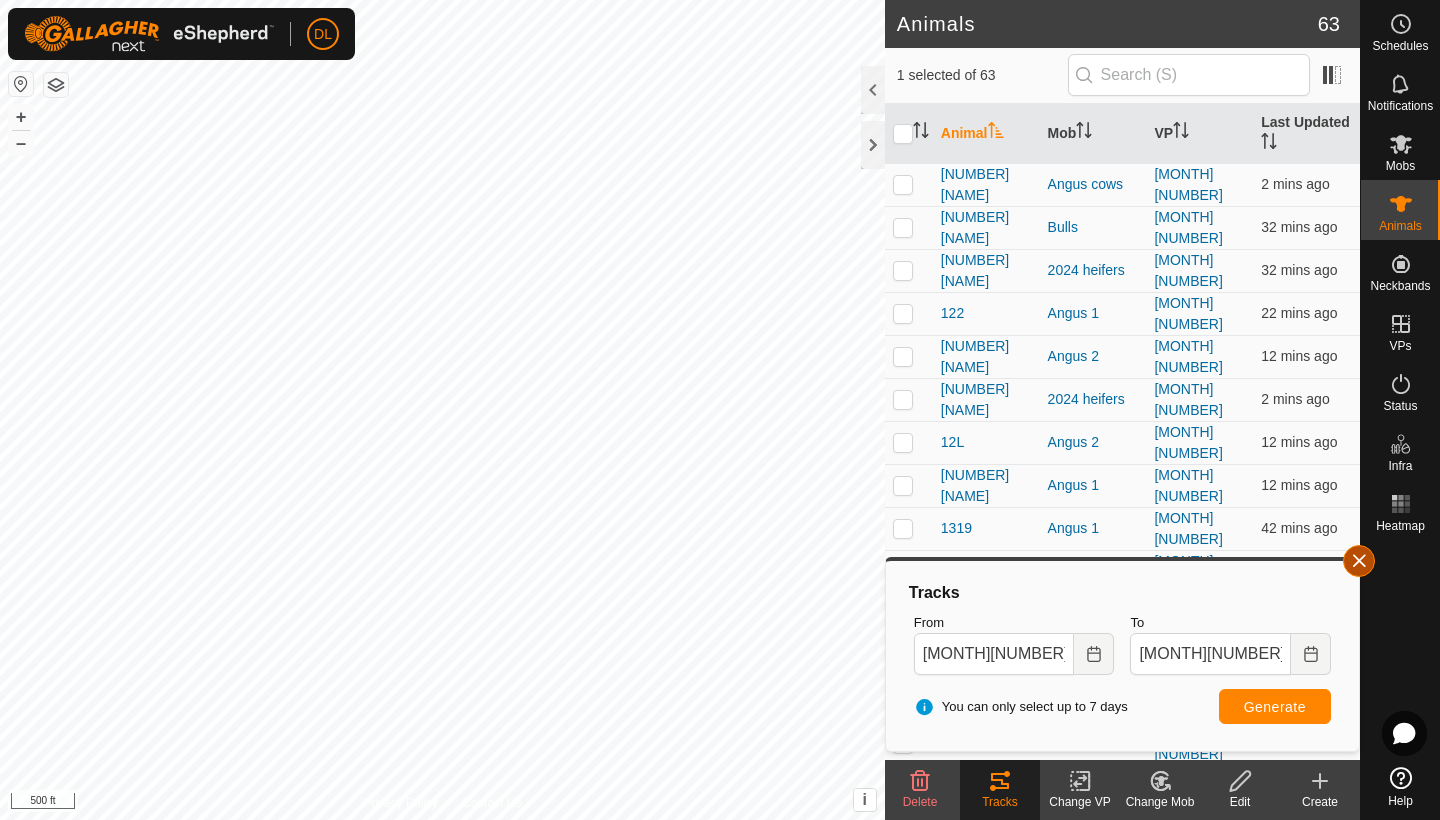 click at bounding box center [1359, 561] 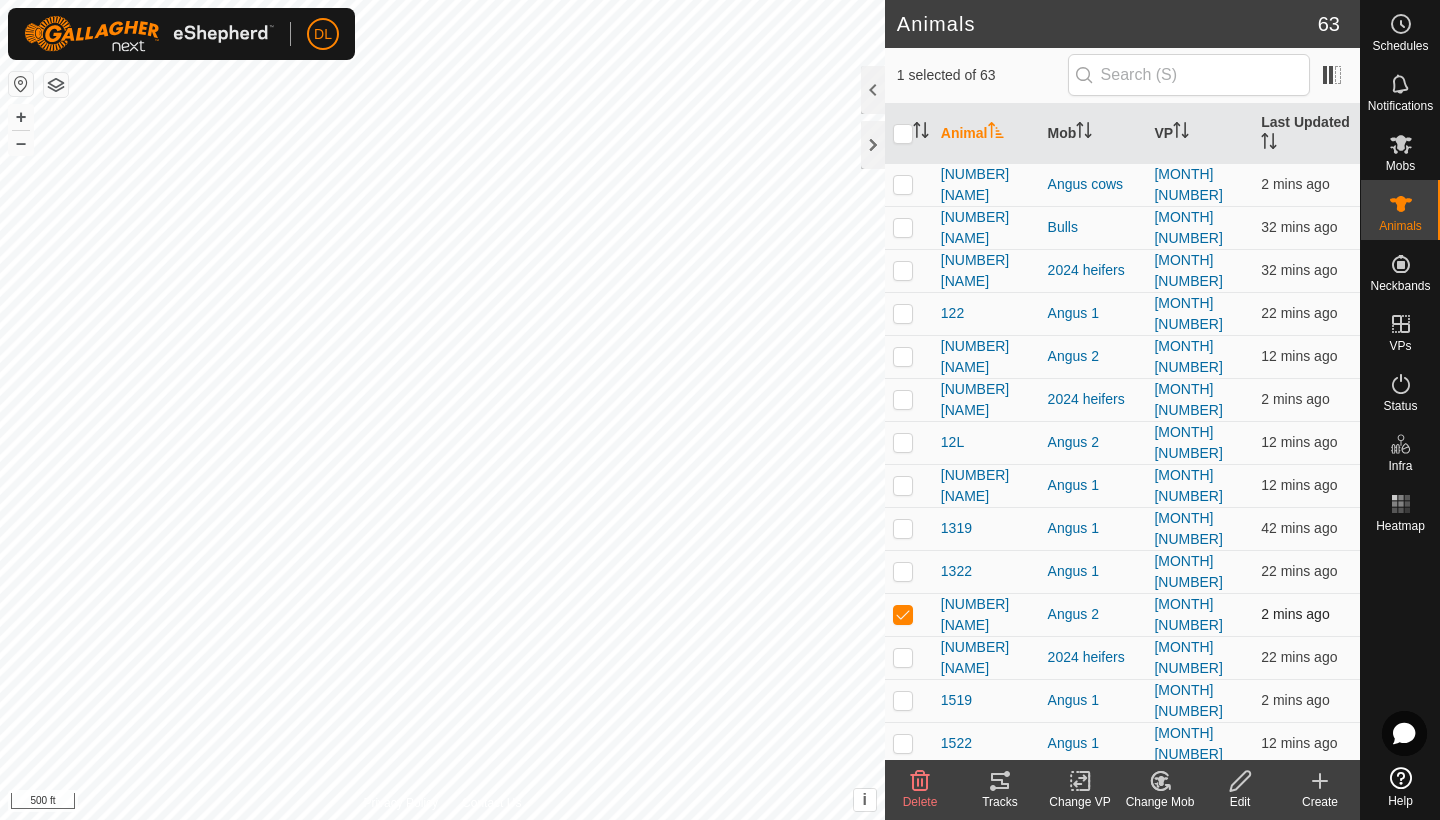 click at bounding box center [903, 614] 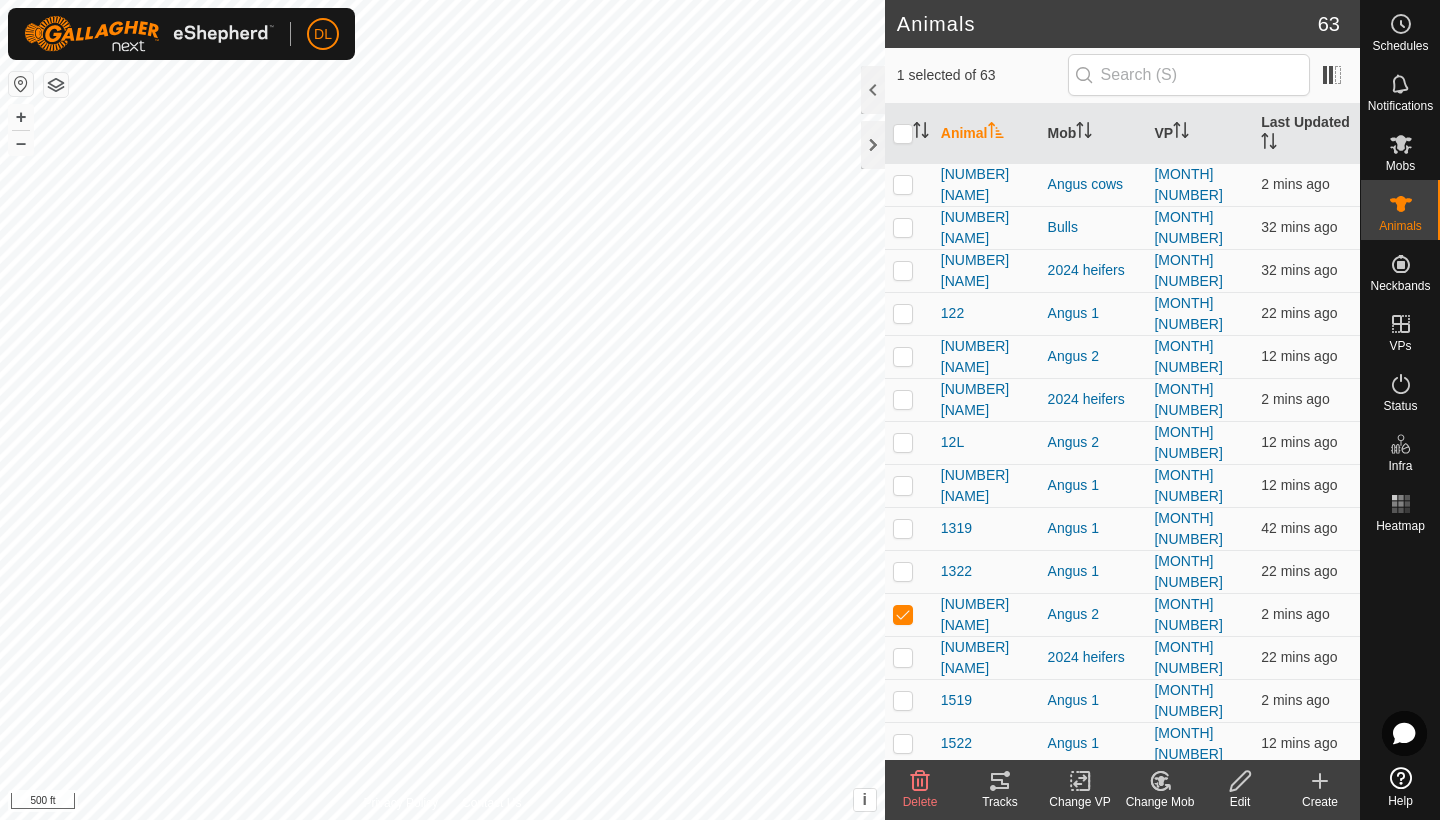 click 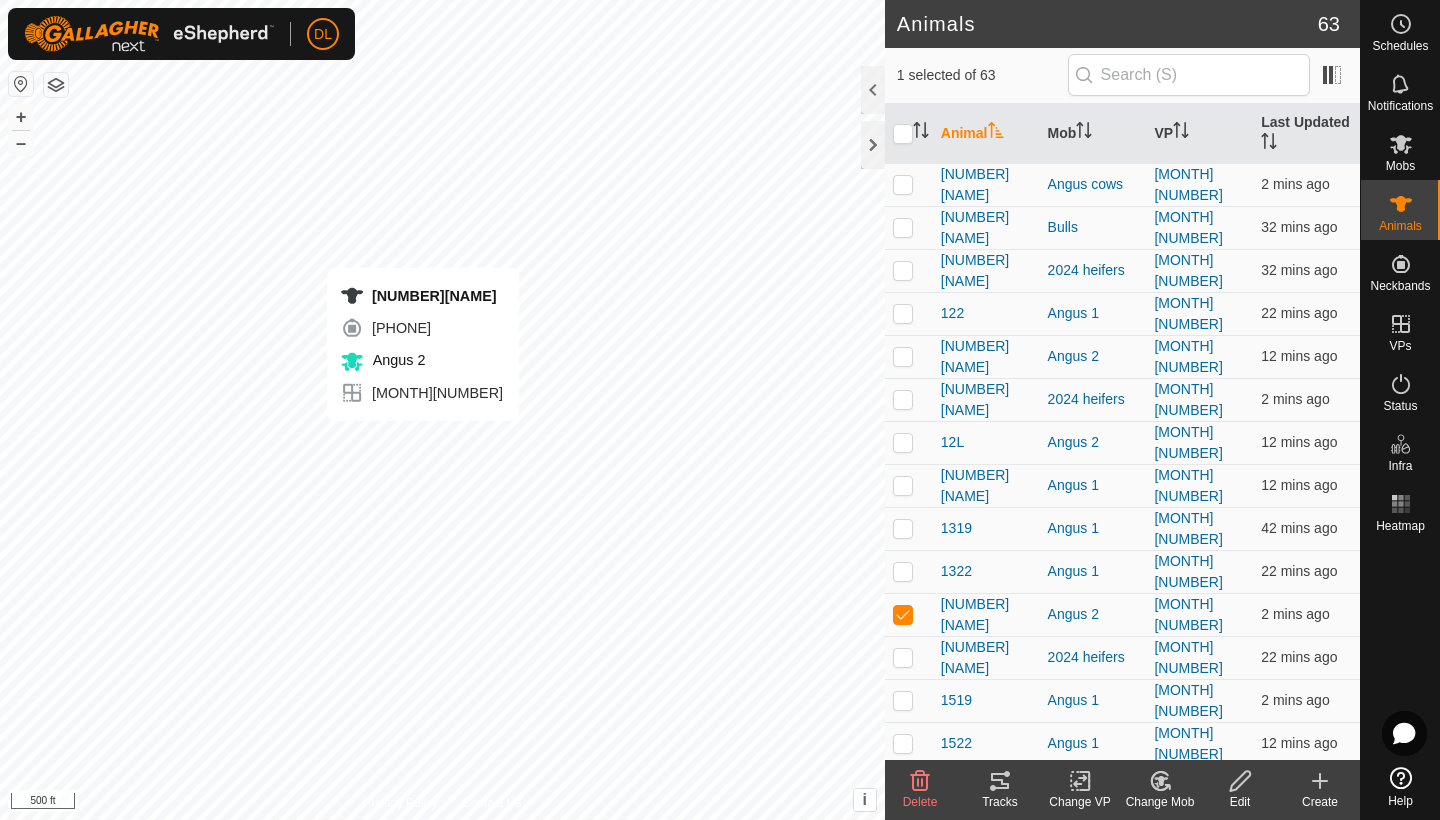 checkbox on "false" 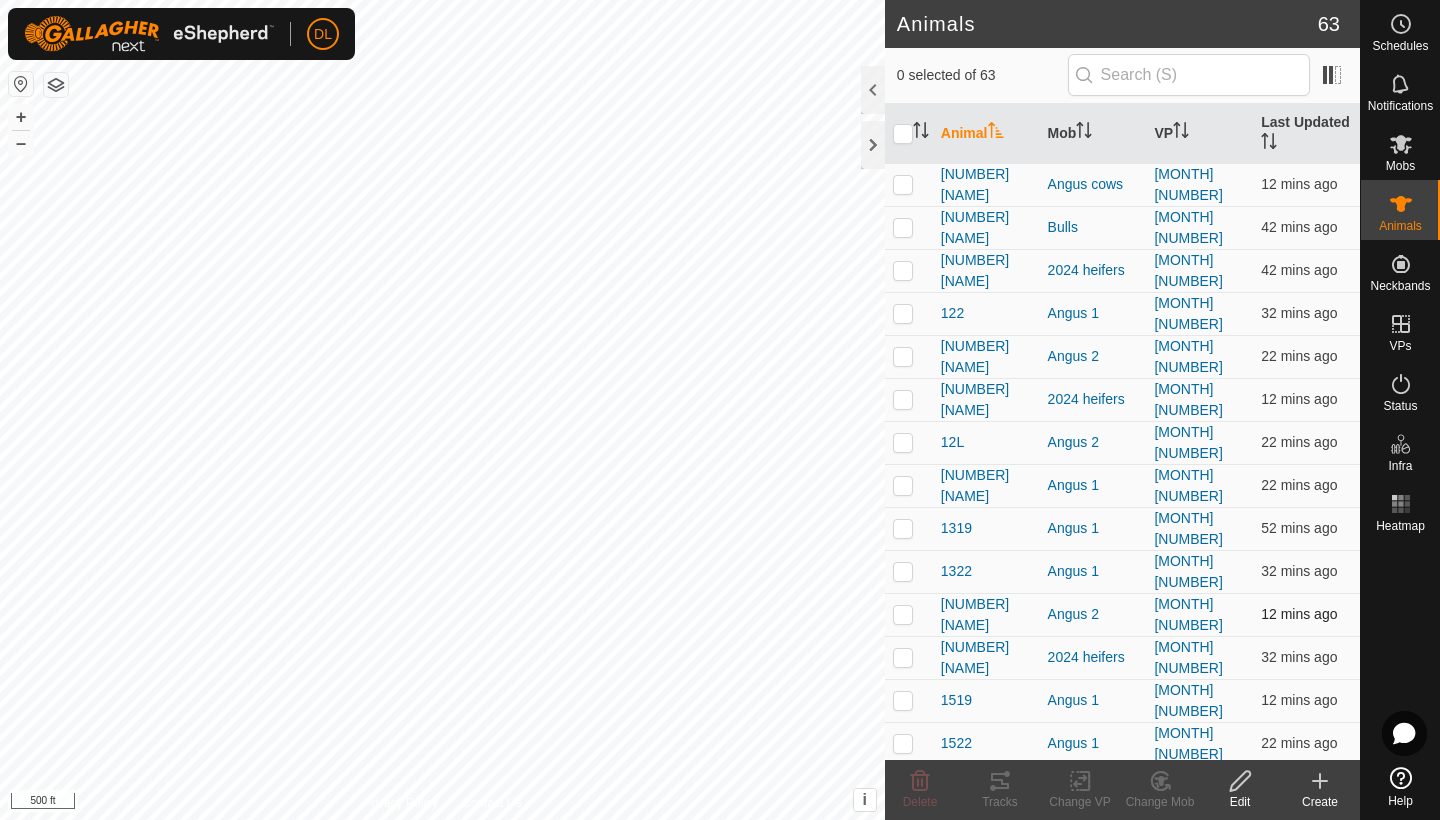 click on "12 mins ago" at bounding box center [1299, 614] 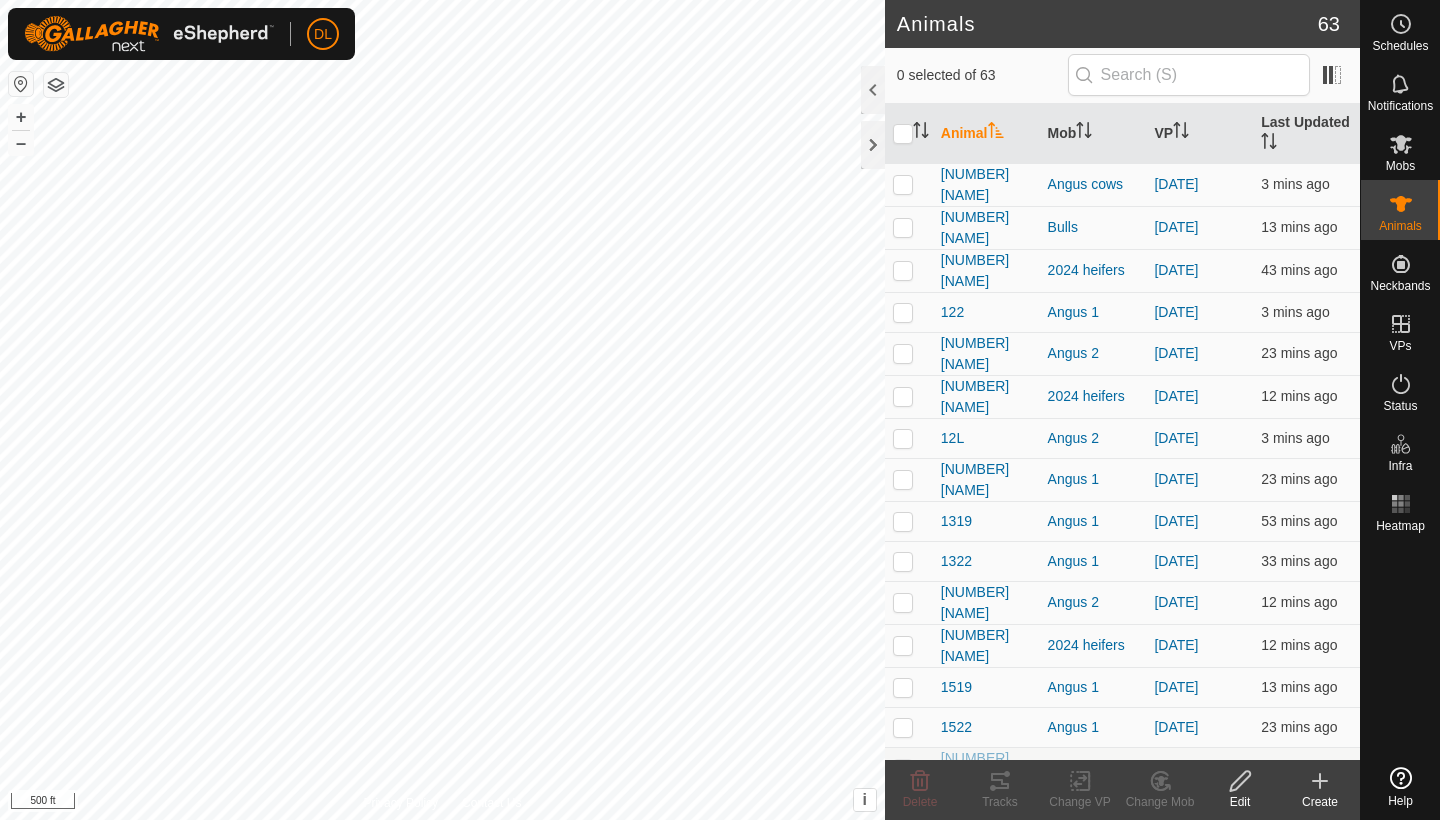 scroll, scrollTop: 0, scrollLeft: 0, axis: both 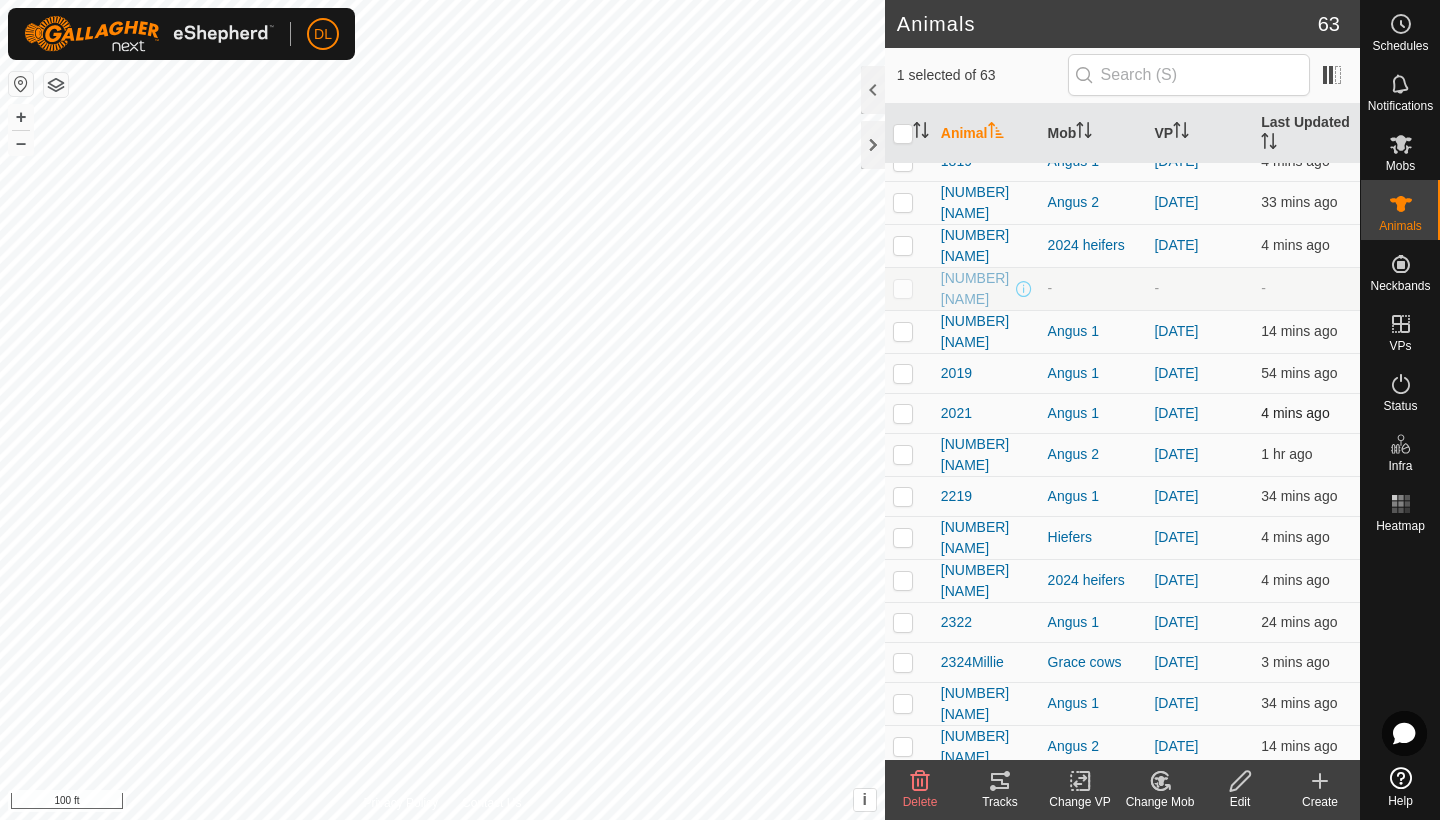 checkbox on "false" 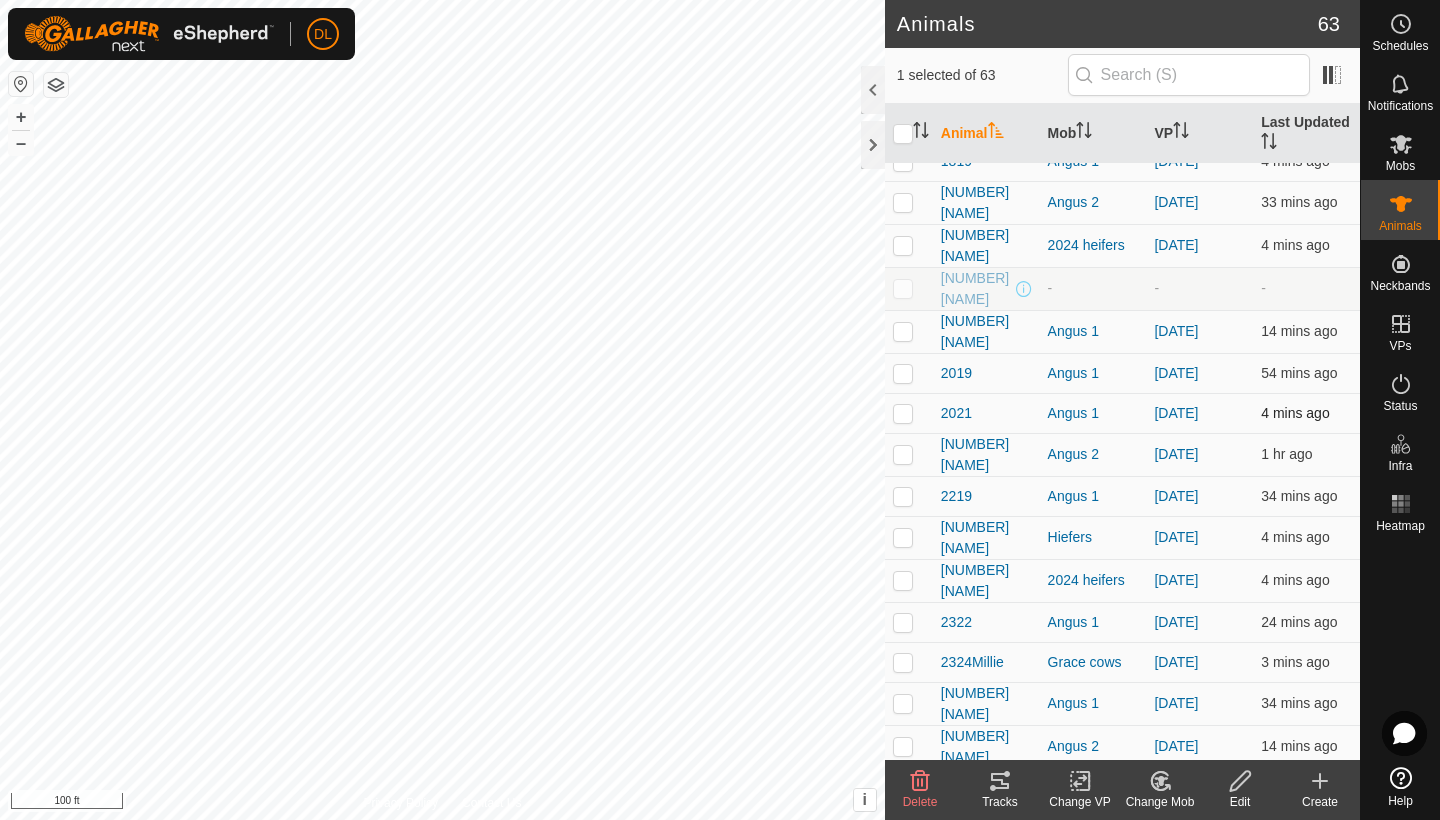 checkbox on "true" 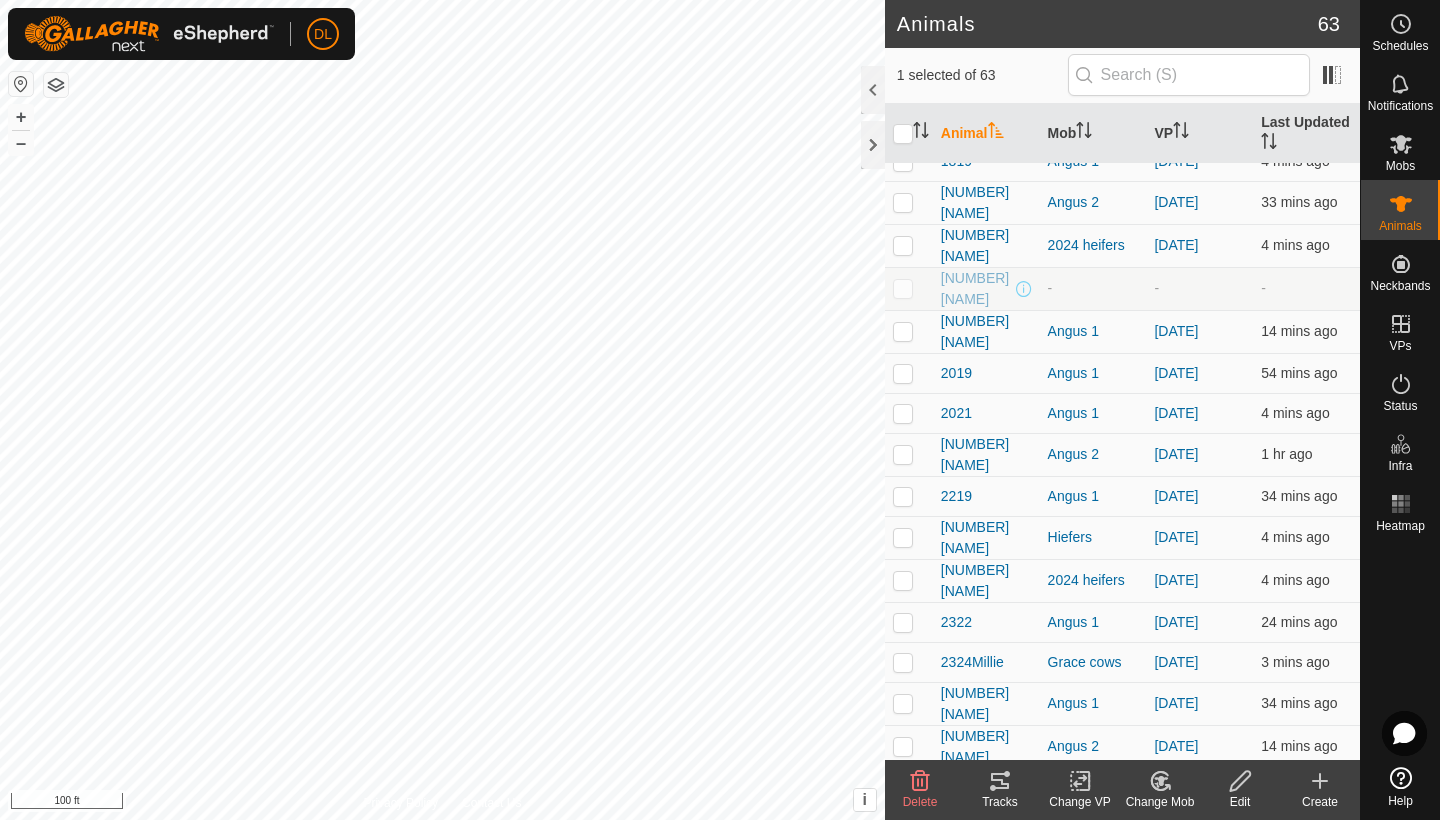 click 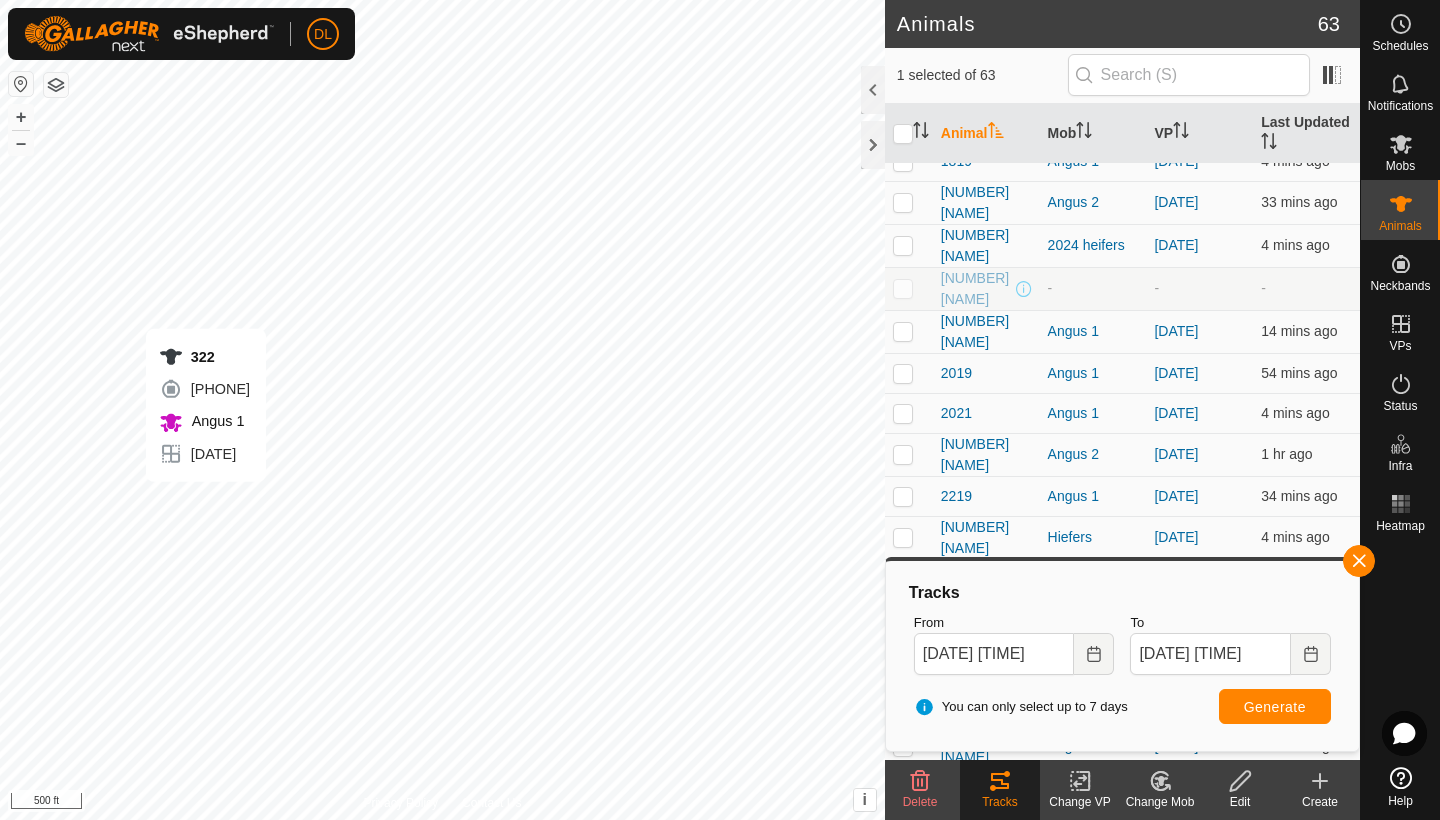 checkbox on "true" 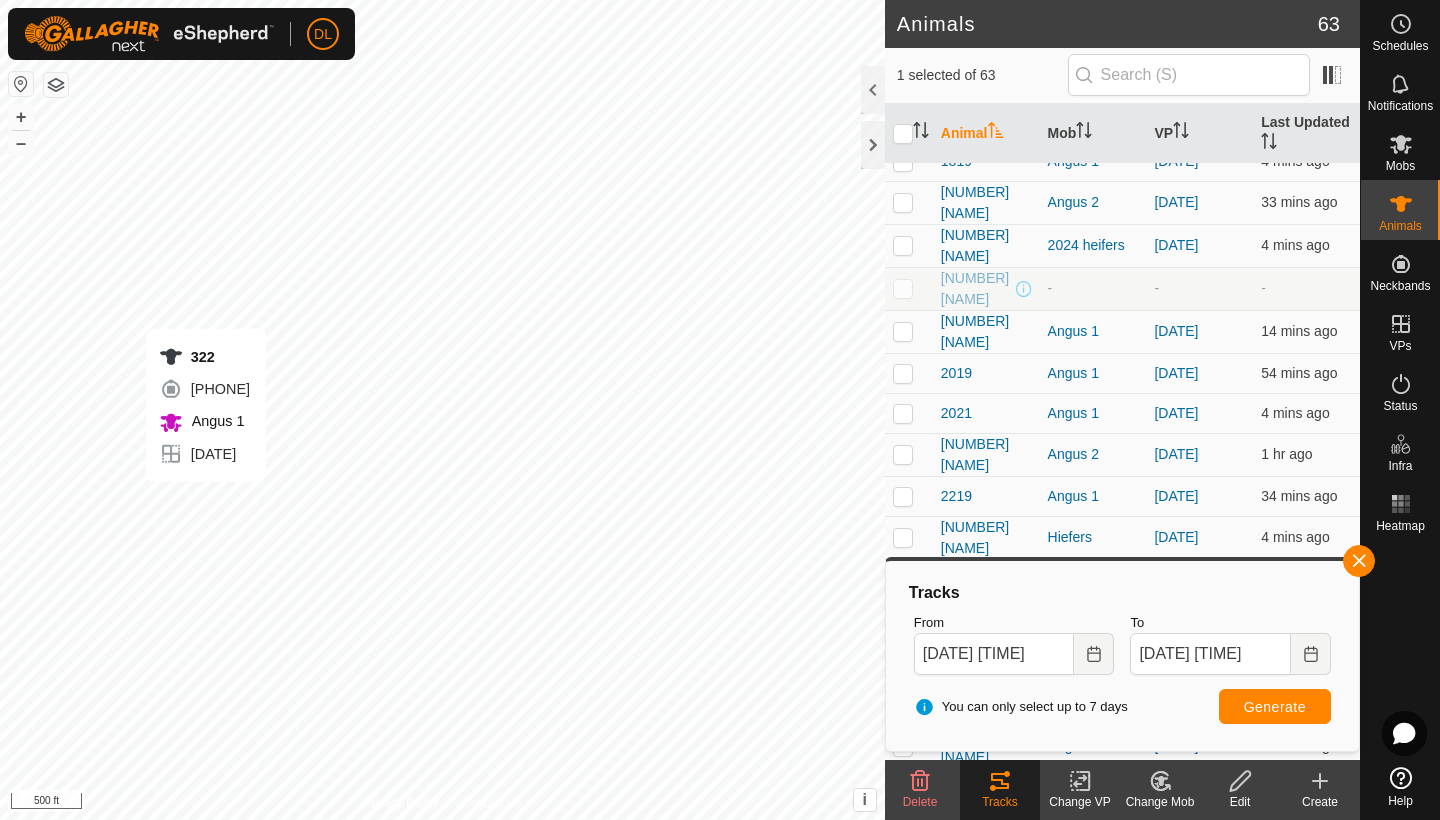 checkbox on "false" 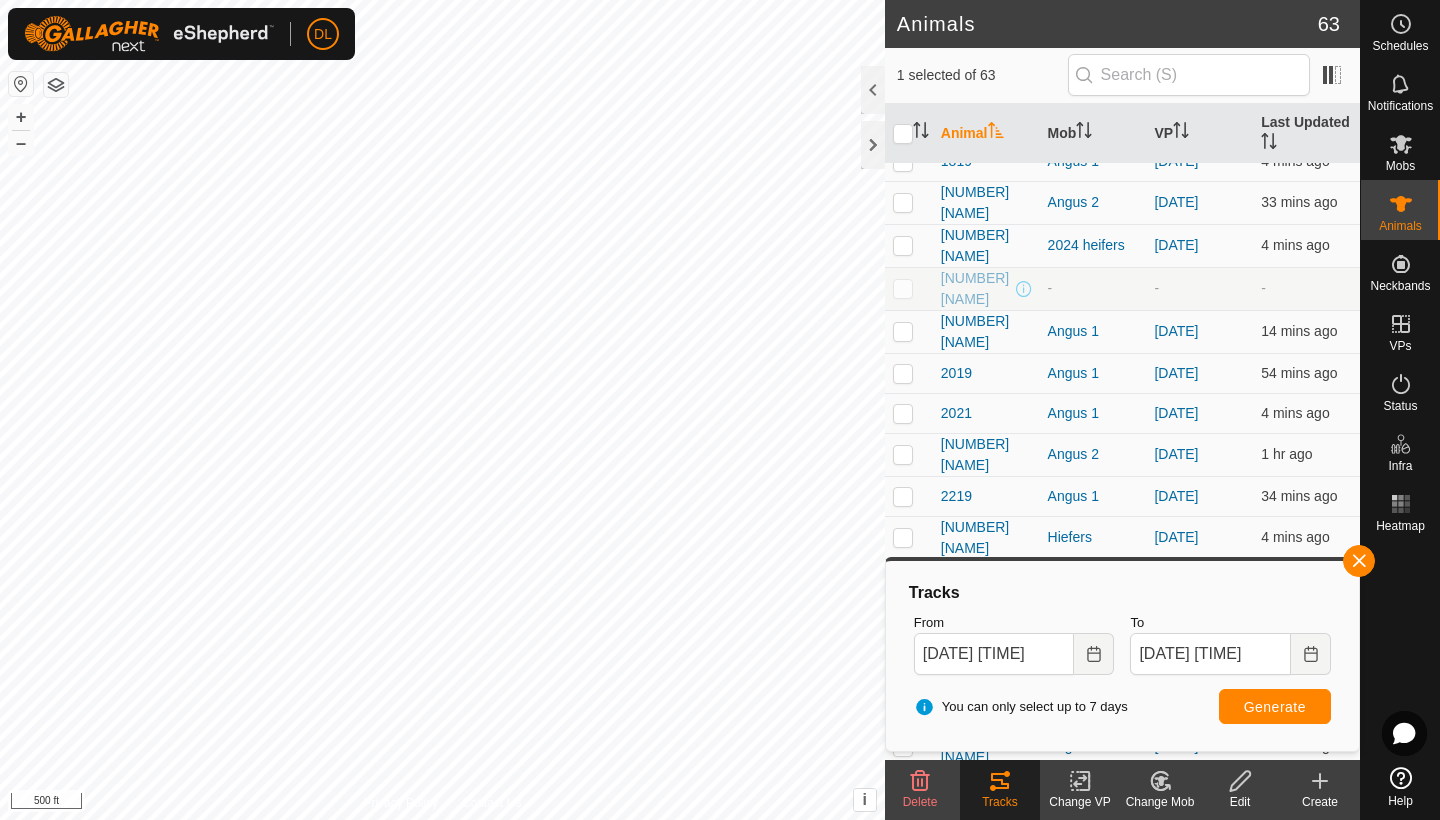 click on "Tracks" 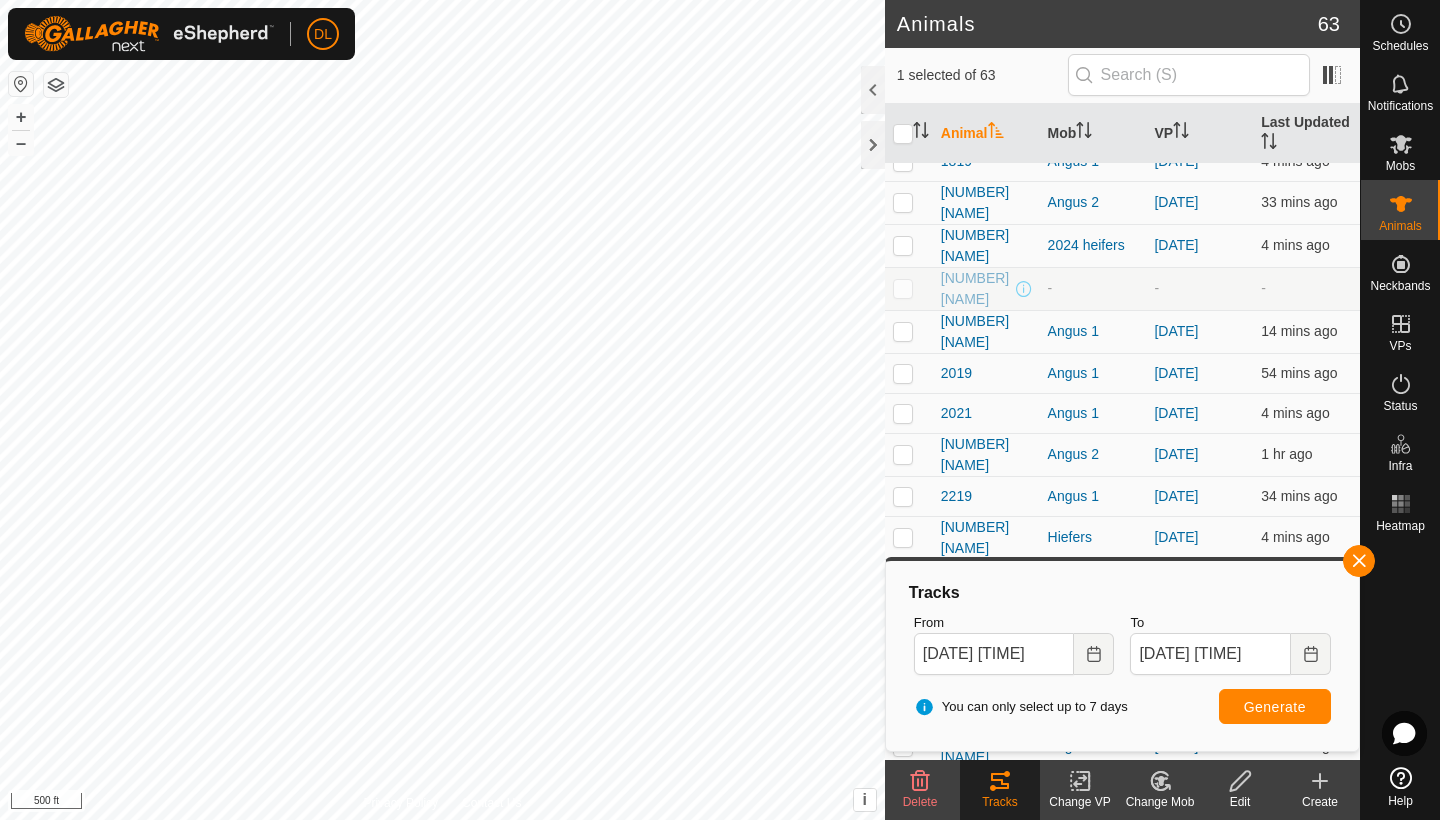 click on "Generate" at bounding box center [1275, 707] 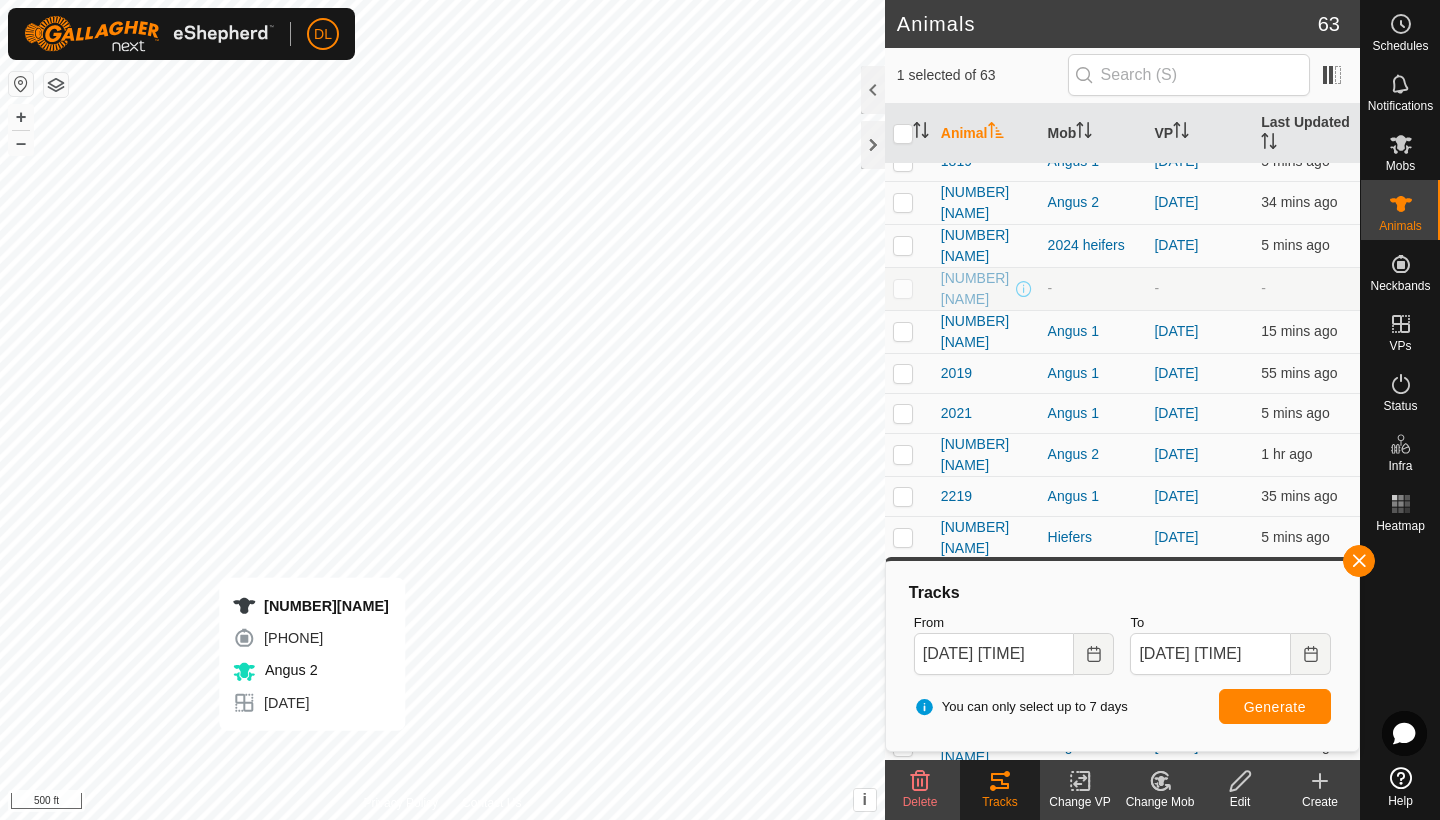 checkbox on "true" 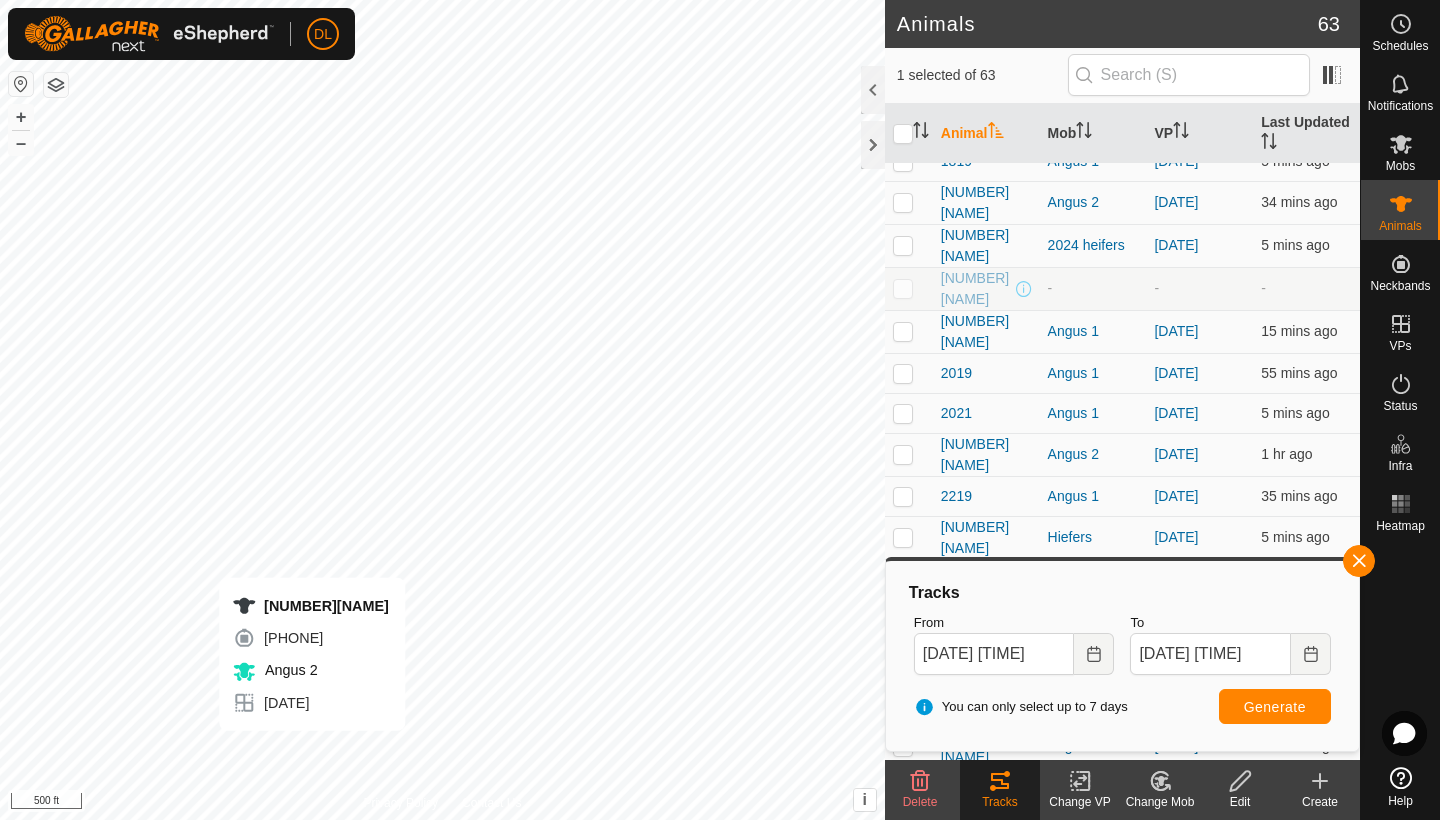 checkbox on "false" 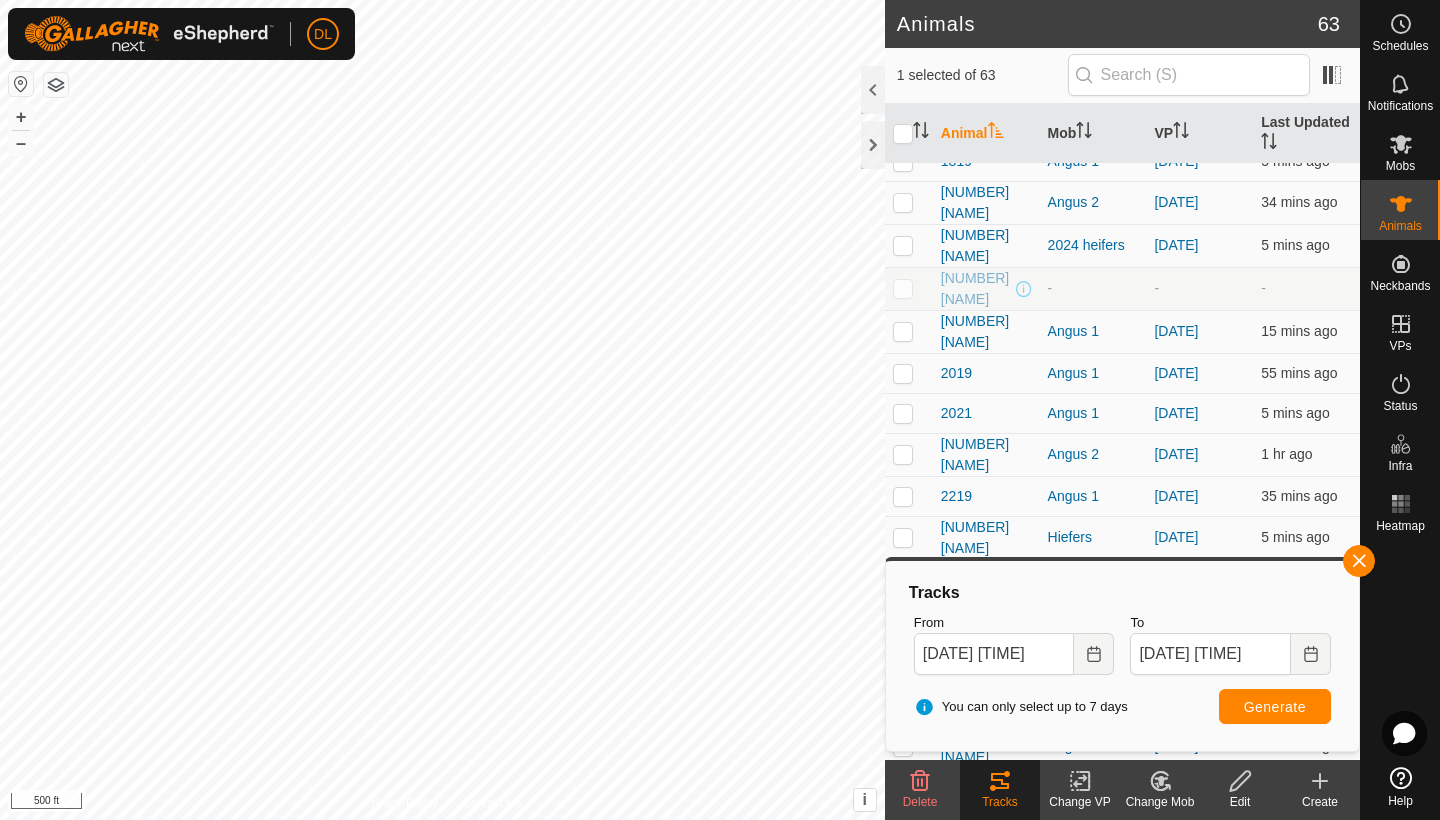 click on "Tracks" 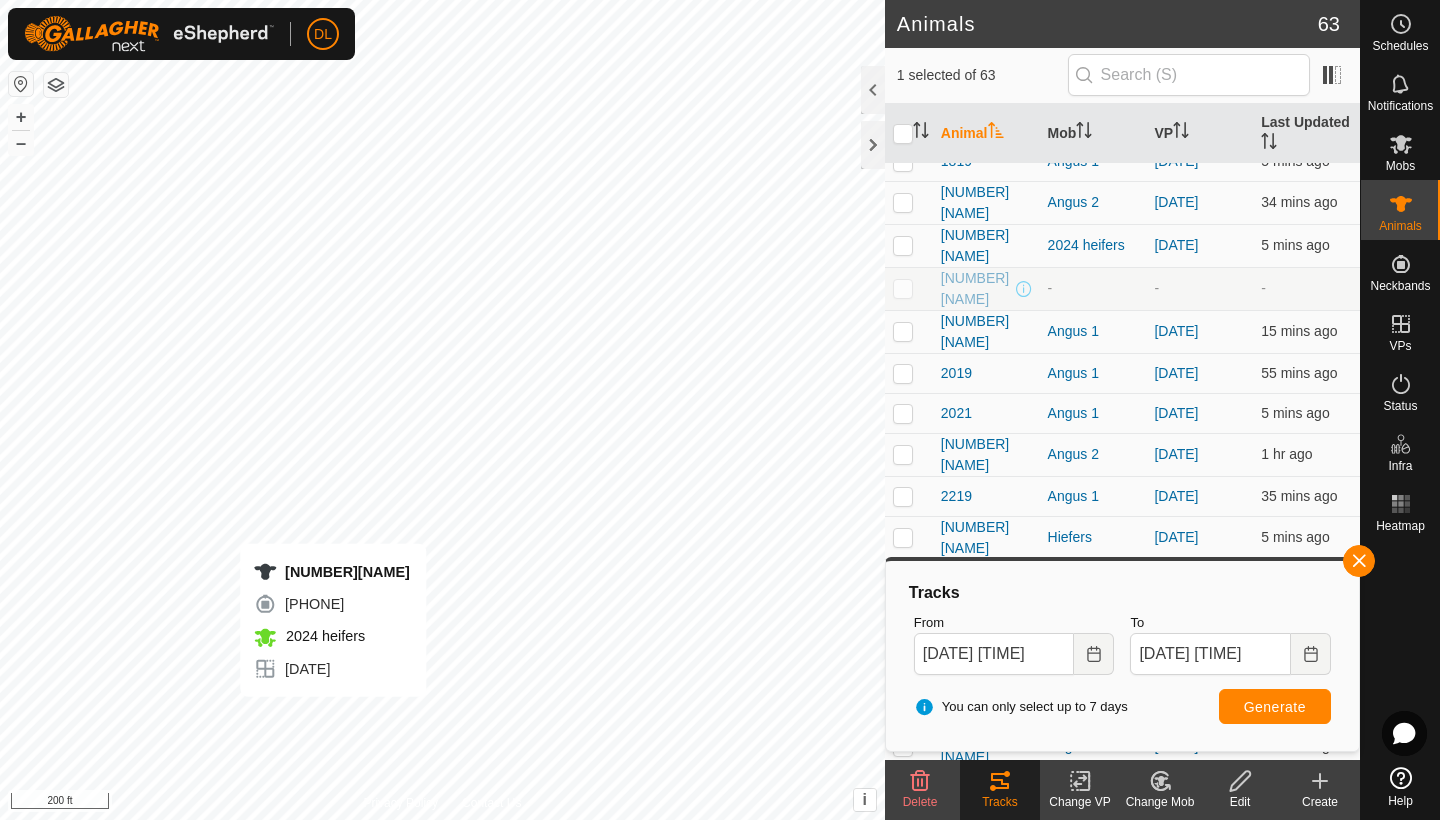 checkbox on "false" 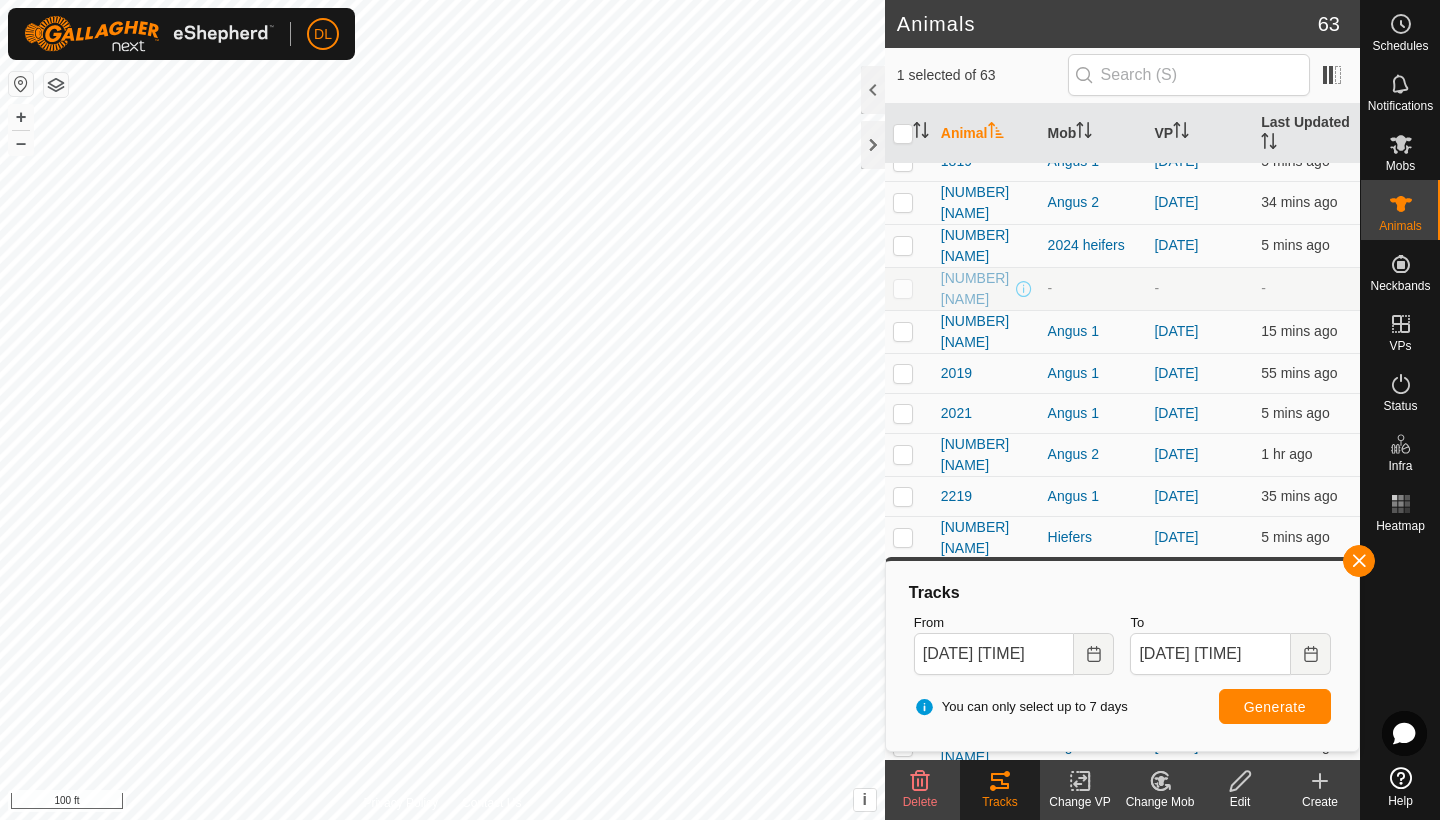 checkbox on "true" 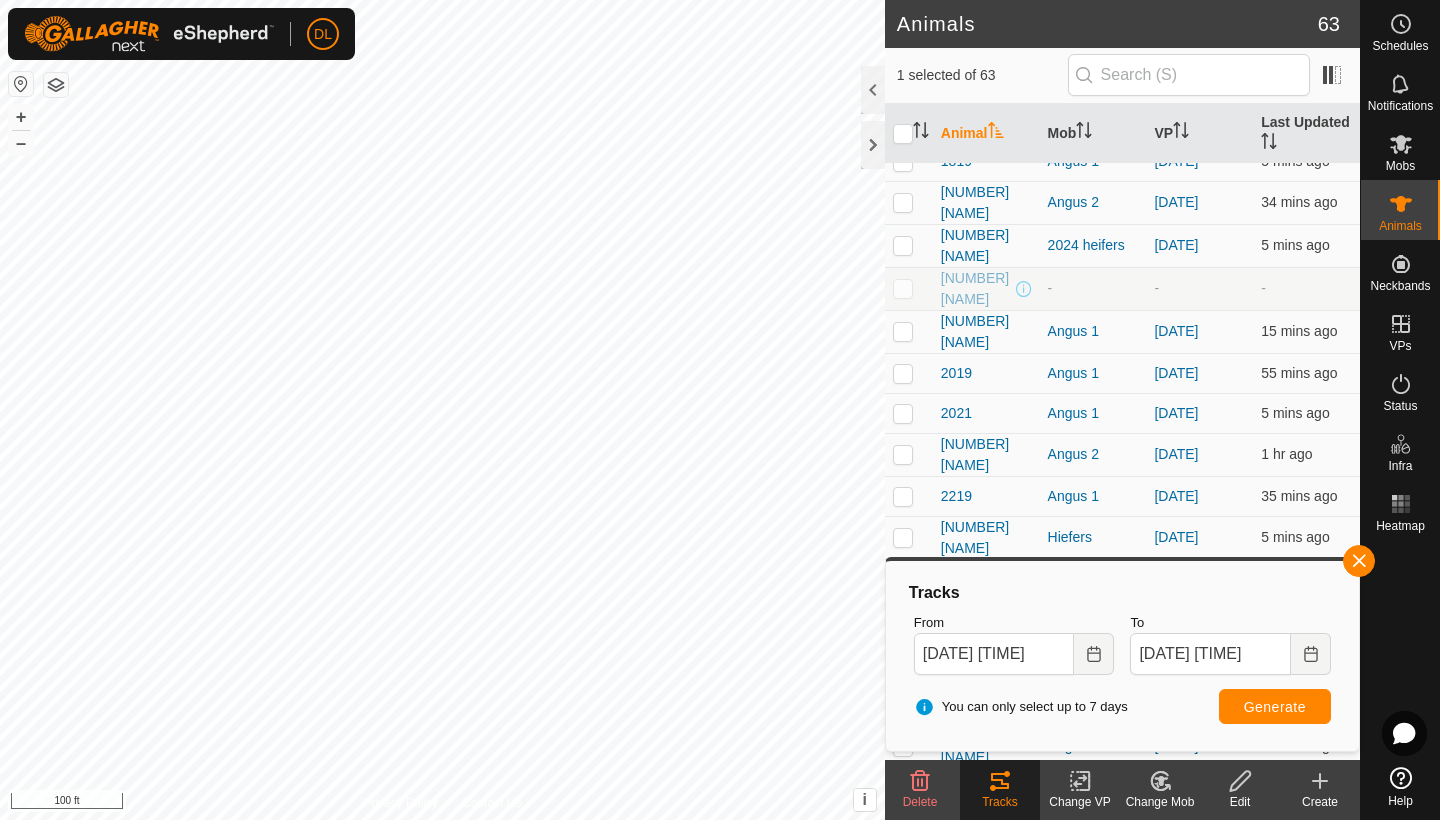 click on "Generate" at bounding box center (1275, 706) 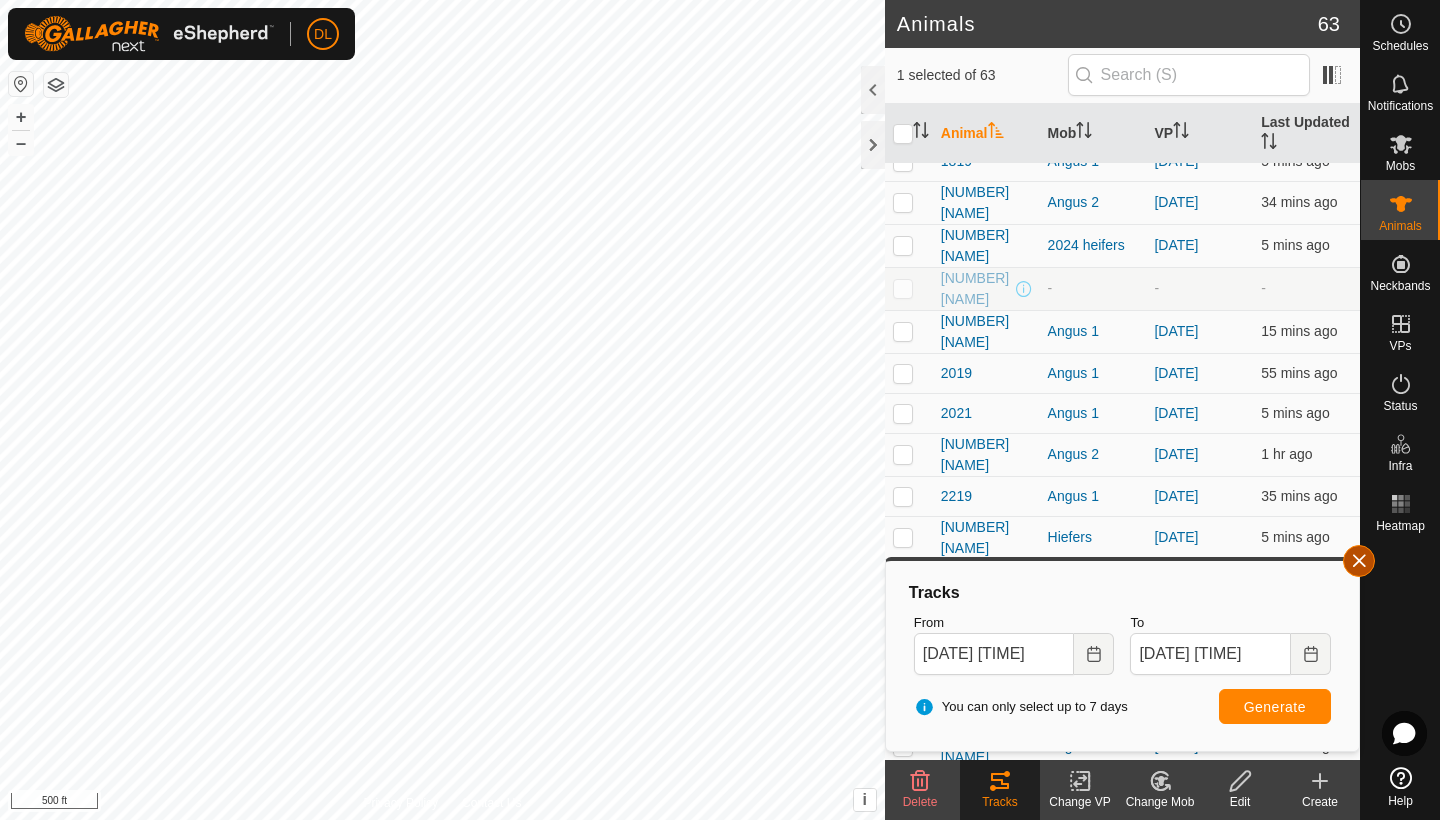 click at bounding box center [1359, 561] 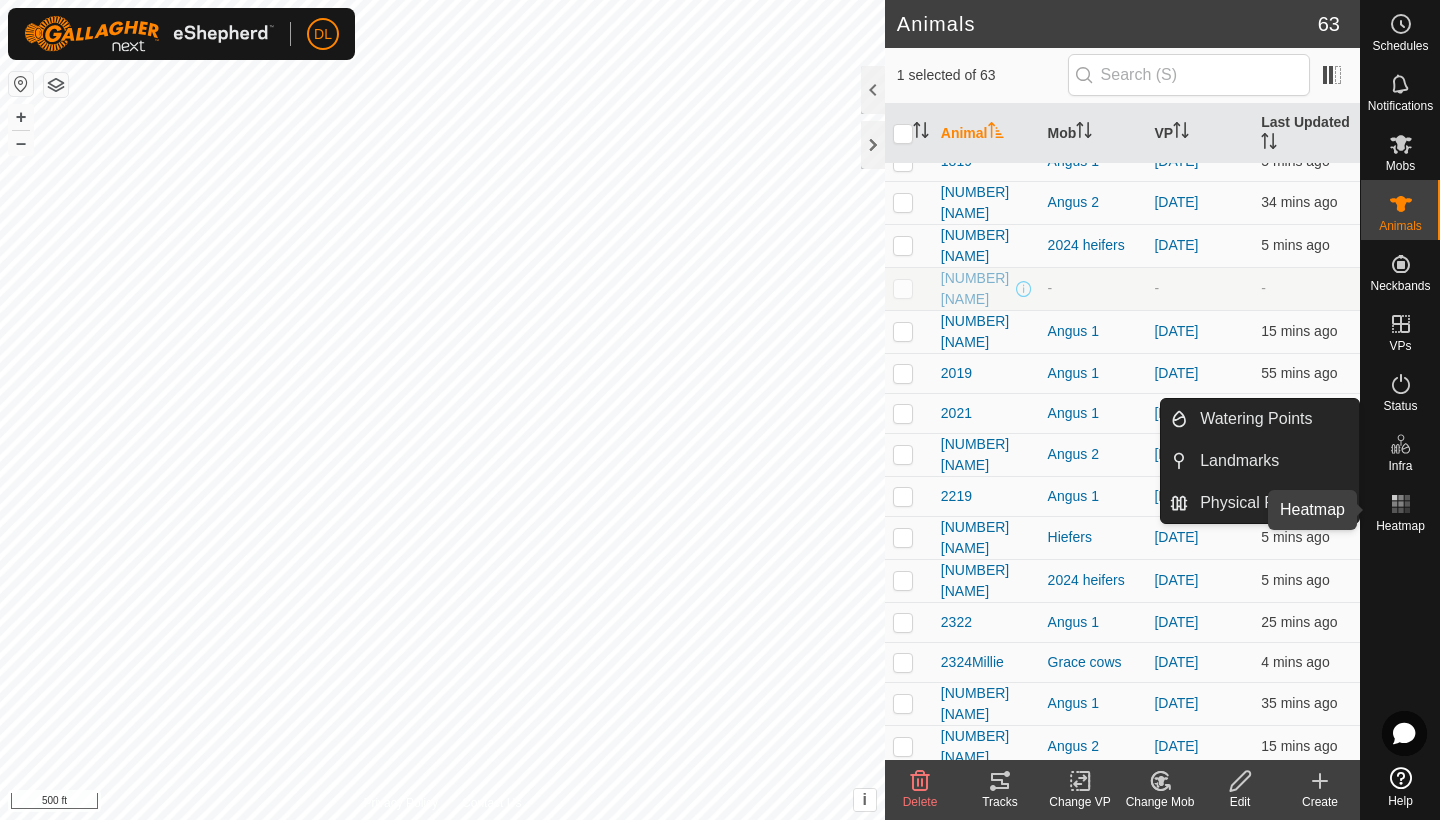 click 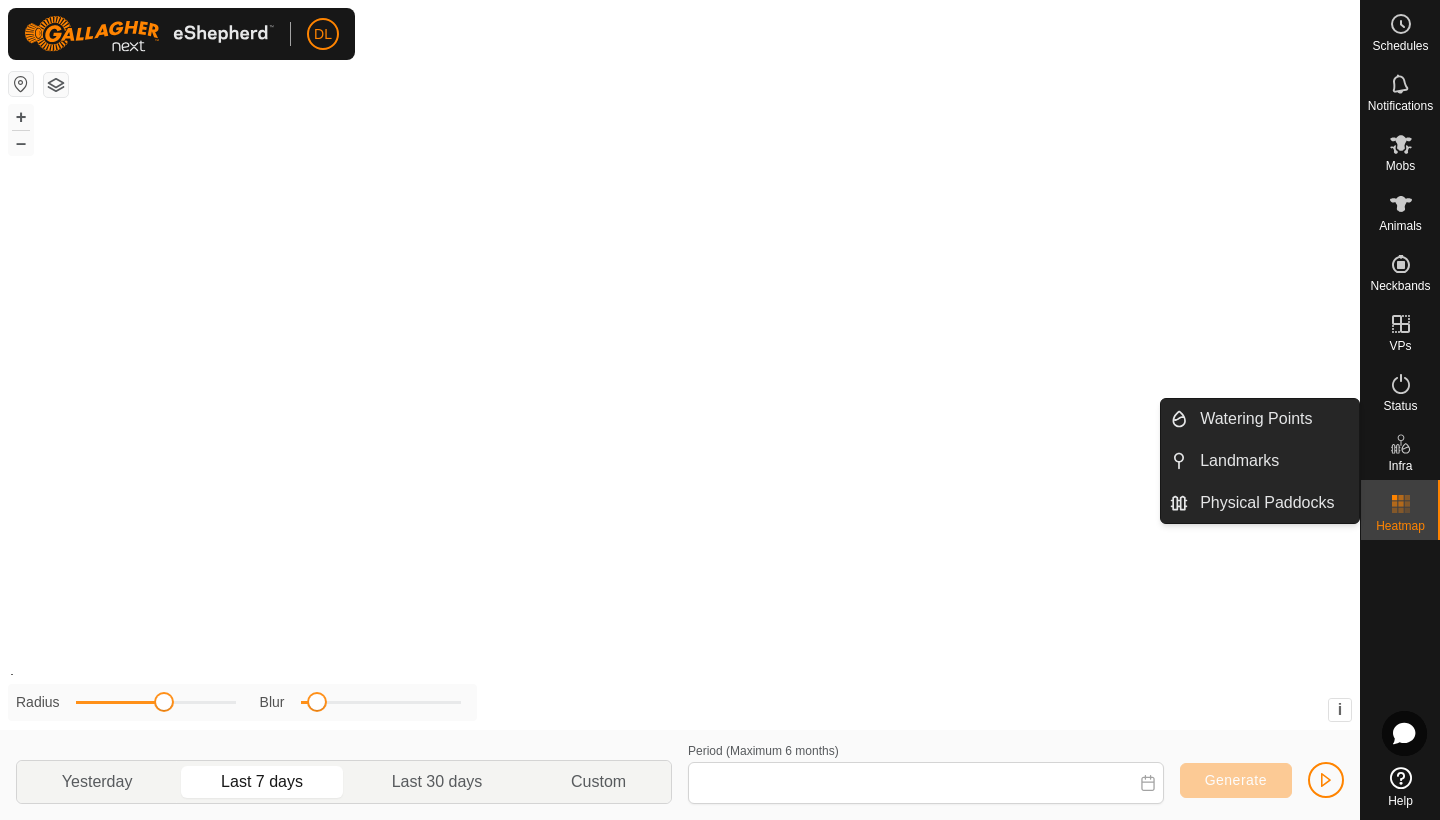 type on "31 Jul, 2025 - 06 Aug, 2025" 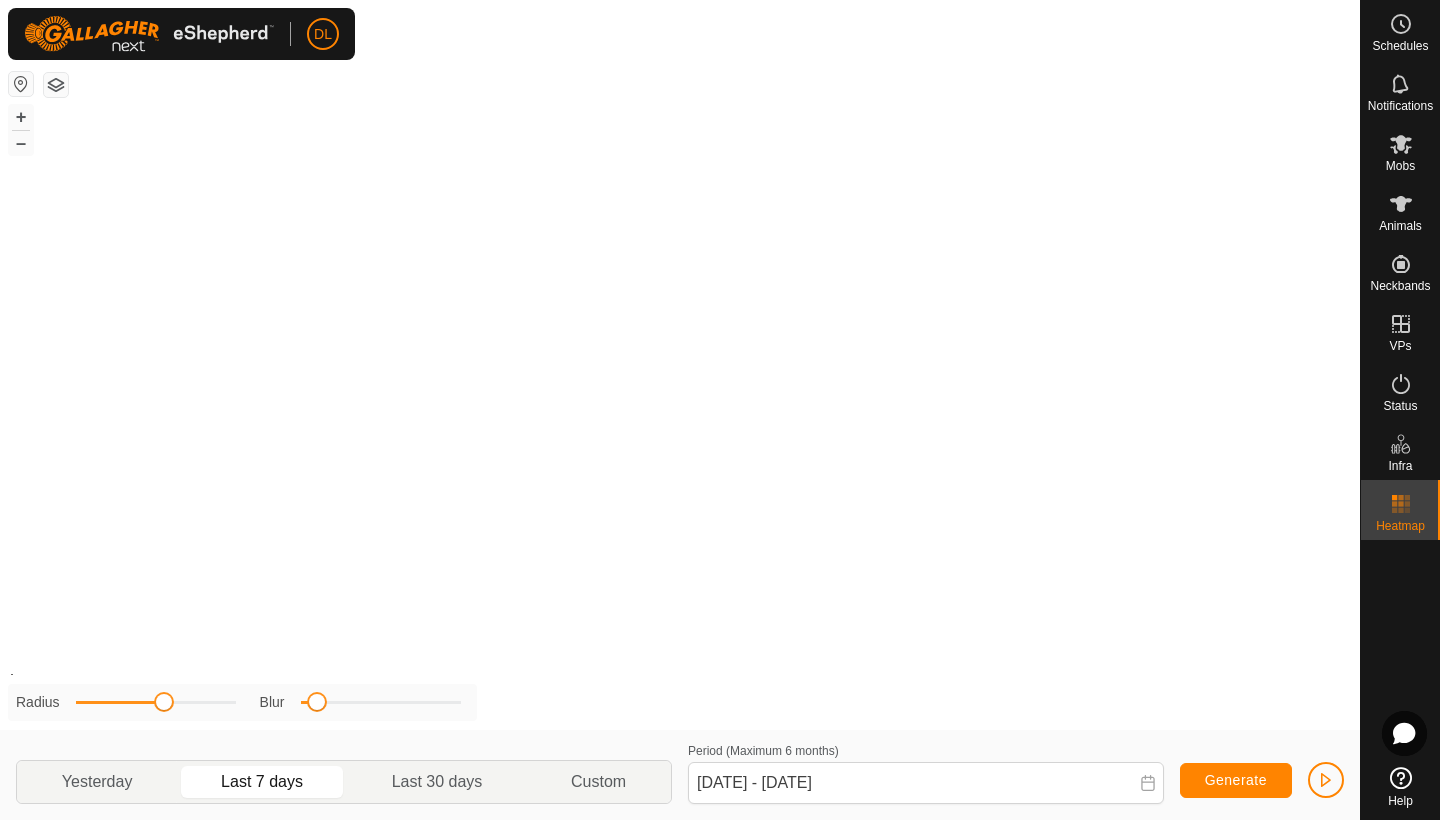 click on "Generate" 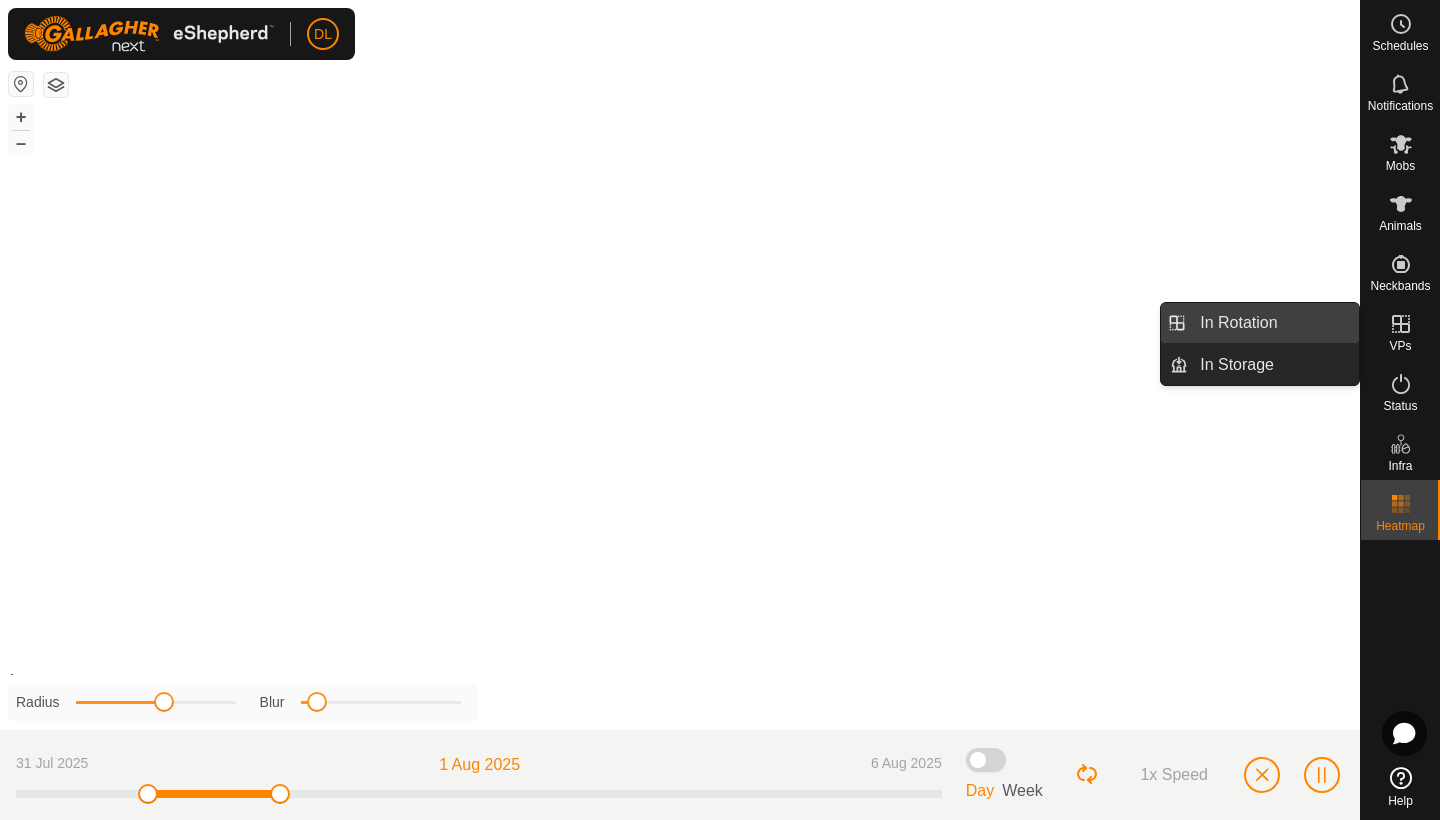 click on "In Rotation" at bounding box center (1273, 323) 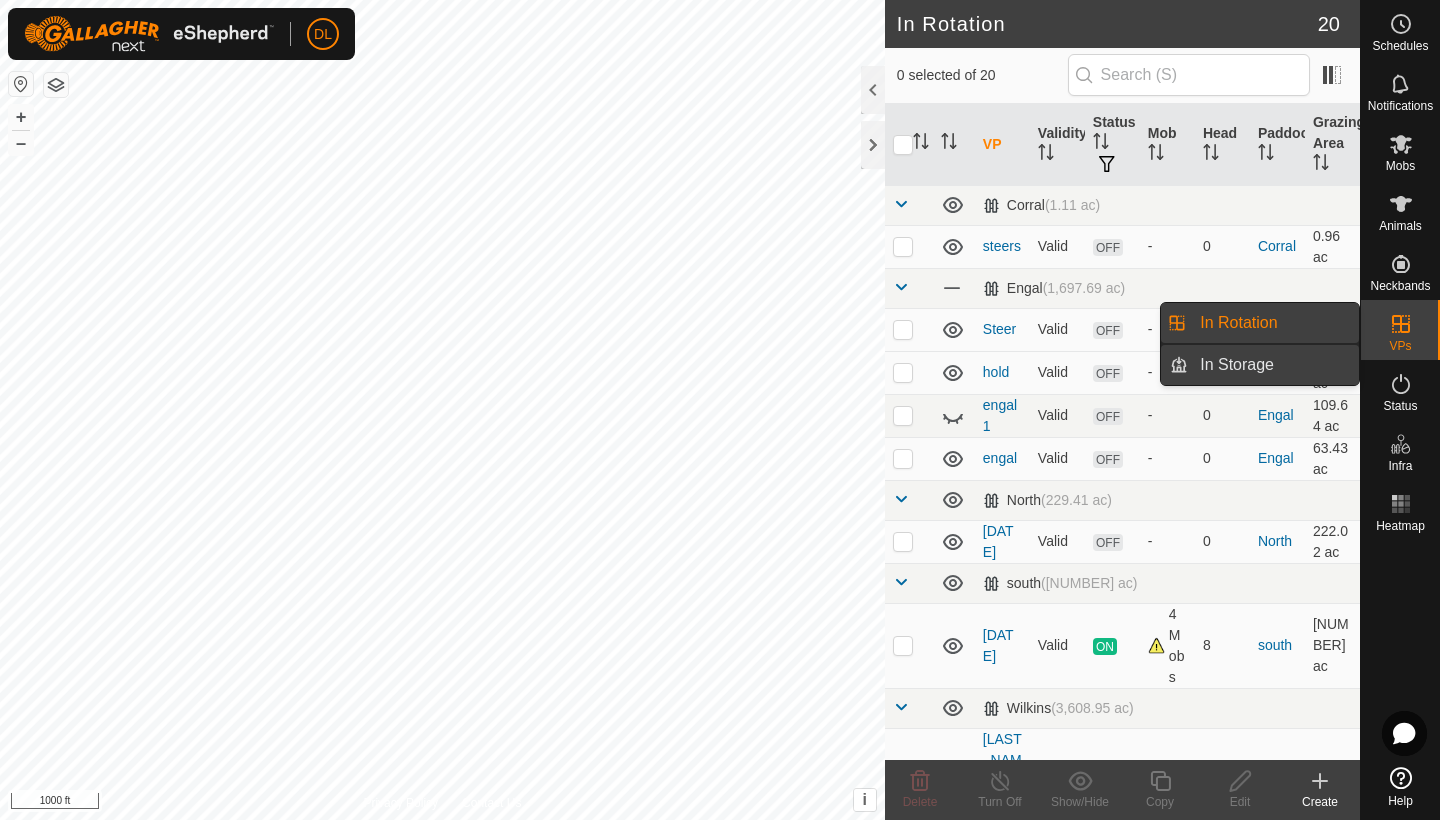 click on "In Storage" at bounding box center (1273, 365) 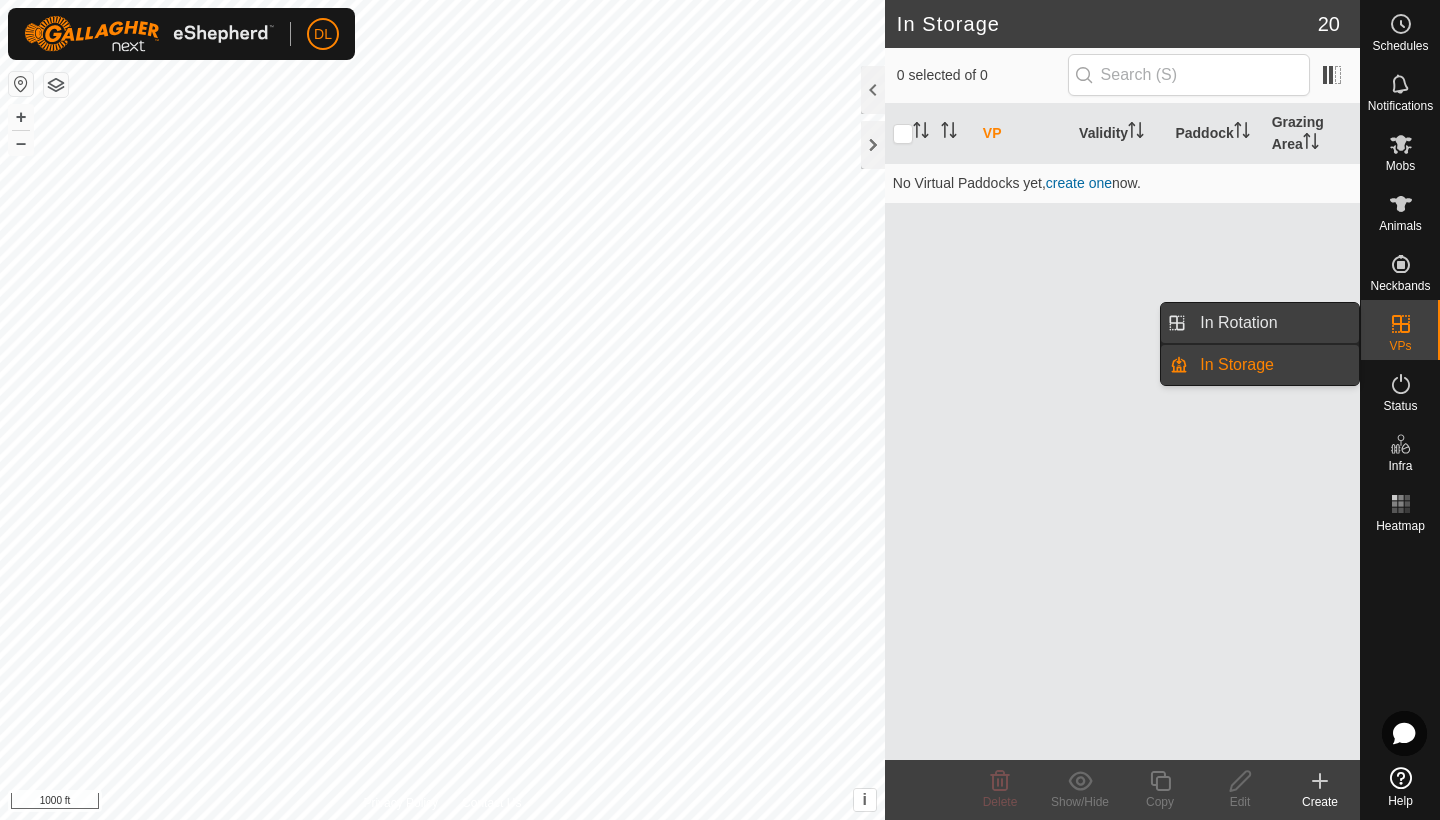 click on "In Rotation" at bounding box center [1273, 323] 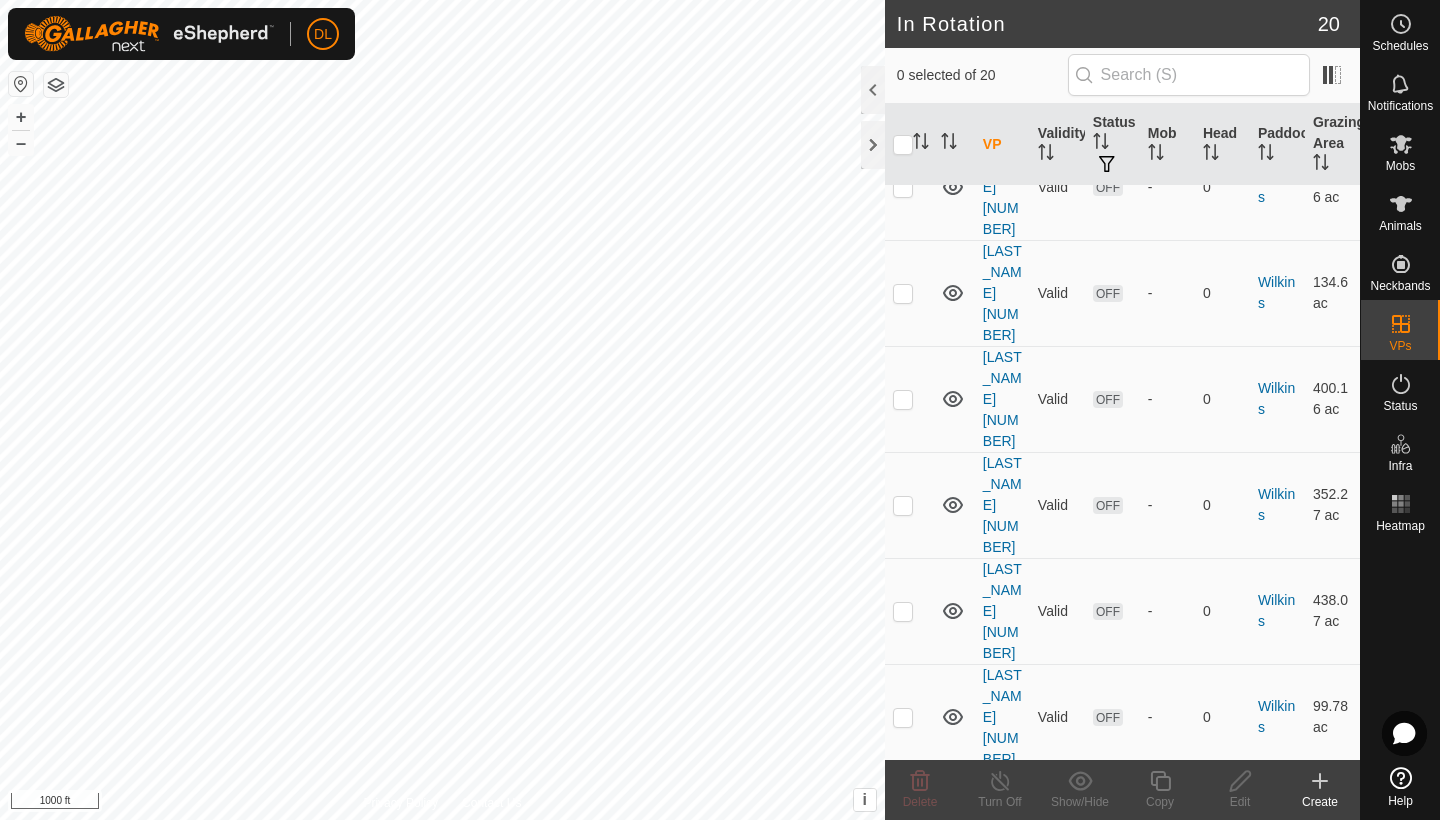 scroll, scrollTop: 592, scrollLeft: 0, axis: vertical 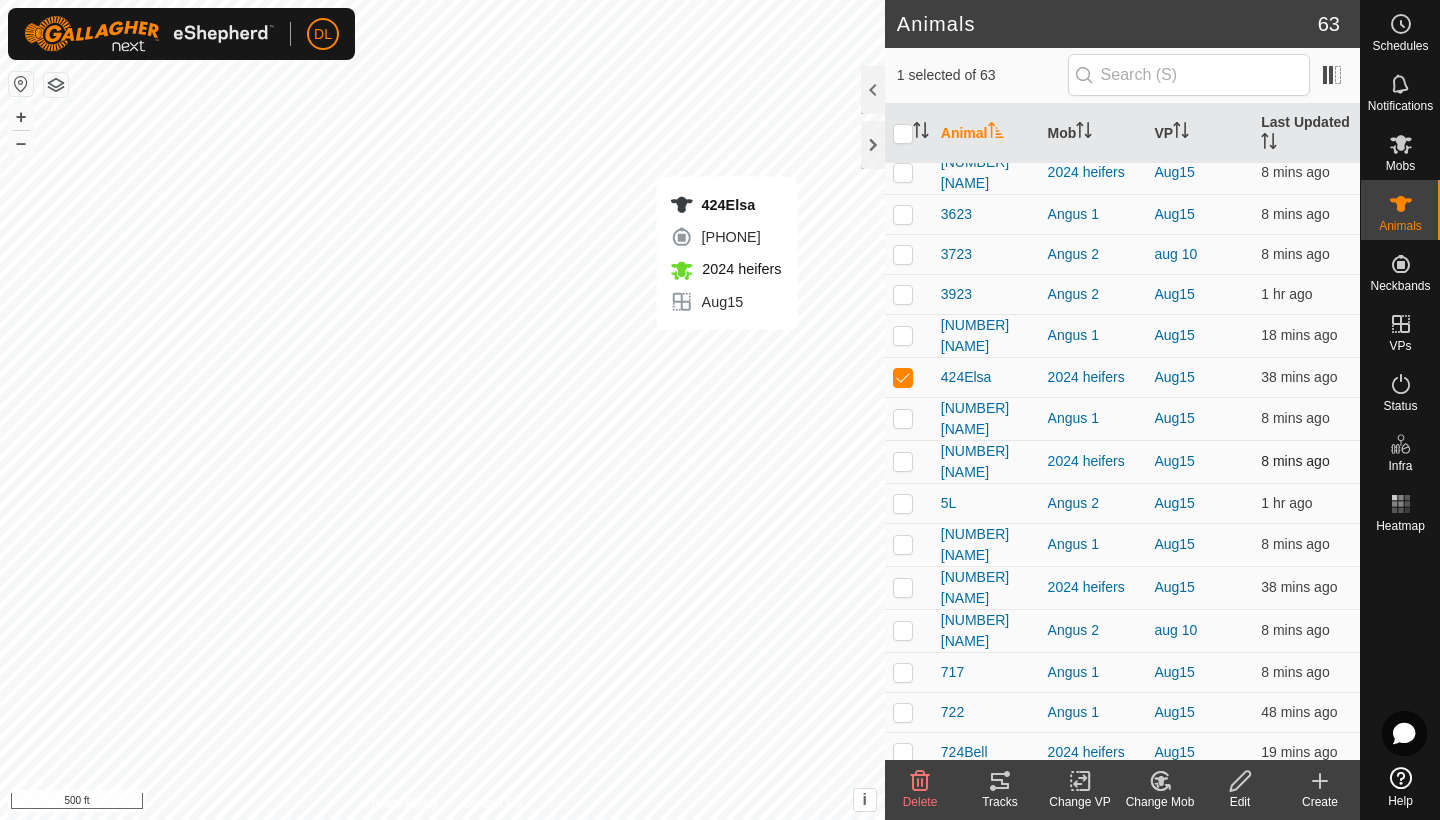 checkbox on "false" 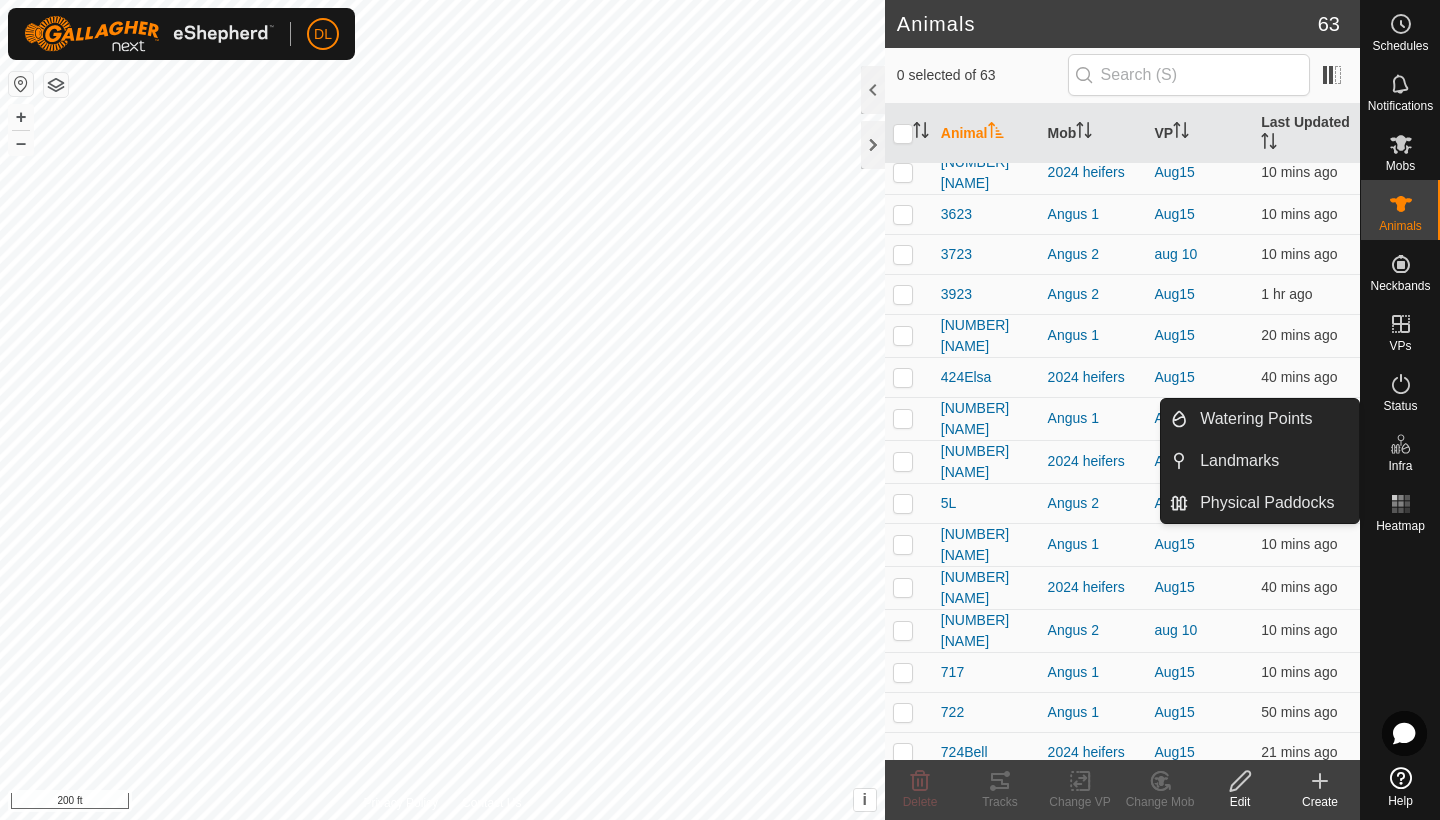 click on "Infra" at bounding box center [1400, 466] 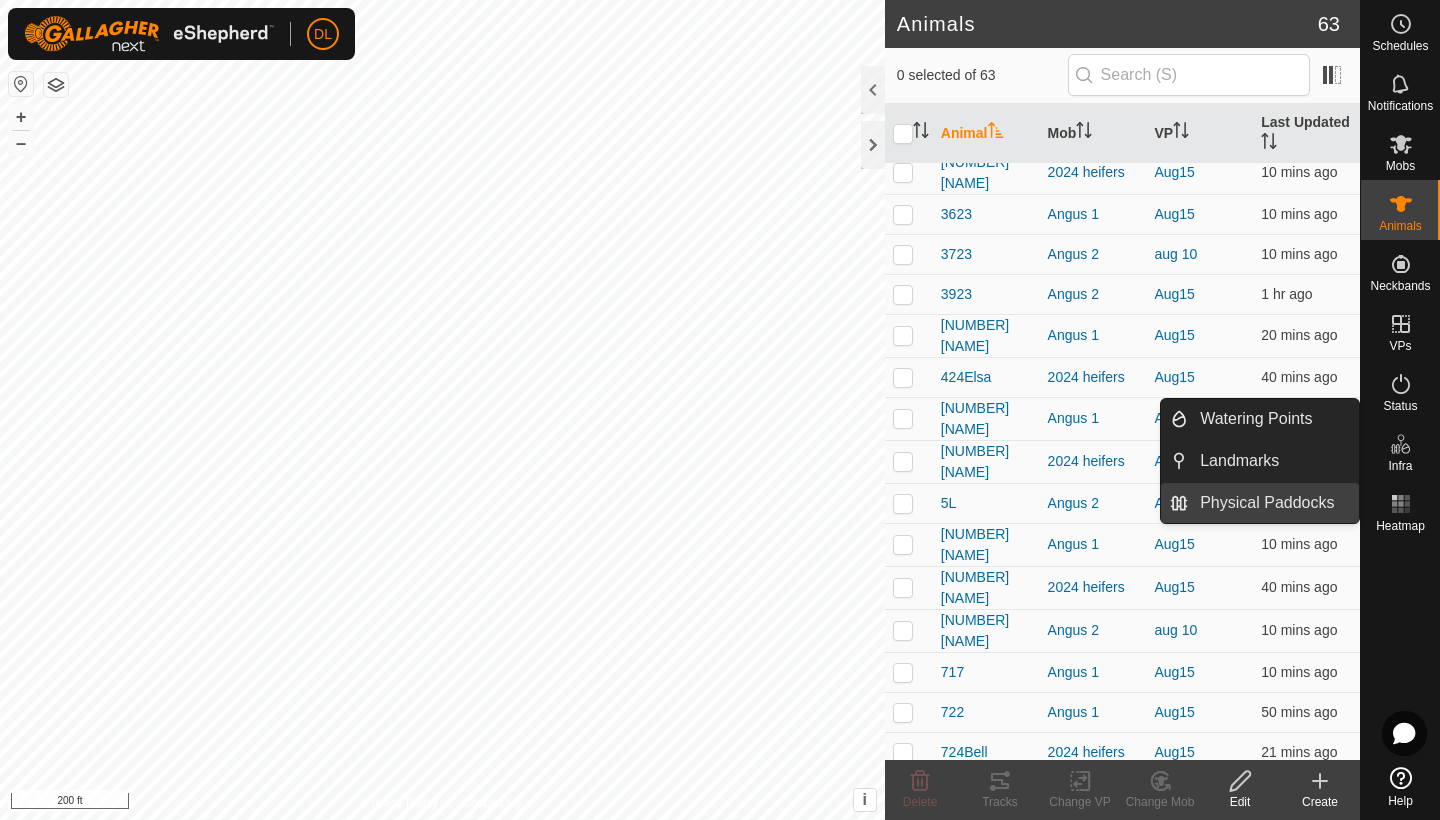 click on "Physical Paddocks" at bounding box center [1273, 503] 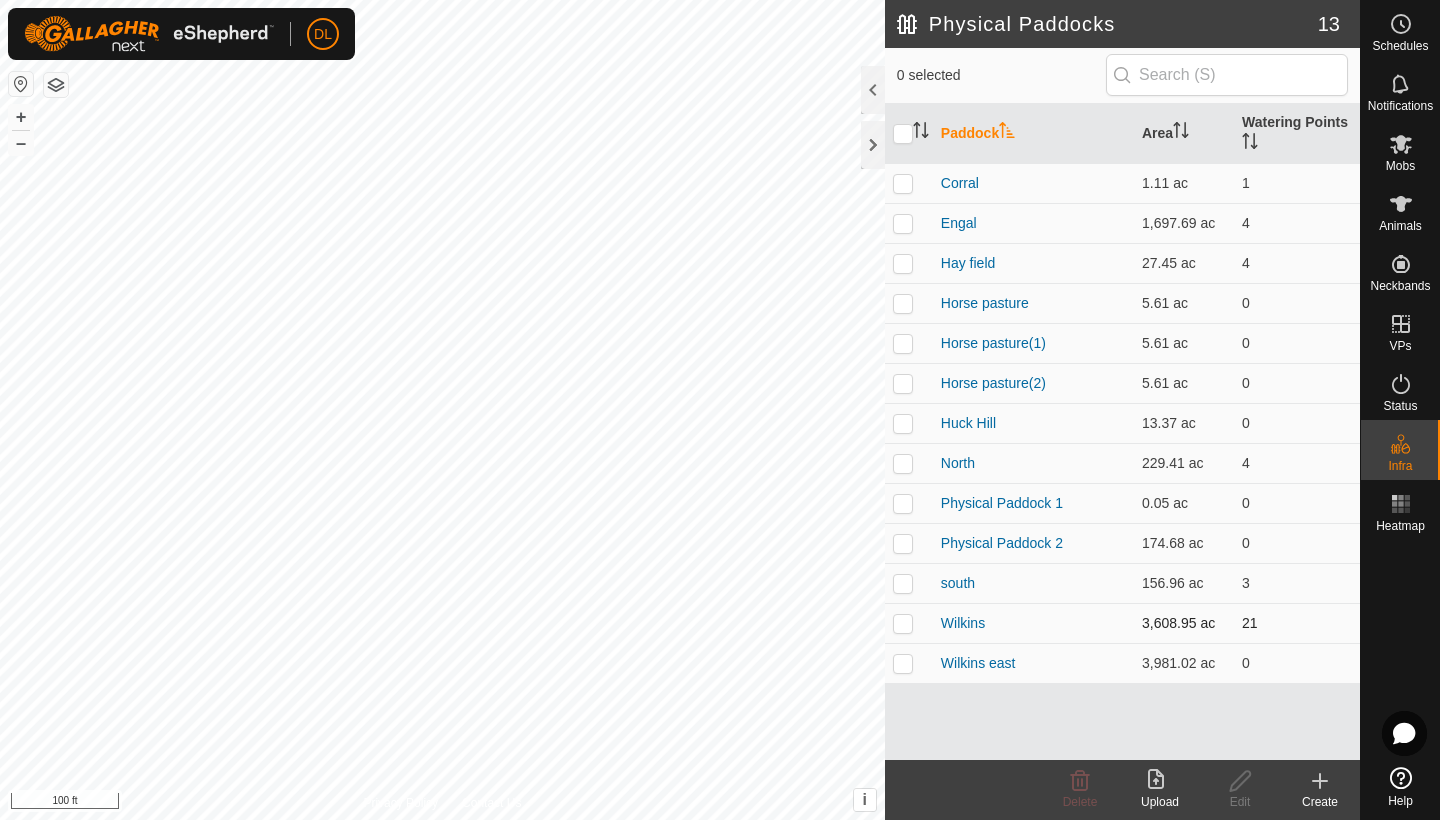 click at bounding box center (903, 623) 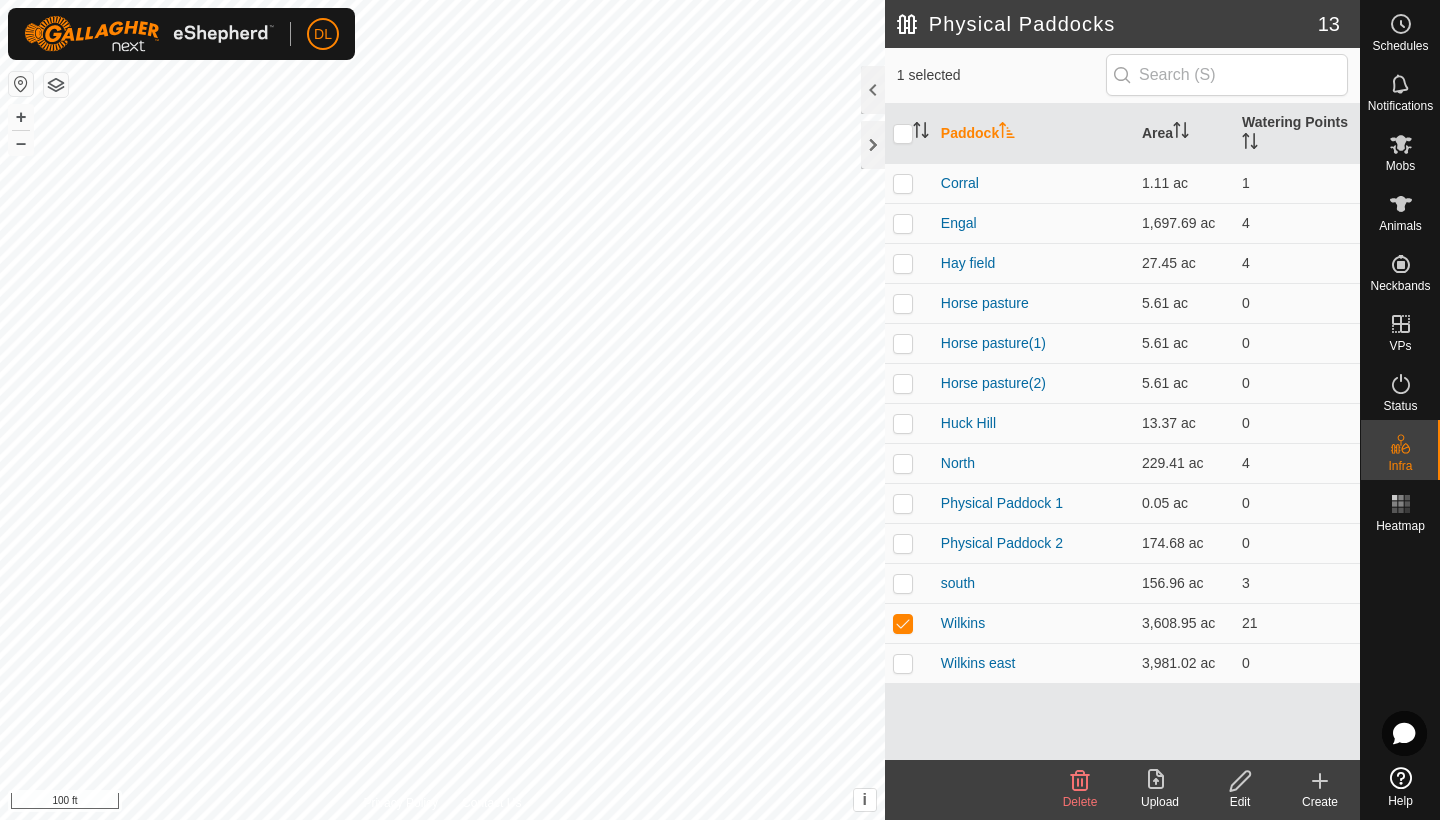 click on "Edit" 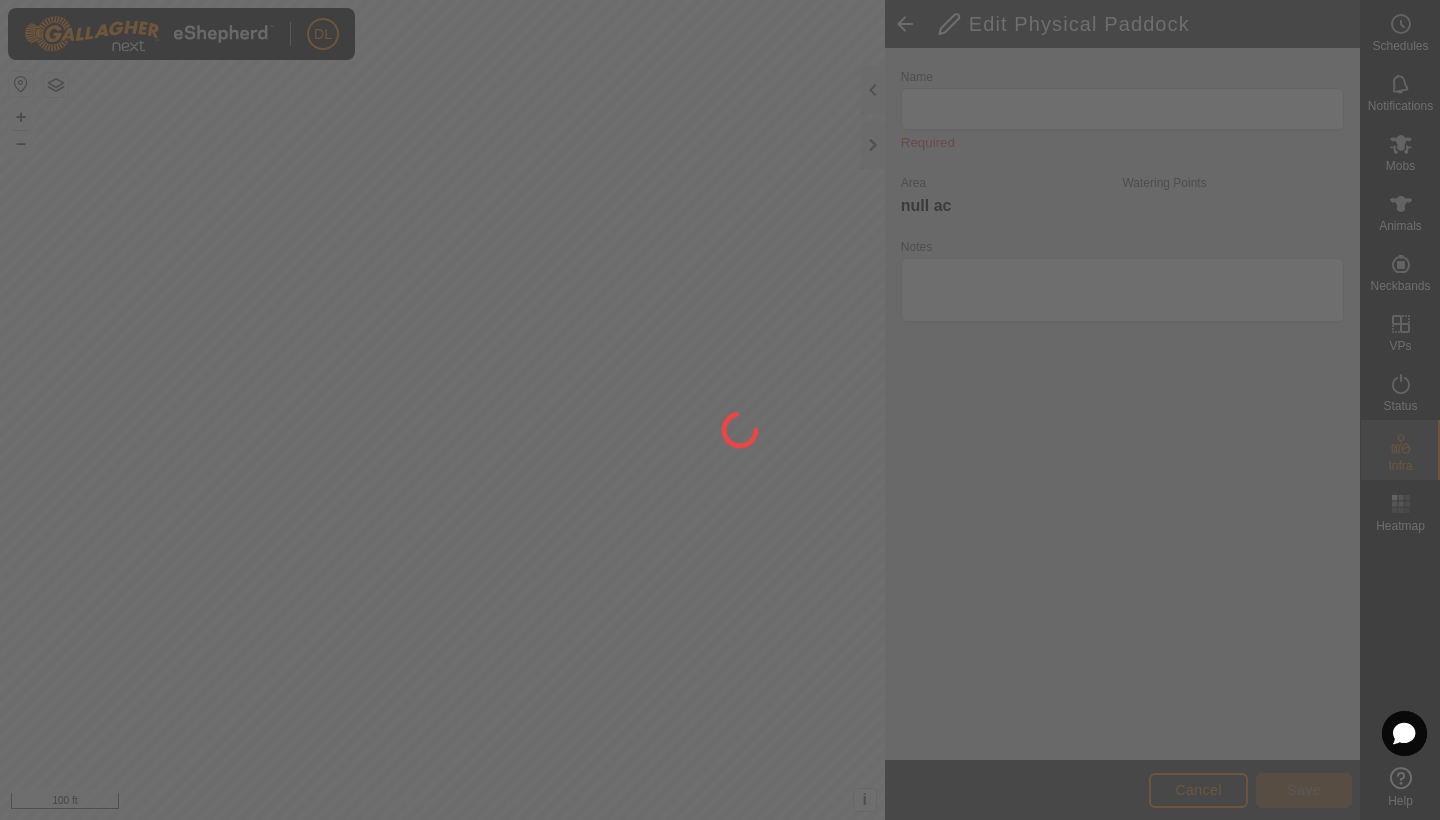 type on "Wilkins" 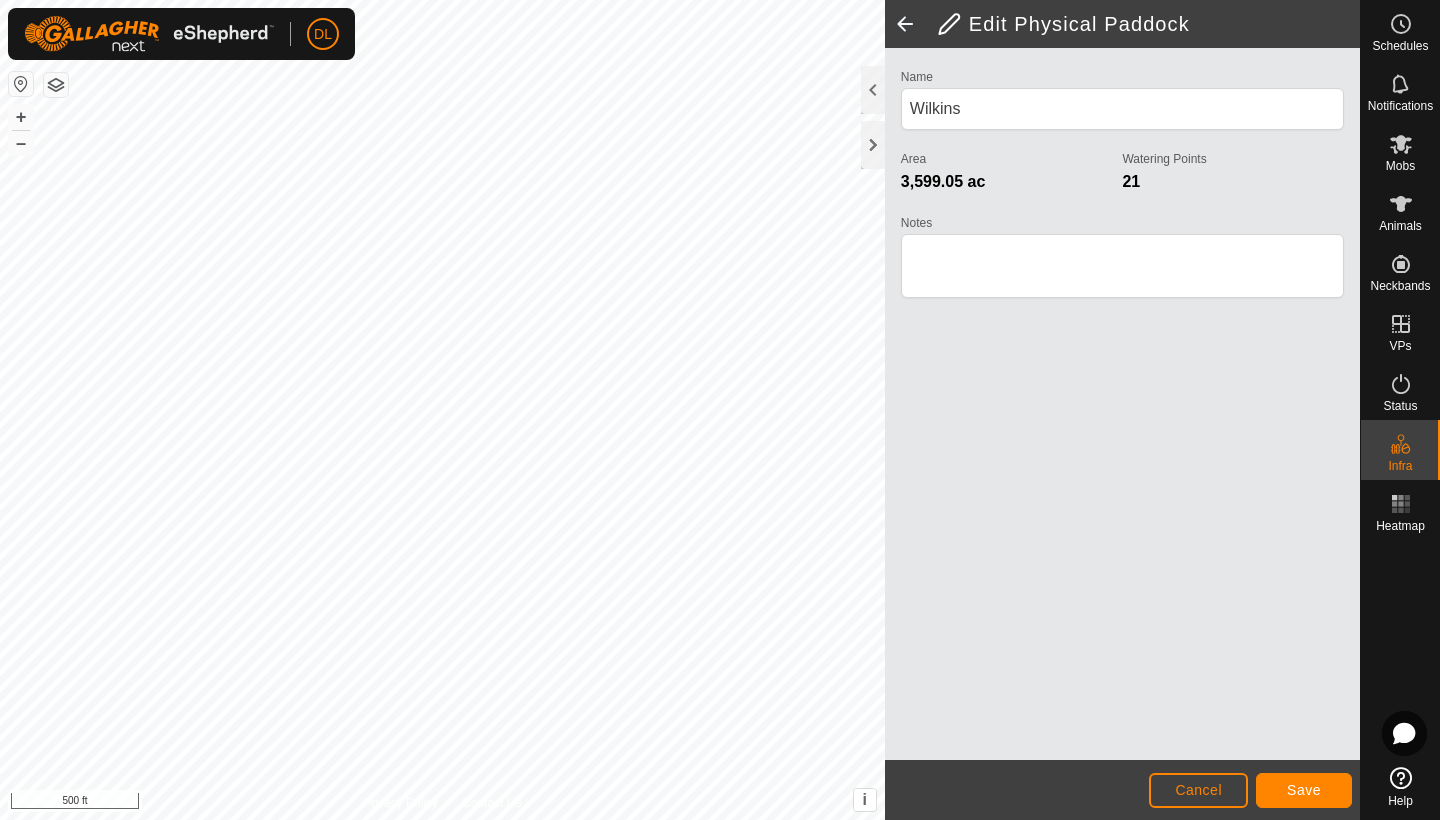 click on "Save" 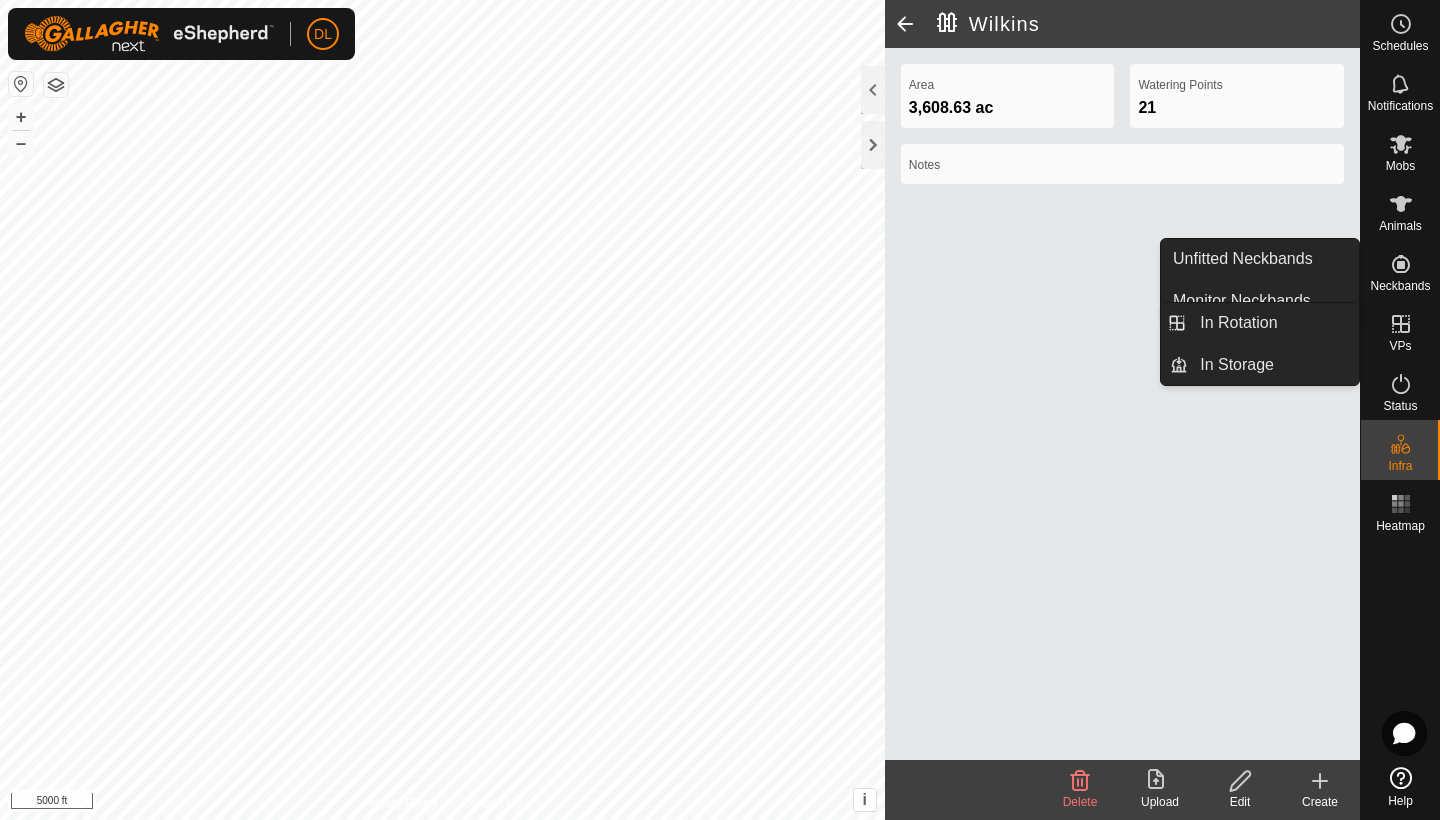 click 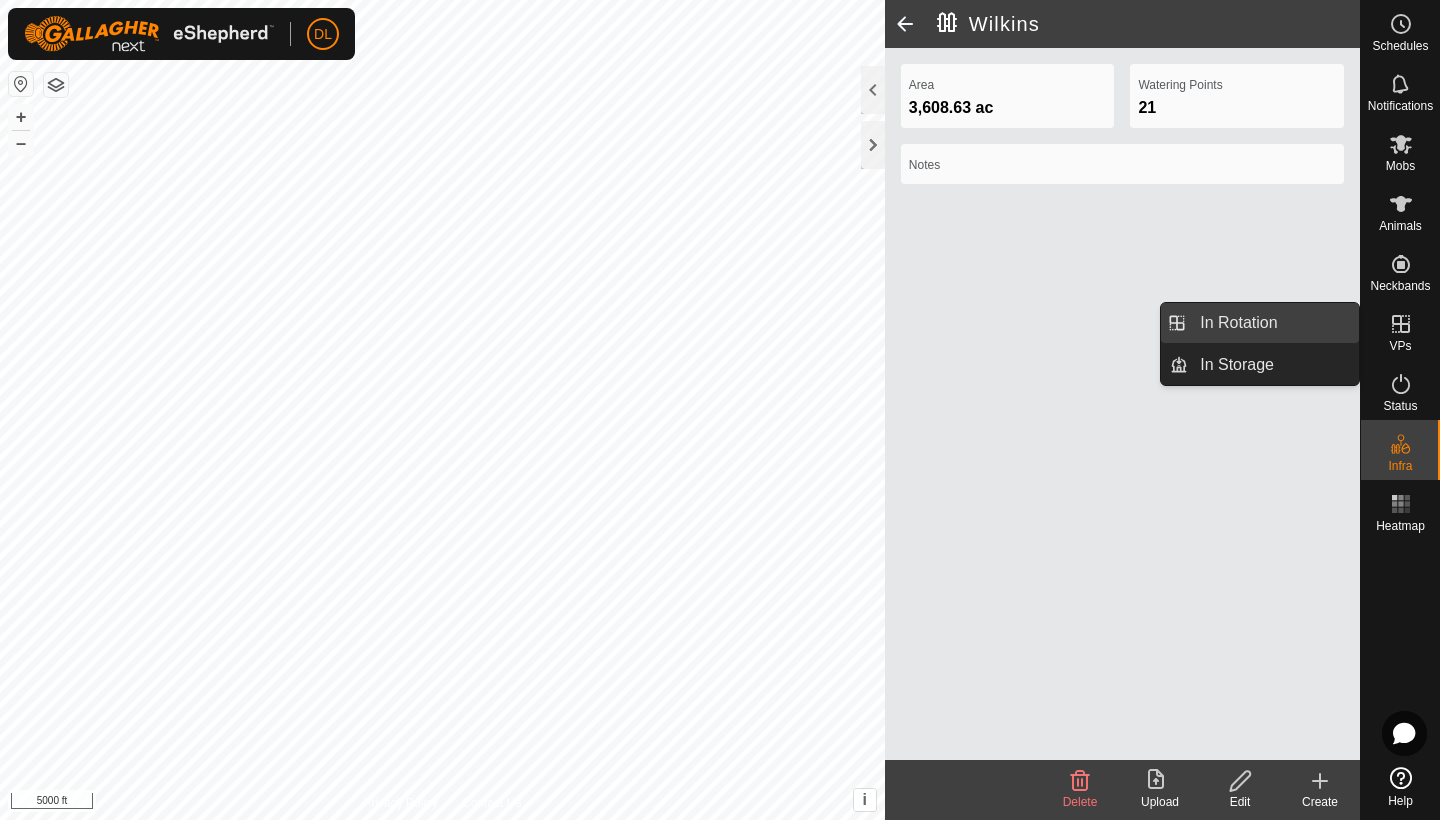 click on "In Rotation" at bounding box center [1273, 323] 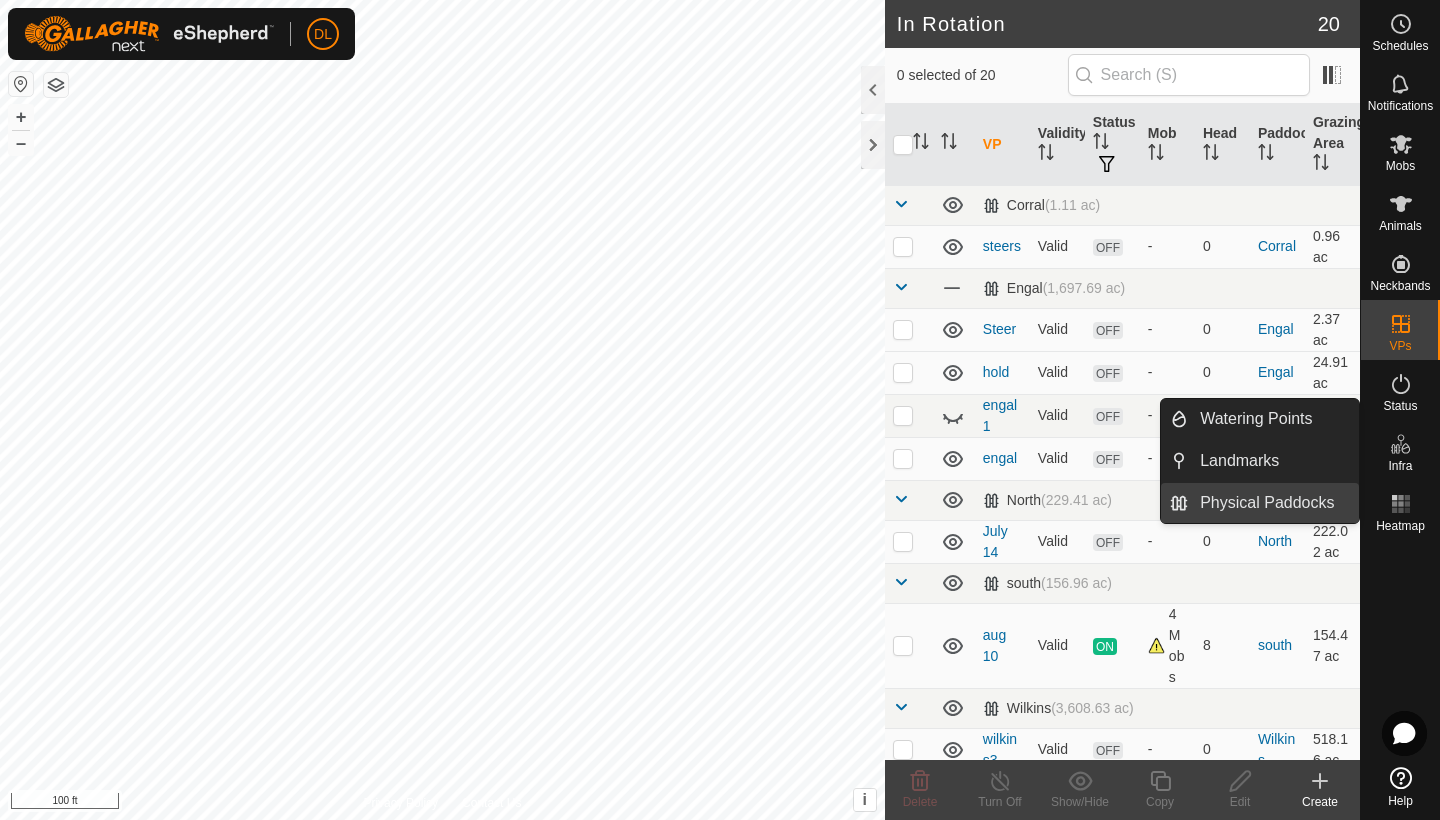 click on "Physical Paddocks" at bounding box center [1273, 503] 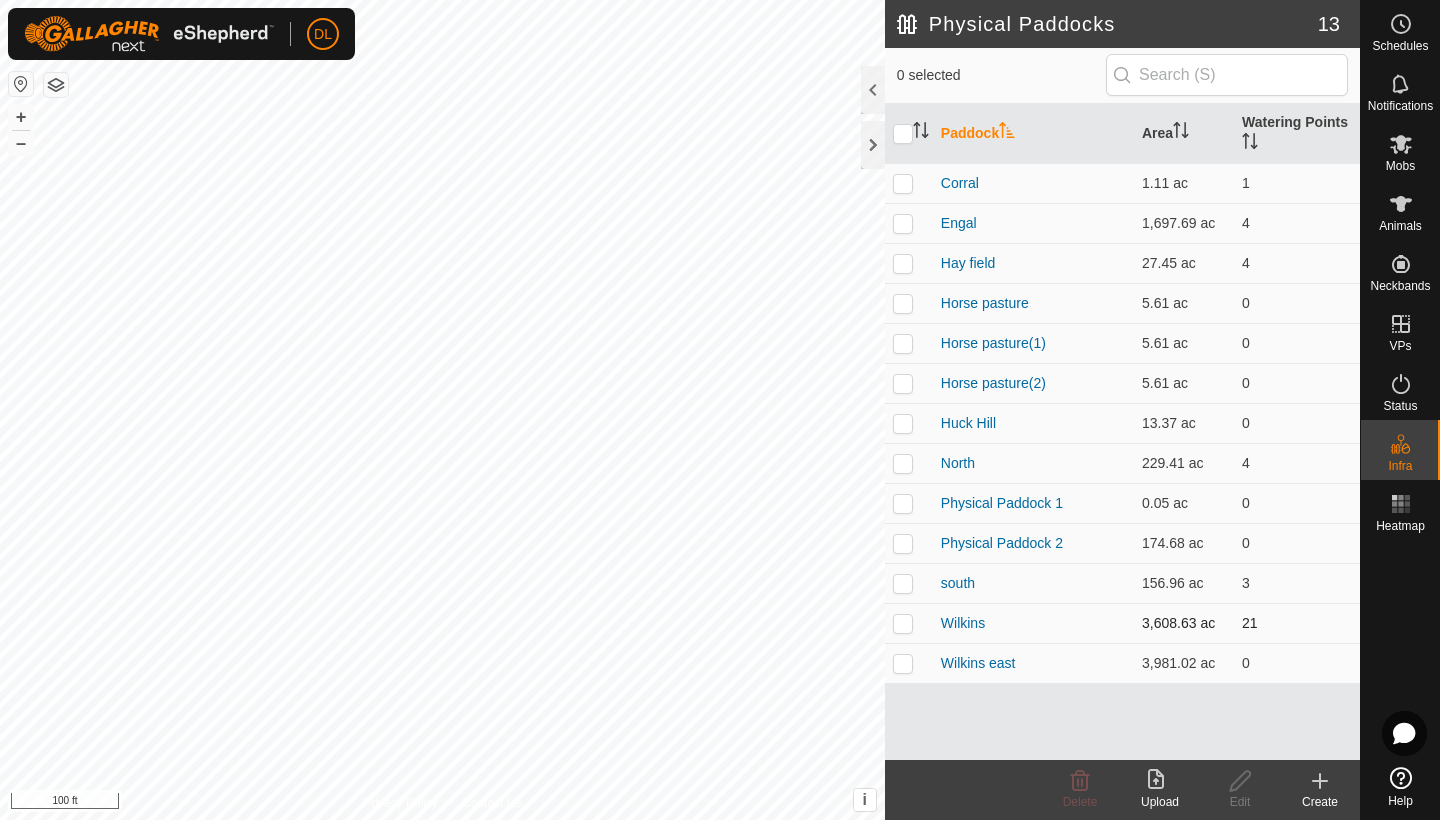click at bounding box center (909, 623) 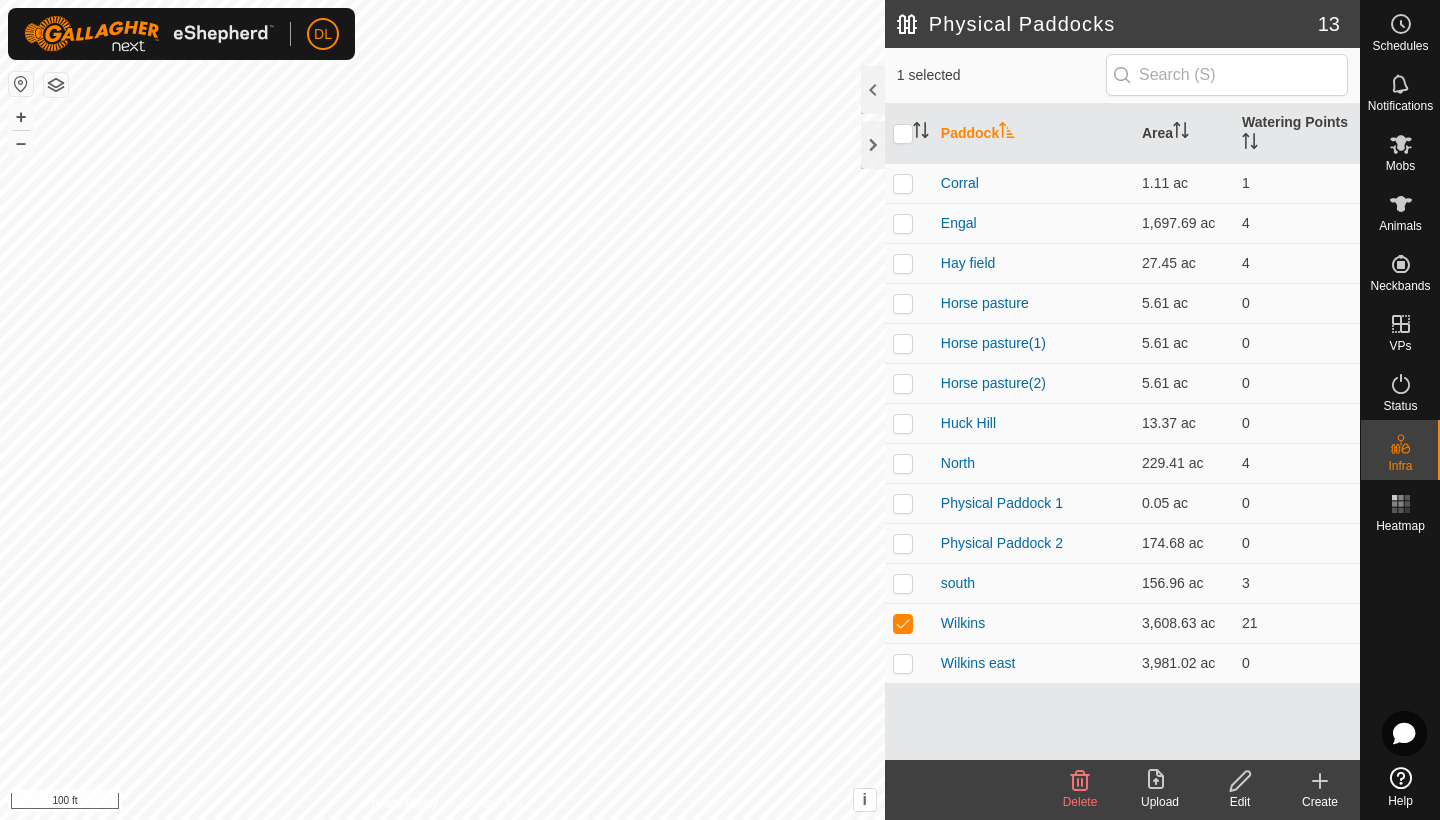 click 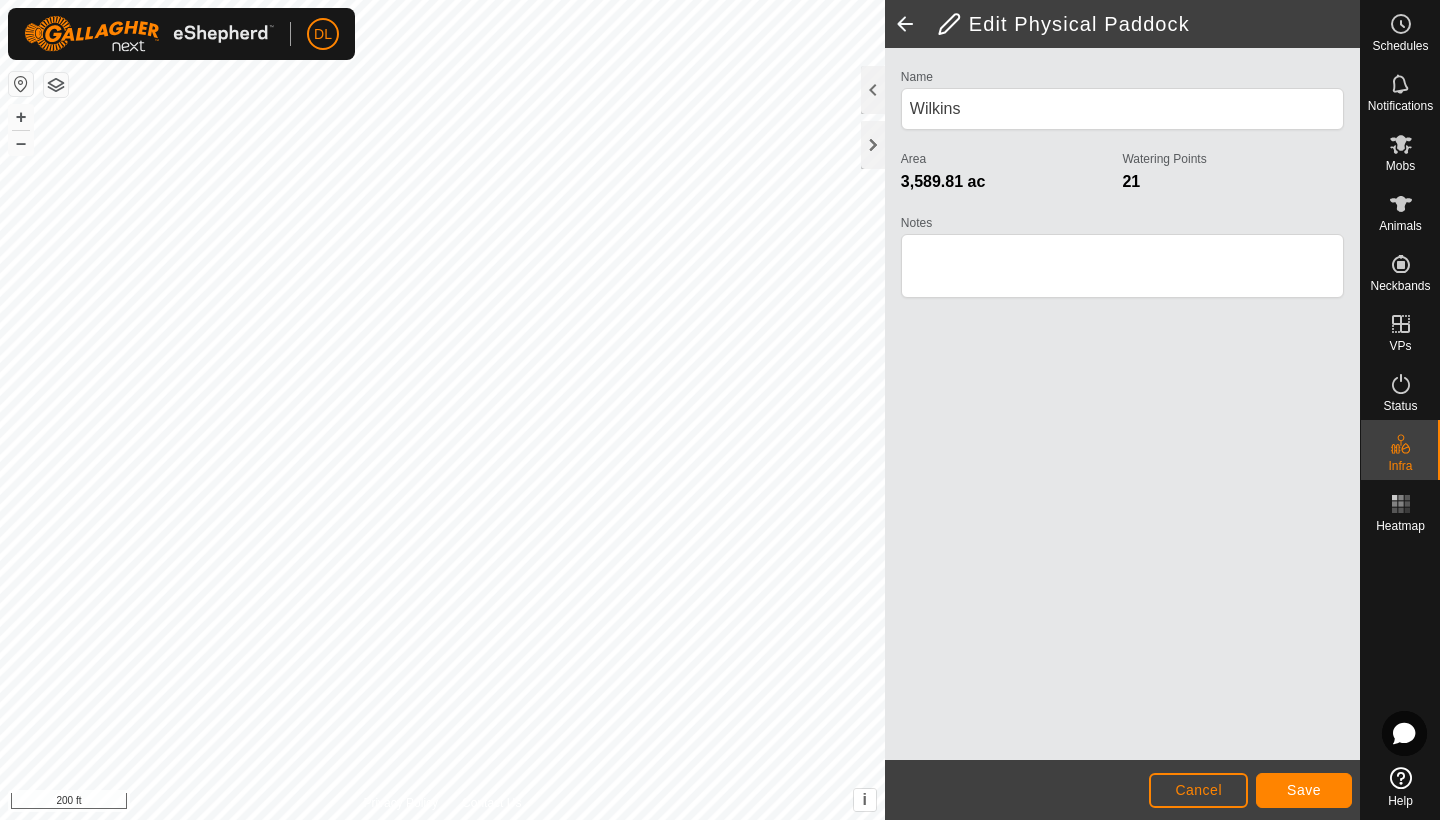 click on "Save" 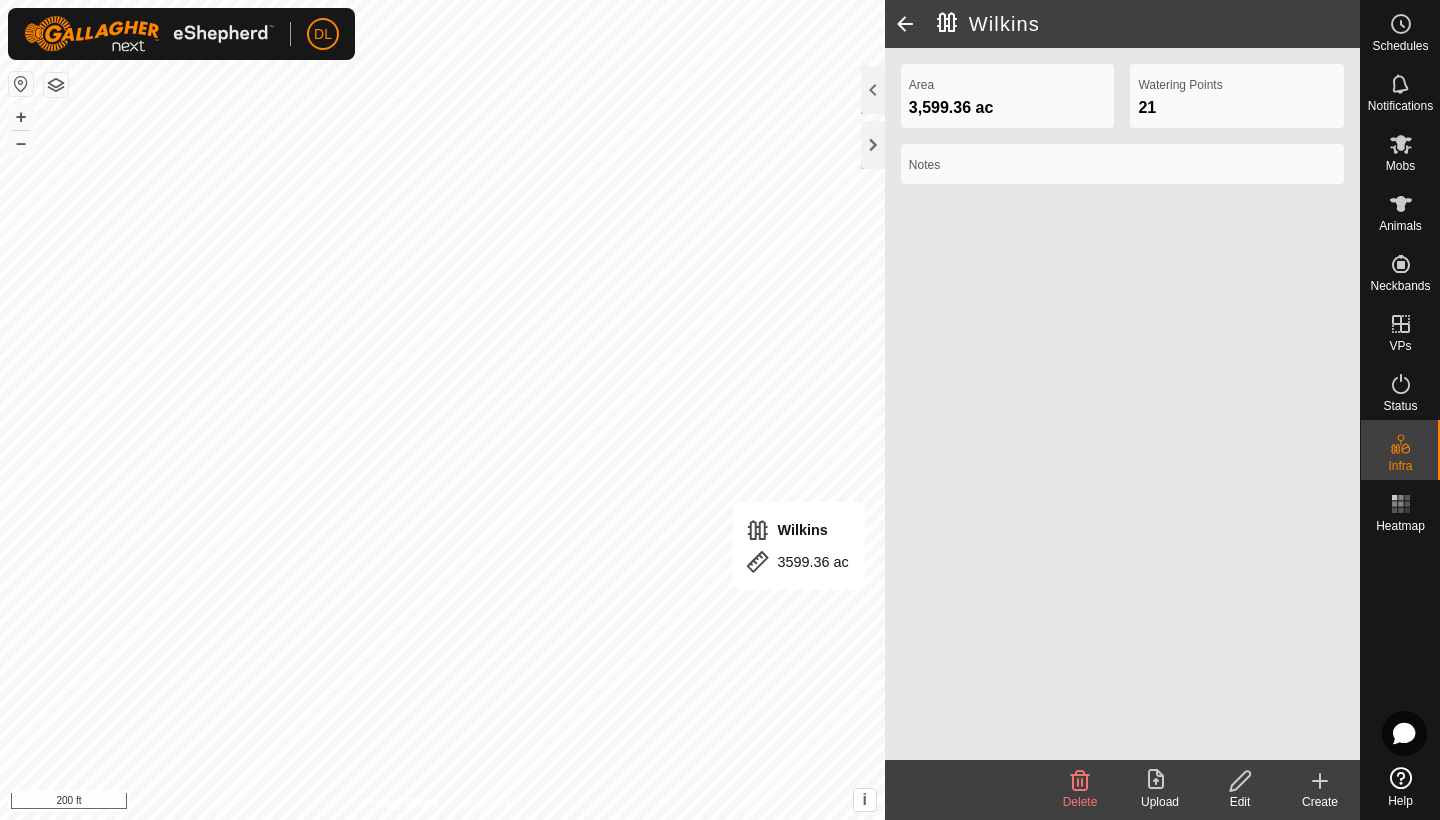 click on "Edit" 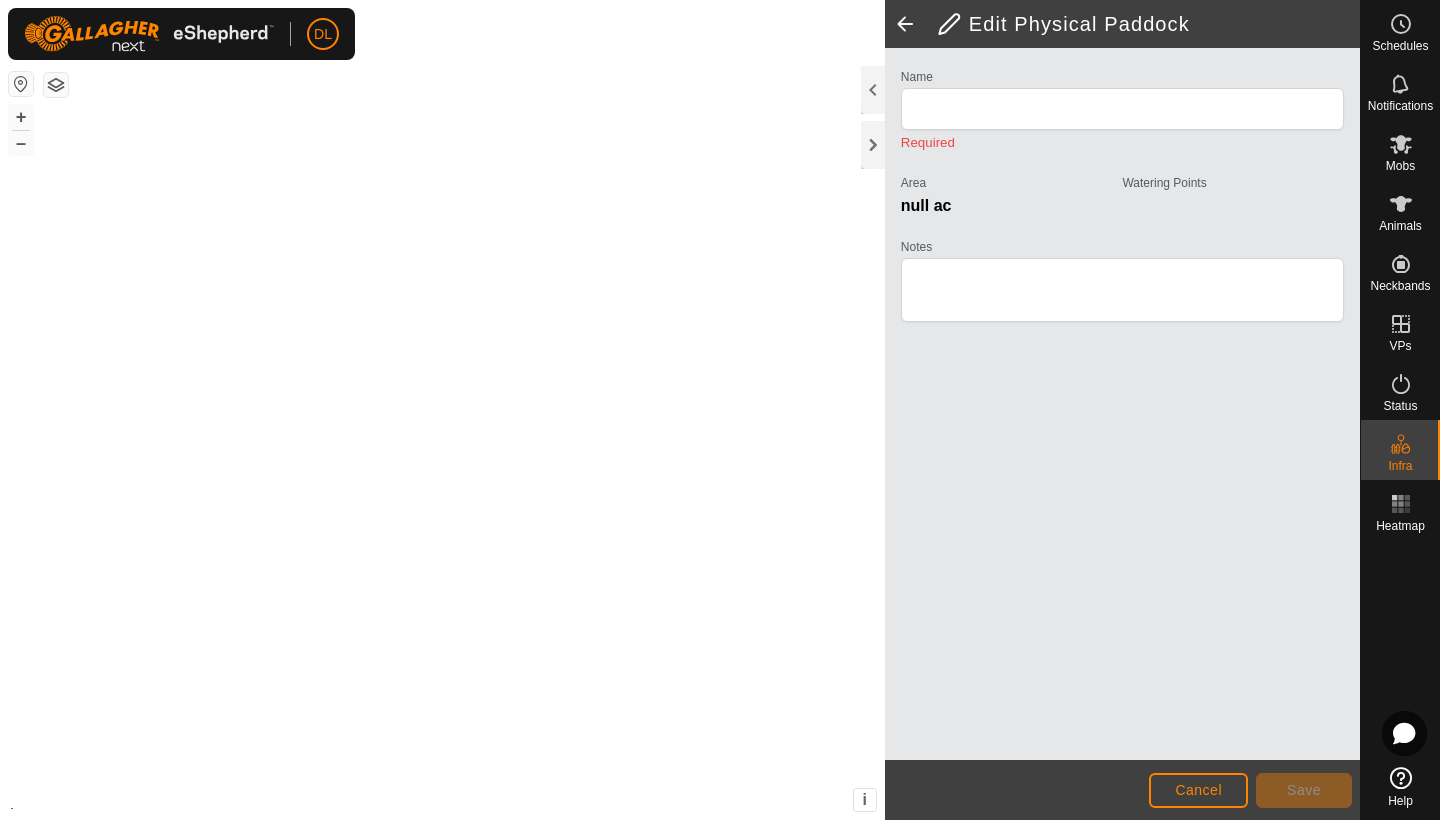 type on "Wilkins" 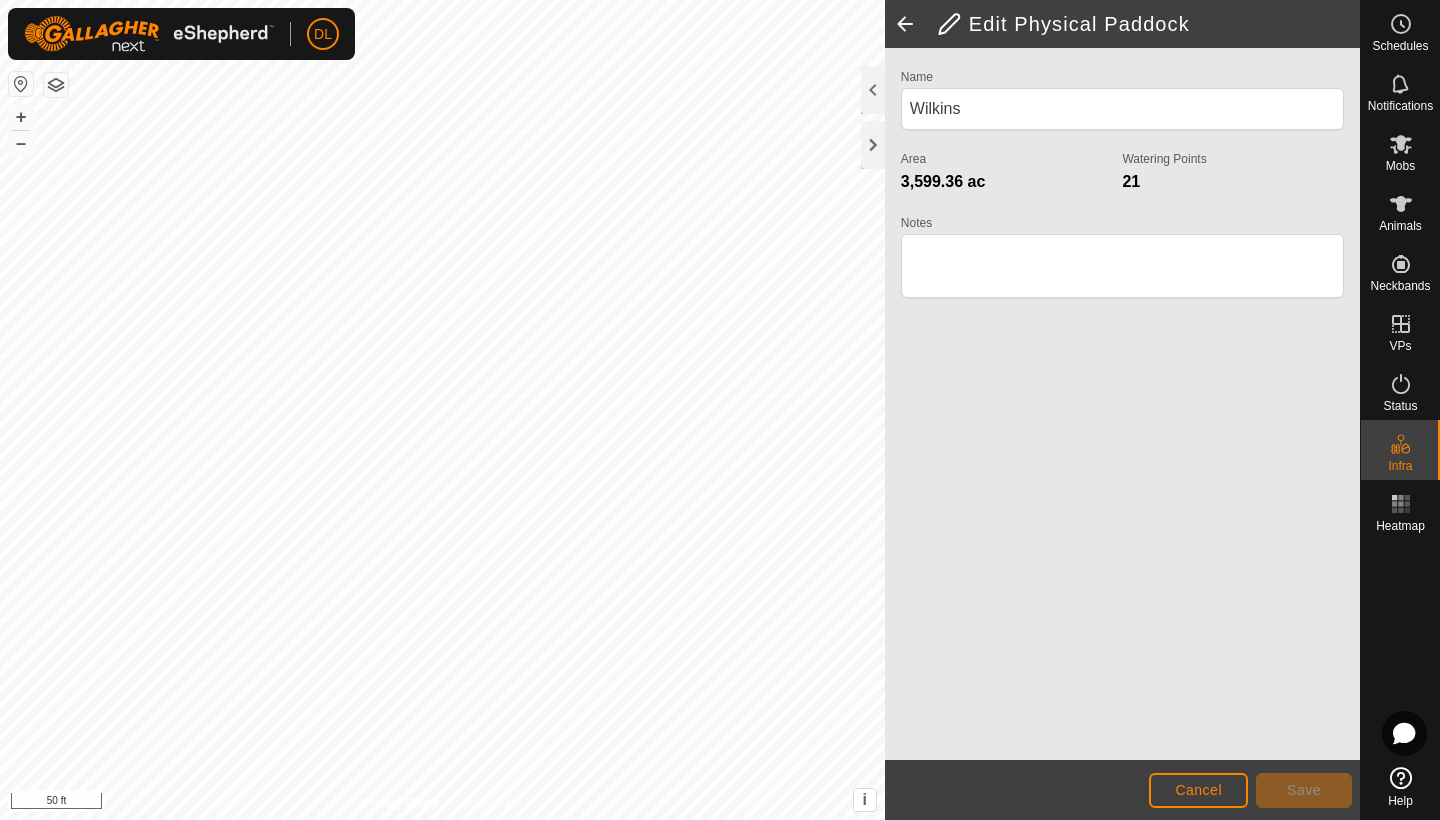 click on "Privacy Policy Contact Us + – ⇧ i This application includes HERE Maps. © 2024 HERE. All rights reserved. 50 ft" at bounding box center (442, 410) 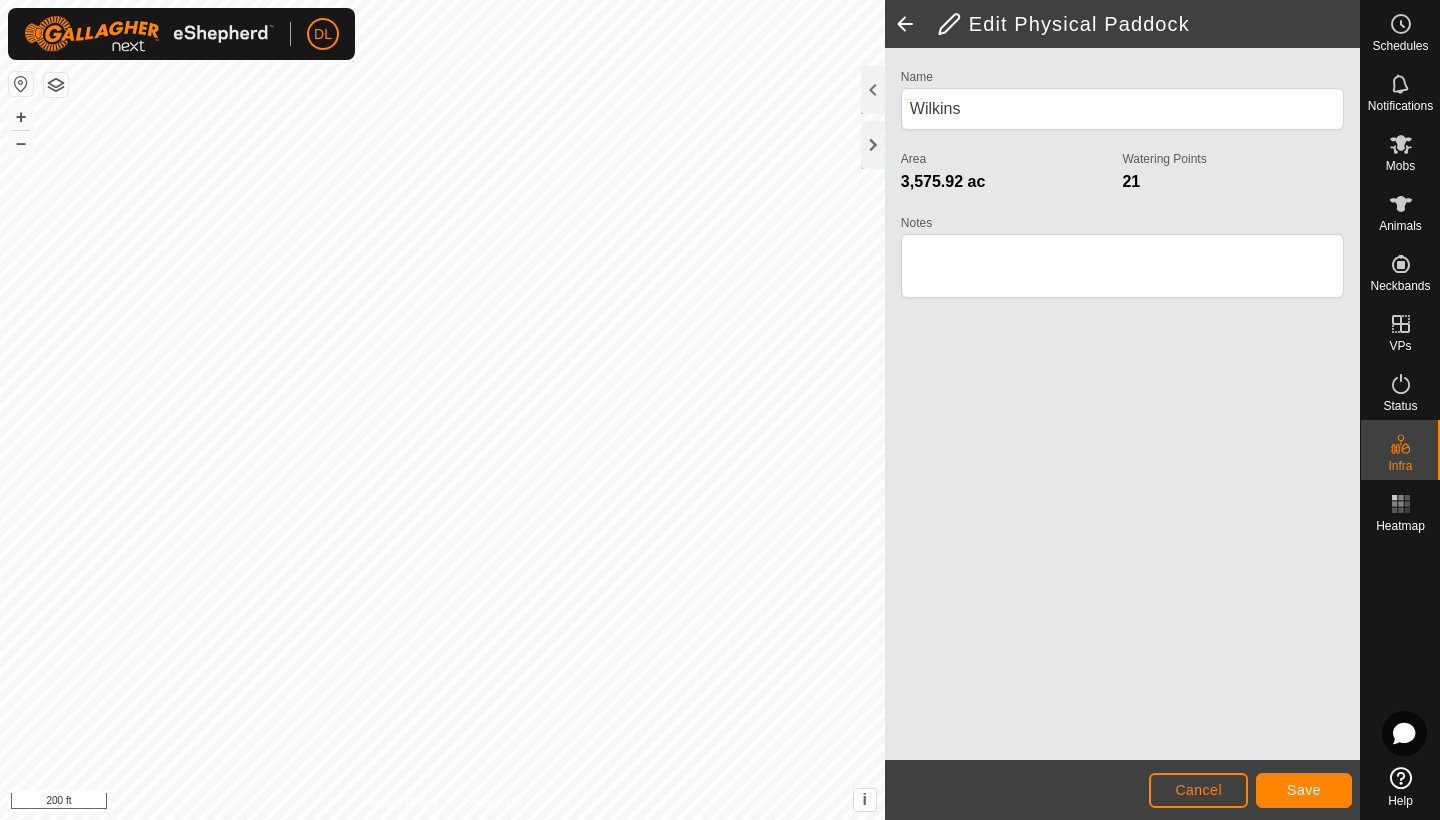 click on "Save" 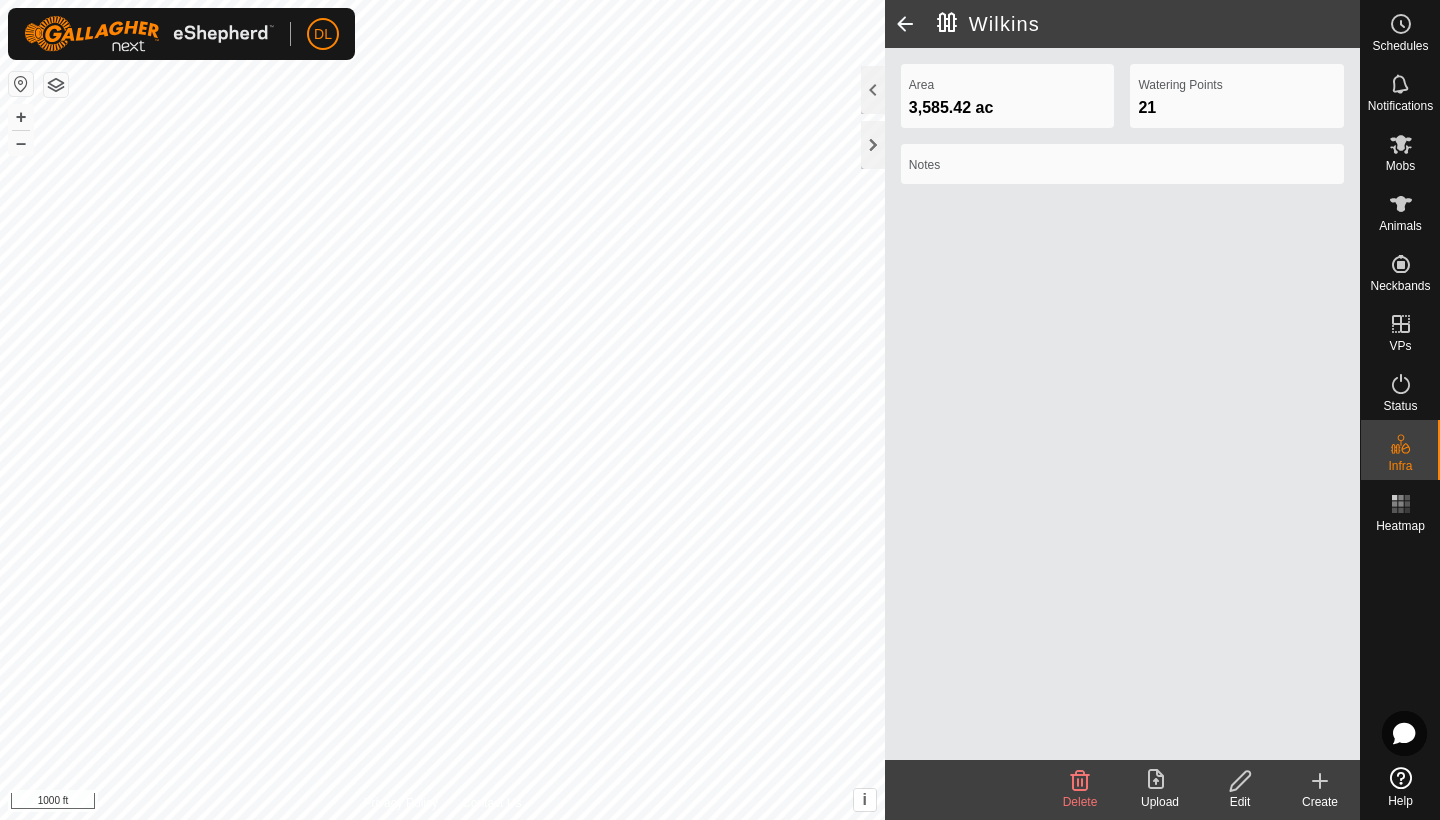 click 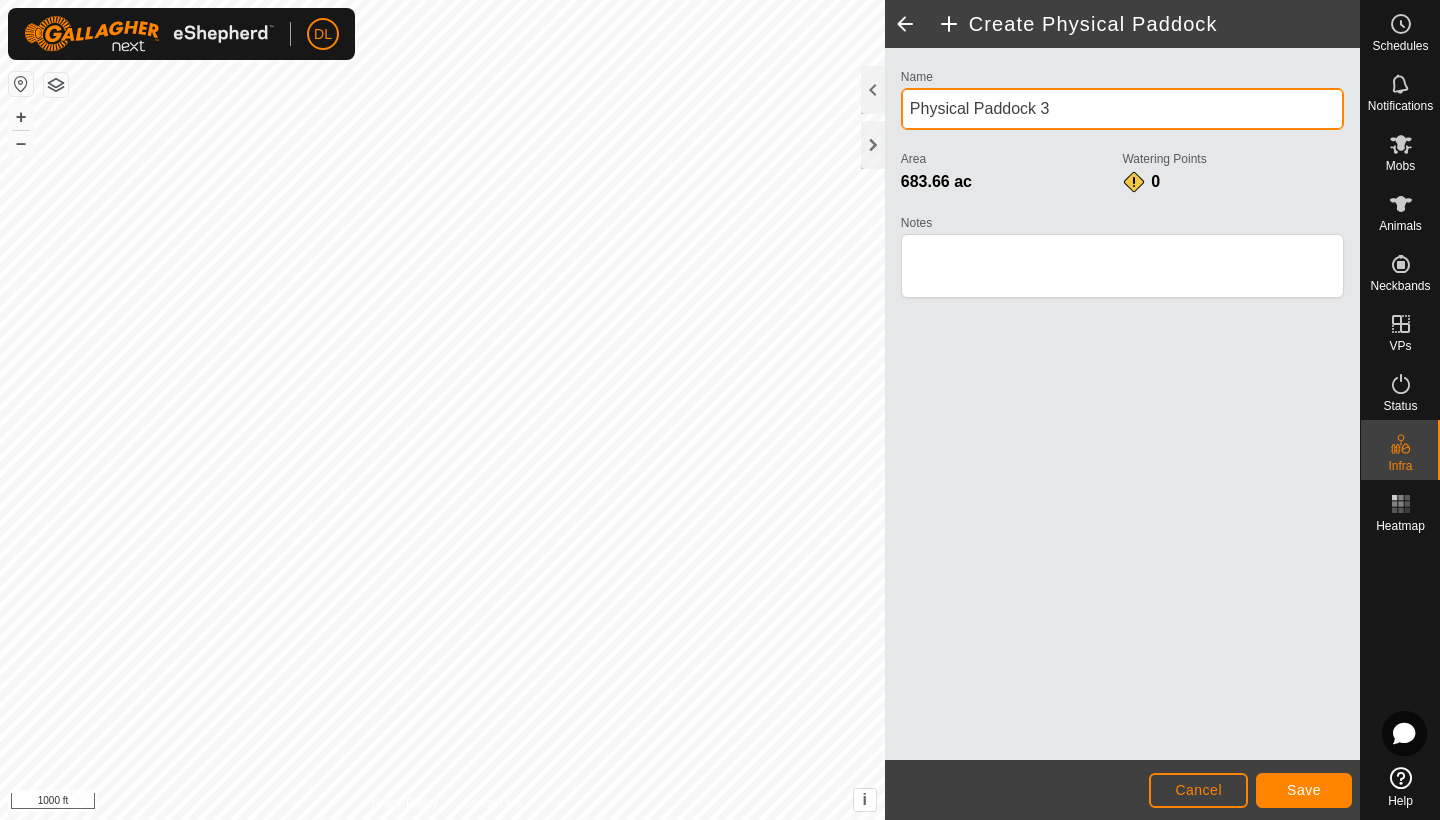drag, startPoint x: 1078, startPoint y: 116, endPoint x: 890, endPoint y: 106, distance: 188.26576 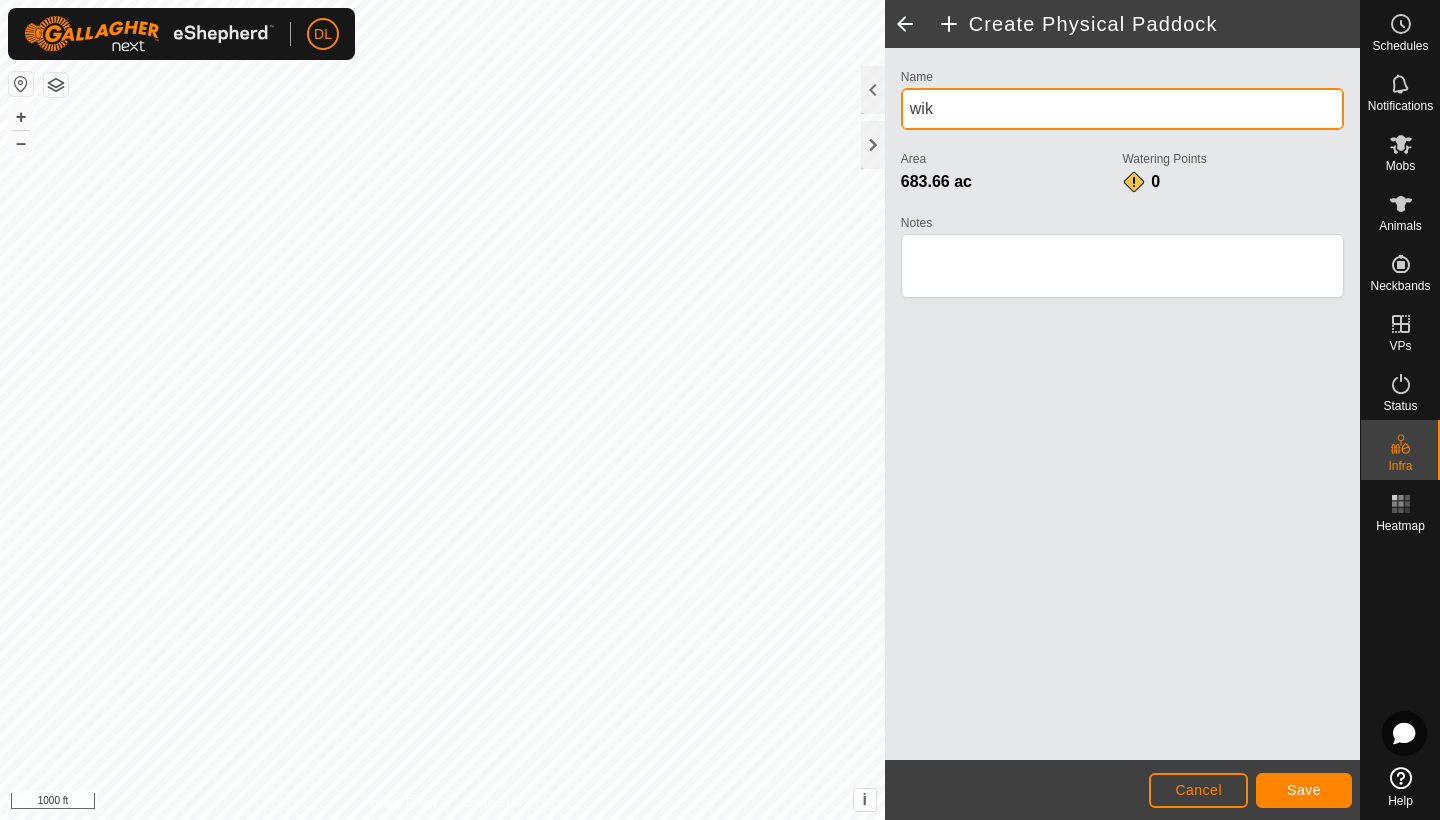 drag, startPoint x: 952, startPoint y: 109, endPoint x: 899, endPoint y: 107, distance: 53.037724 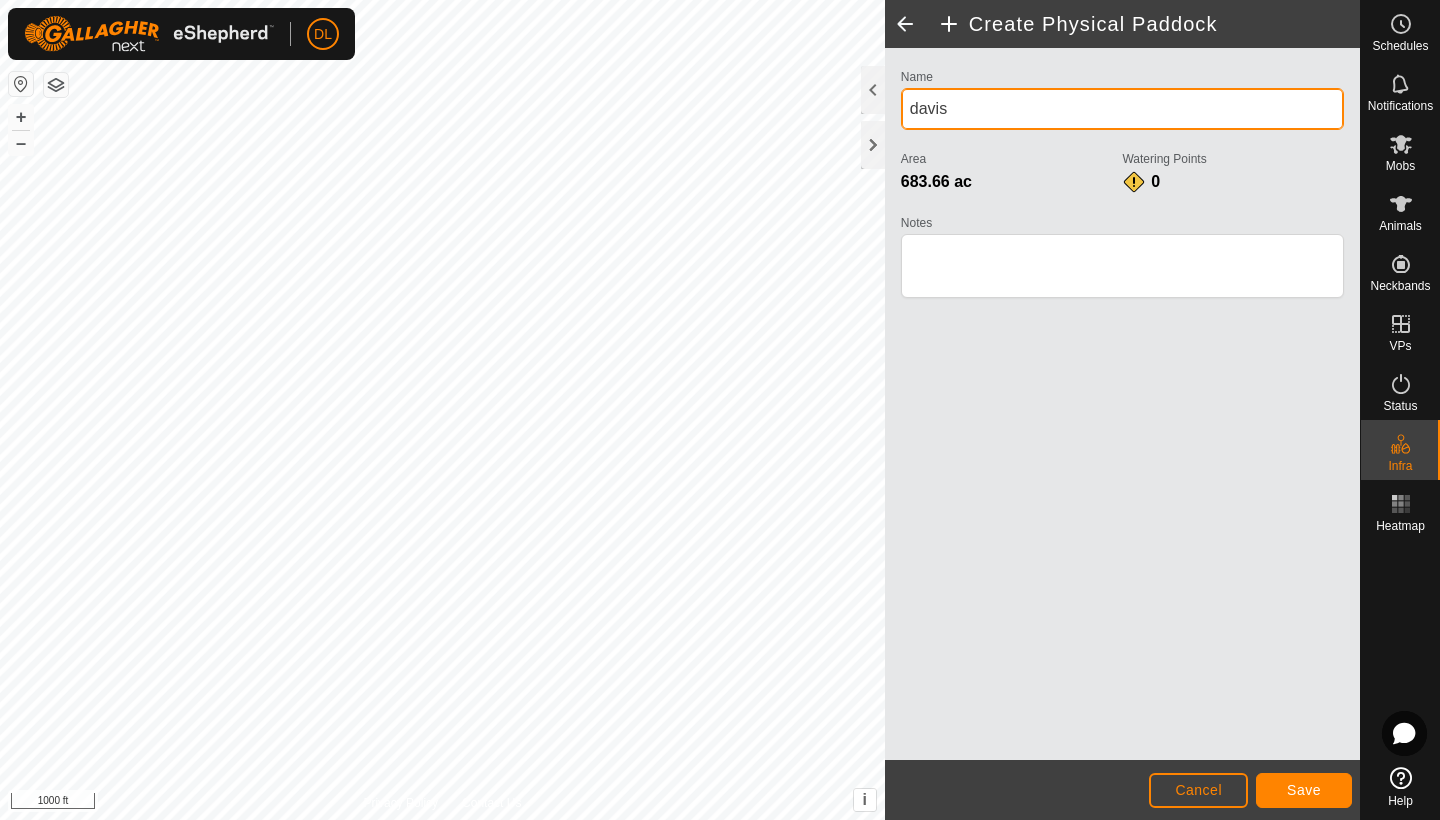 type on "davis" 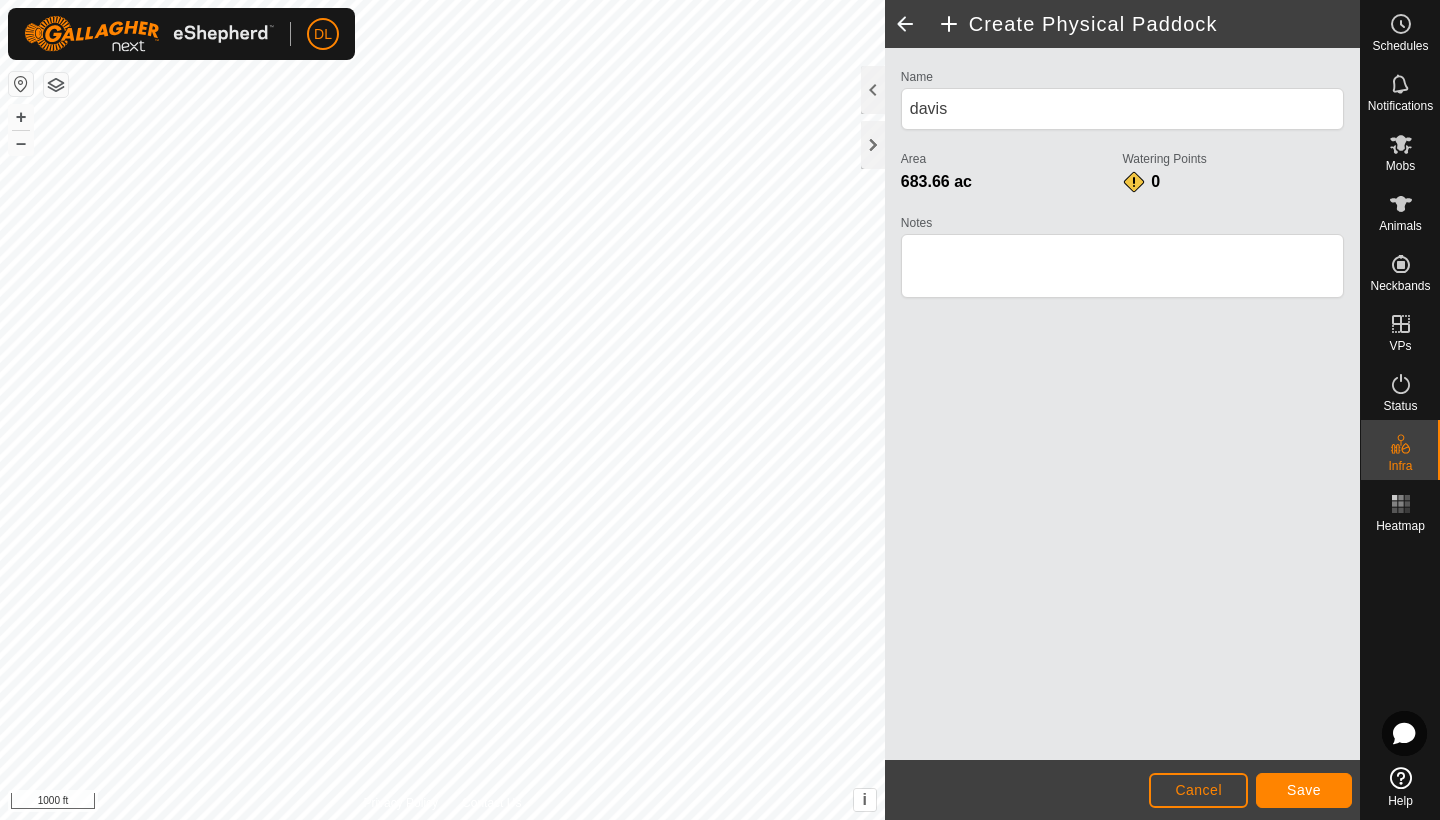 click on "Save" 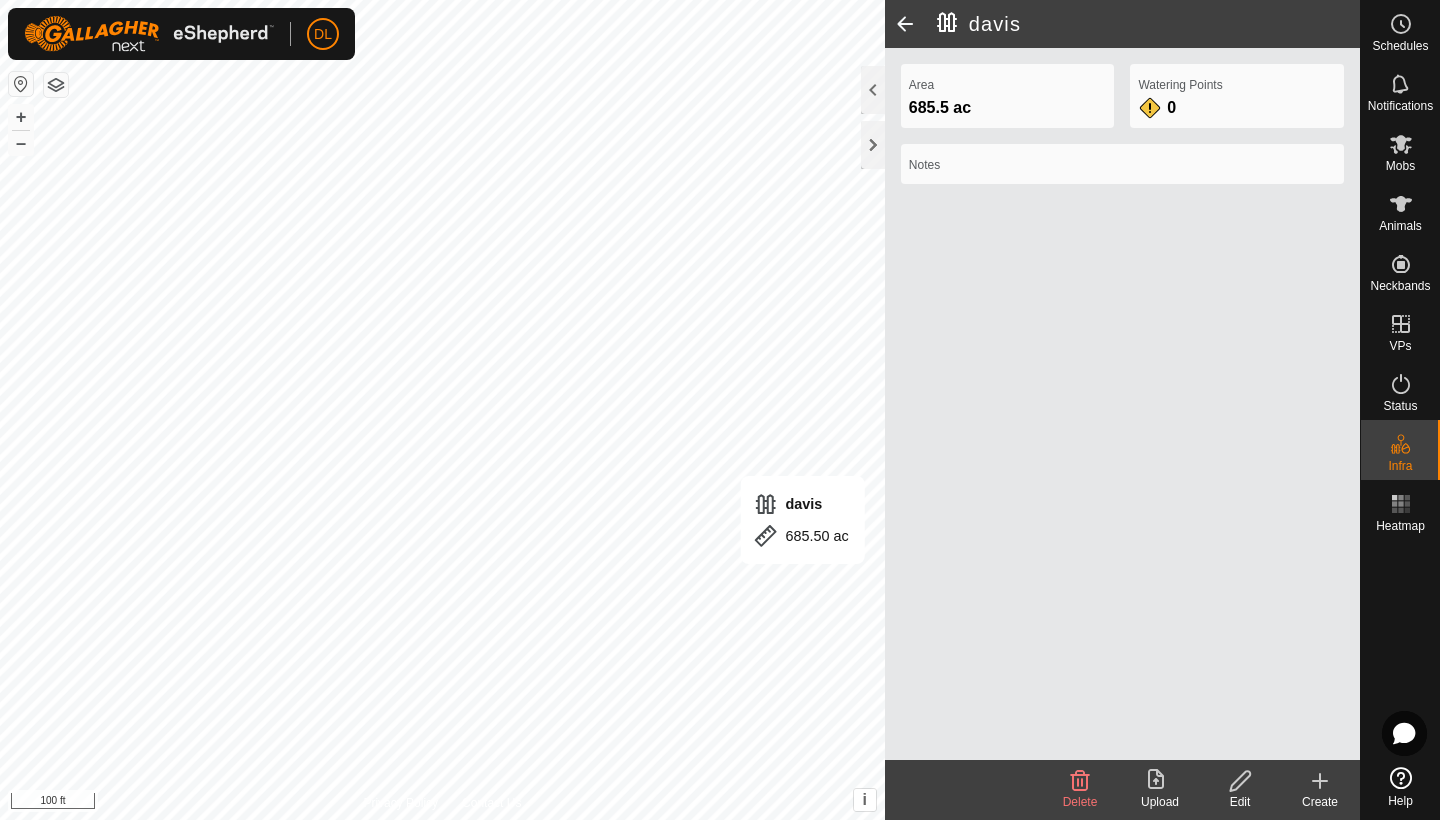 click 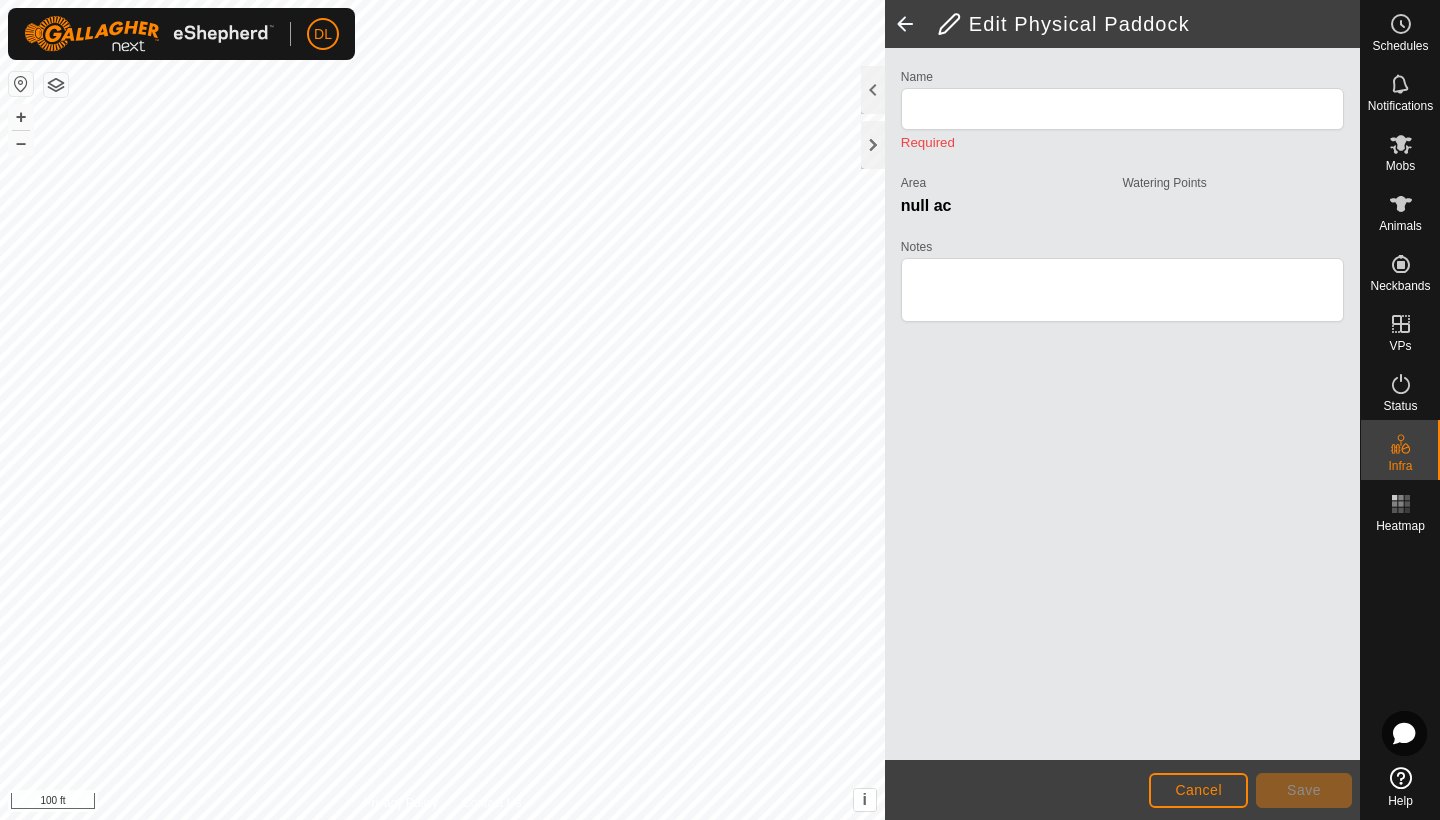 type on "davis" 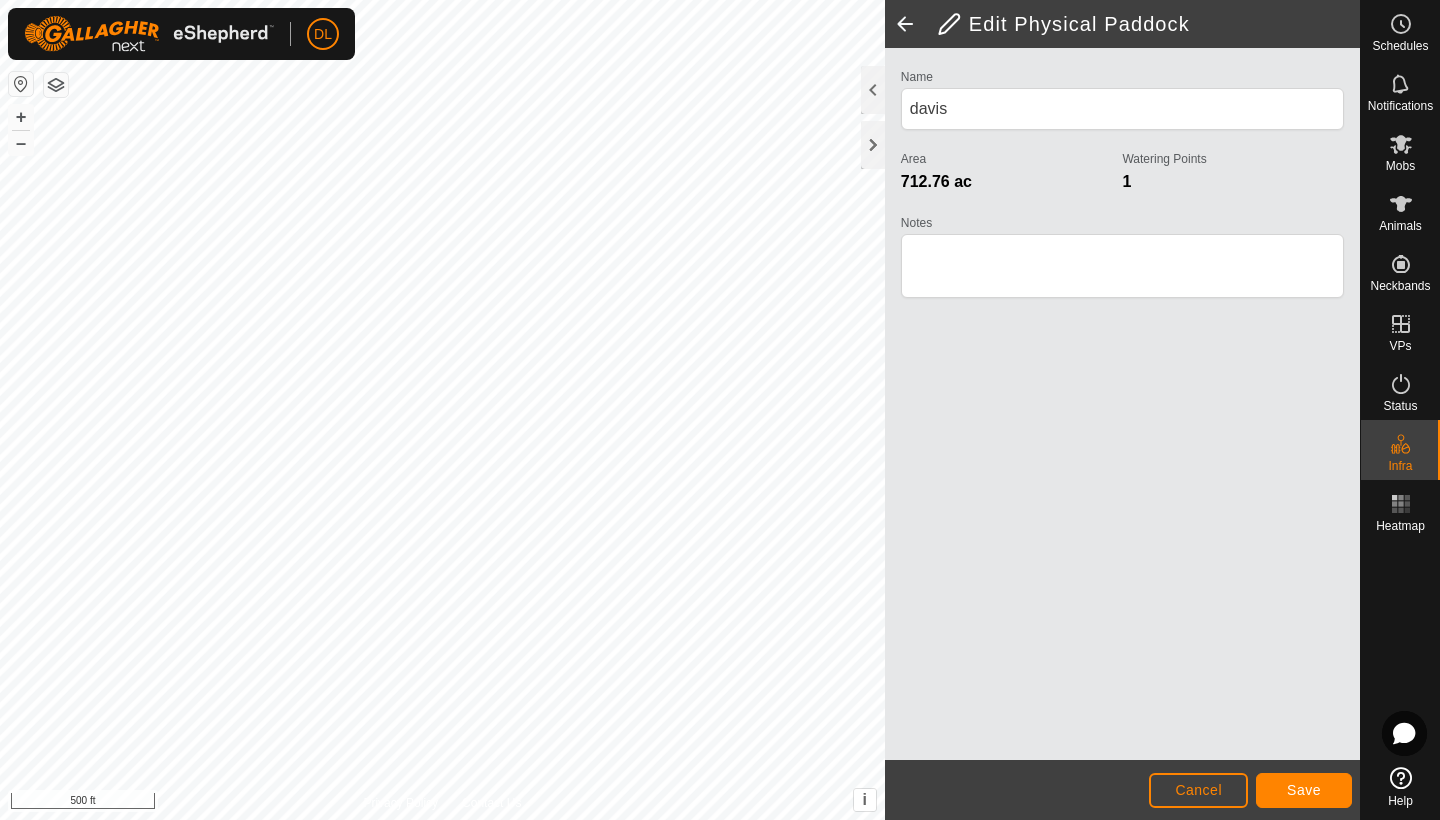 click on "Save" 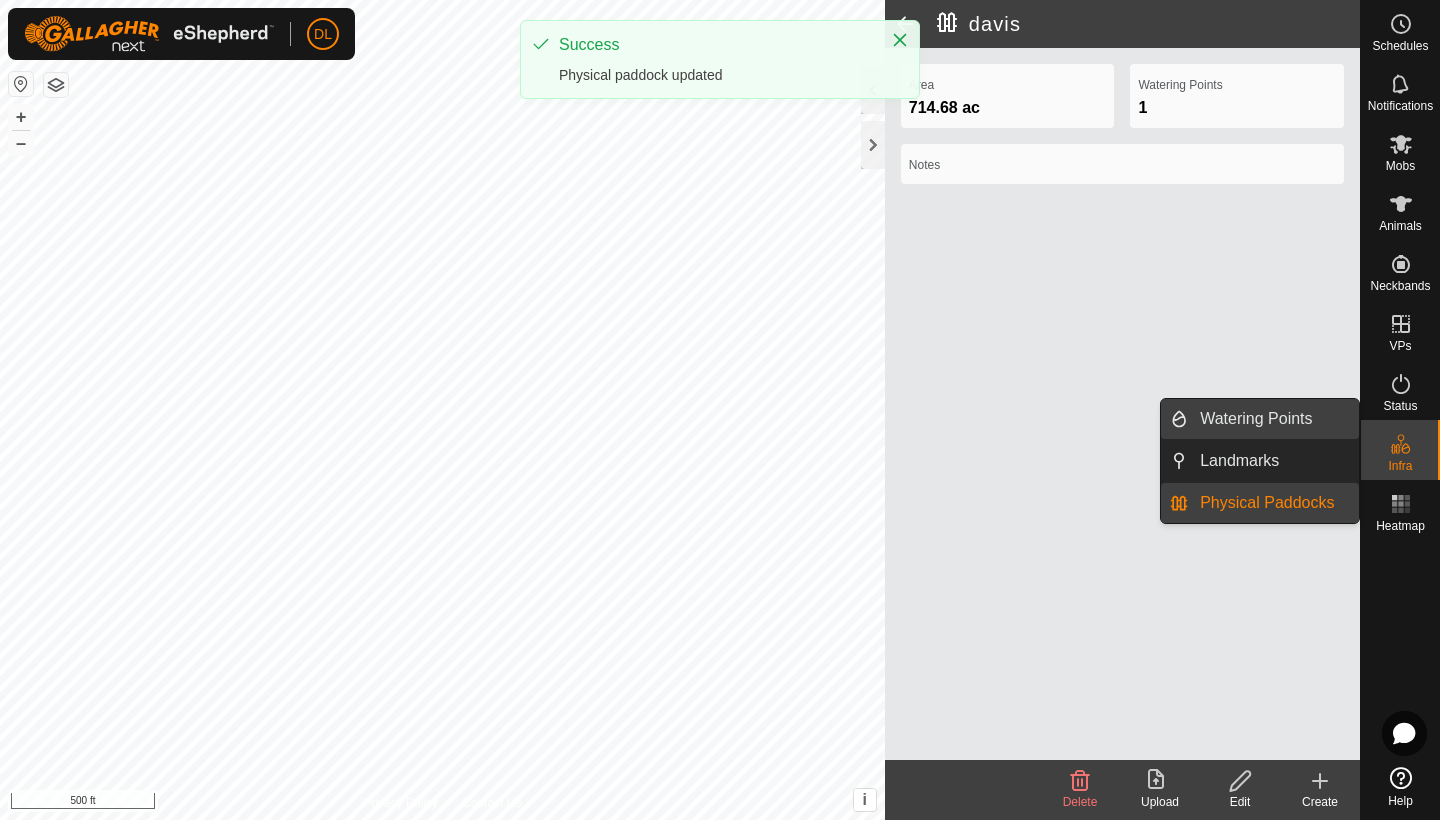 click on "Watering Points" at bounding box center [1273, 419] 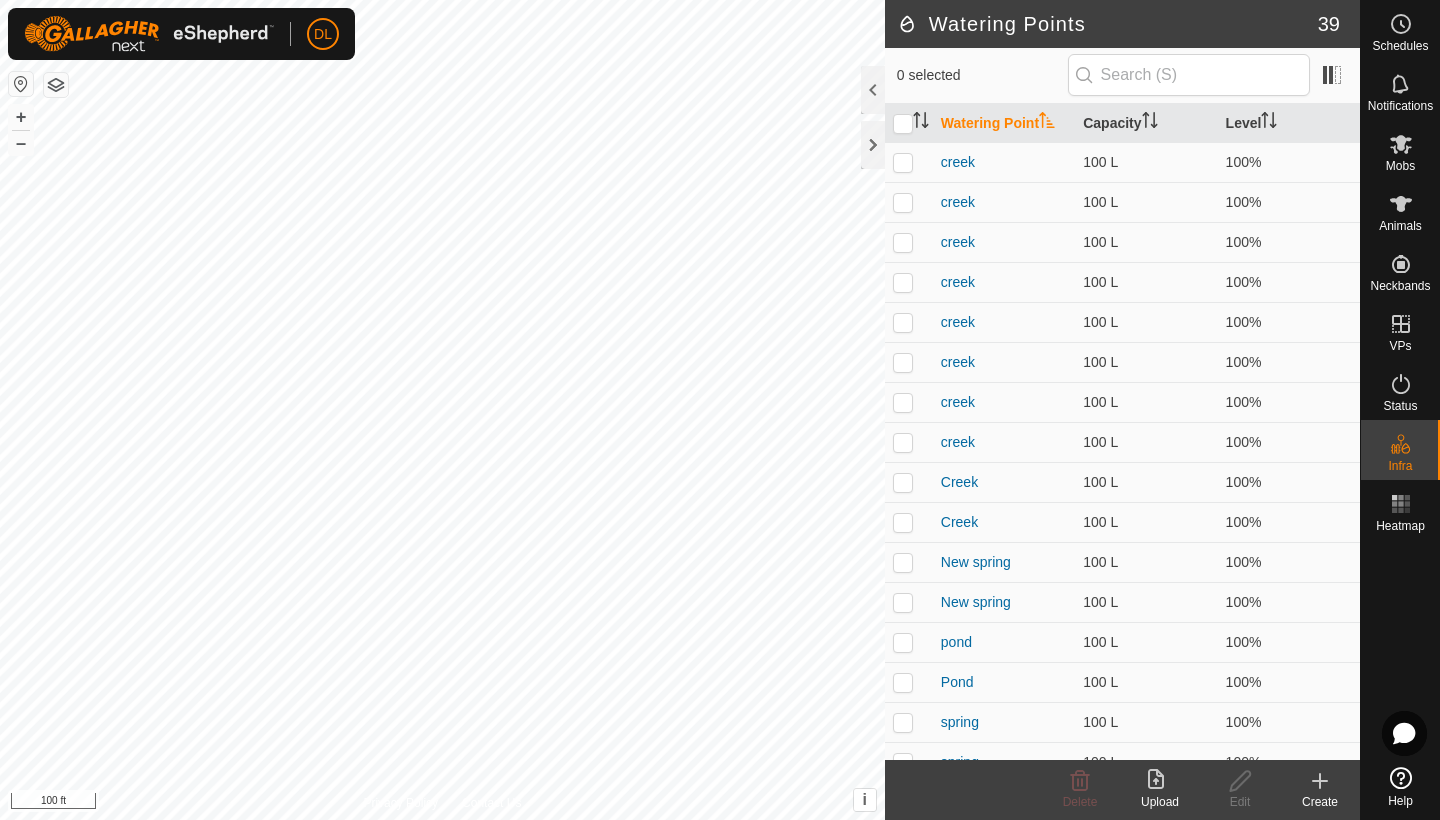 click 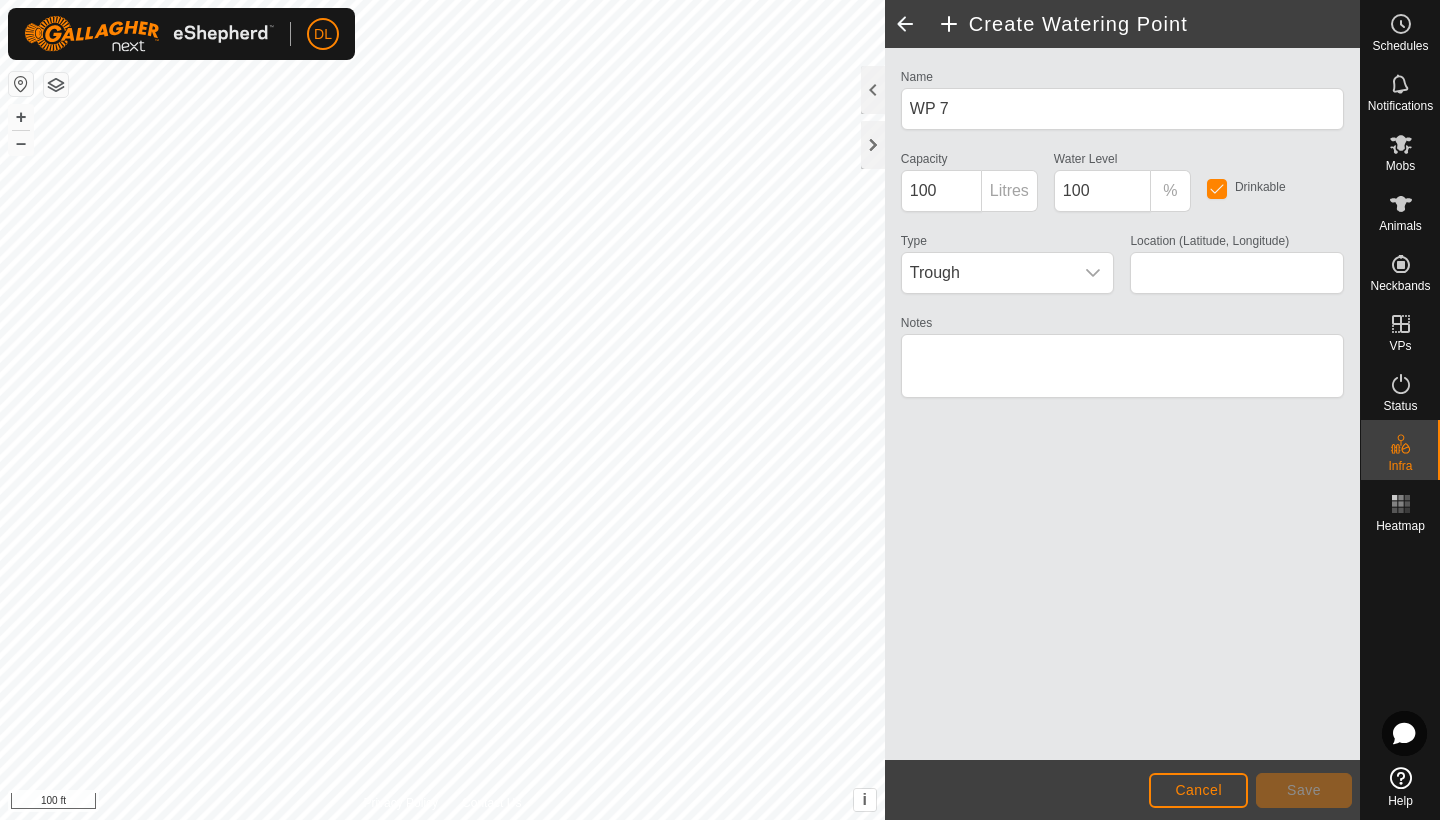 type on "44.828485, -120.101752" 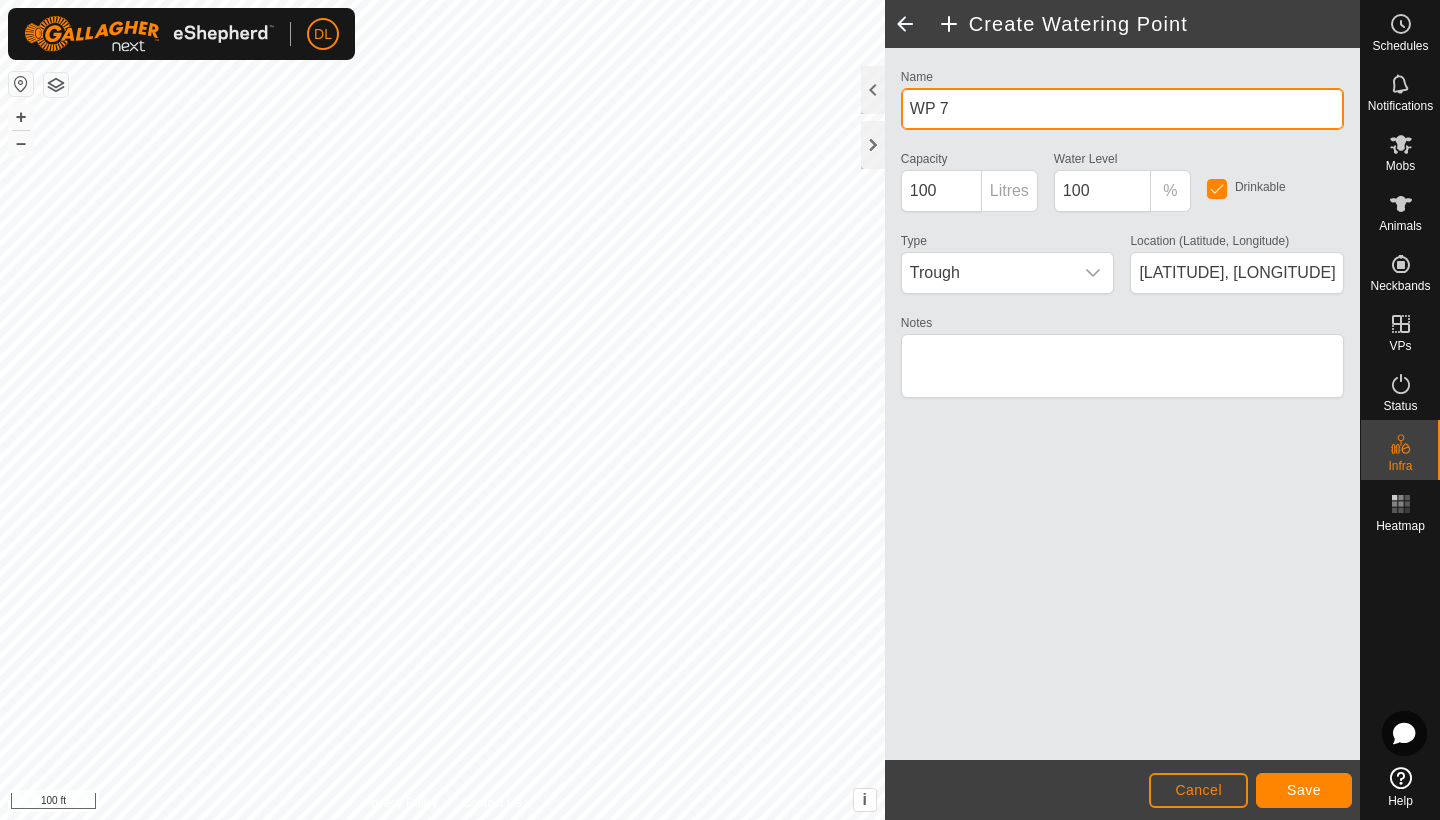 drag, startPoint x: 968, startPoint y: 111, endPoint x: 896, endPoint y: 108, distance: 72.06247 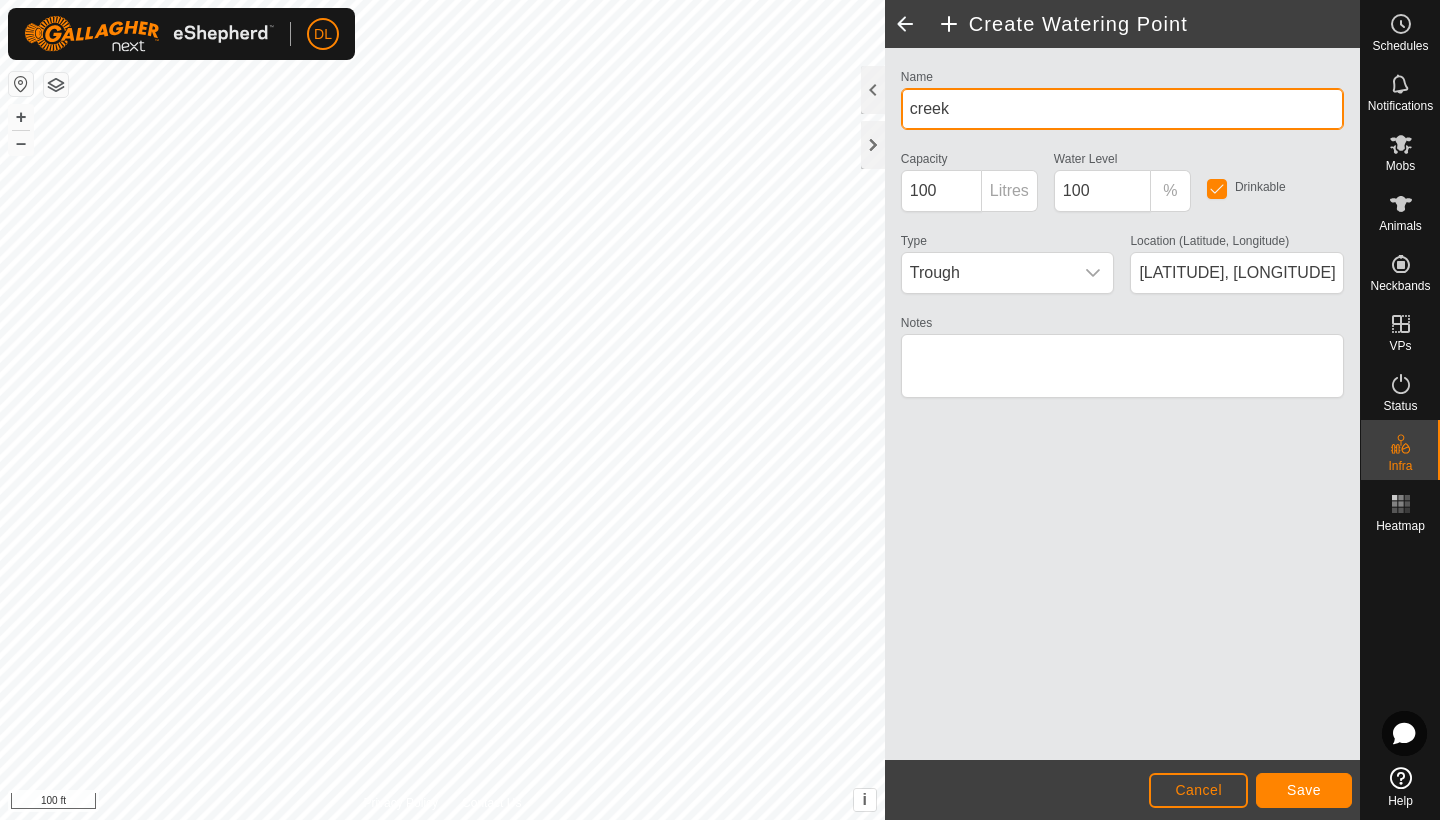 type on "creek" 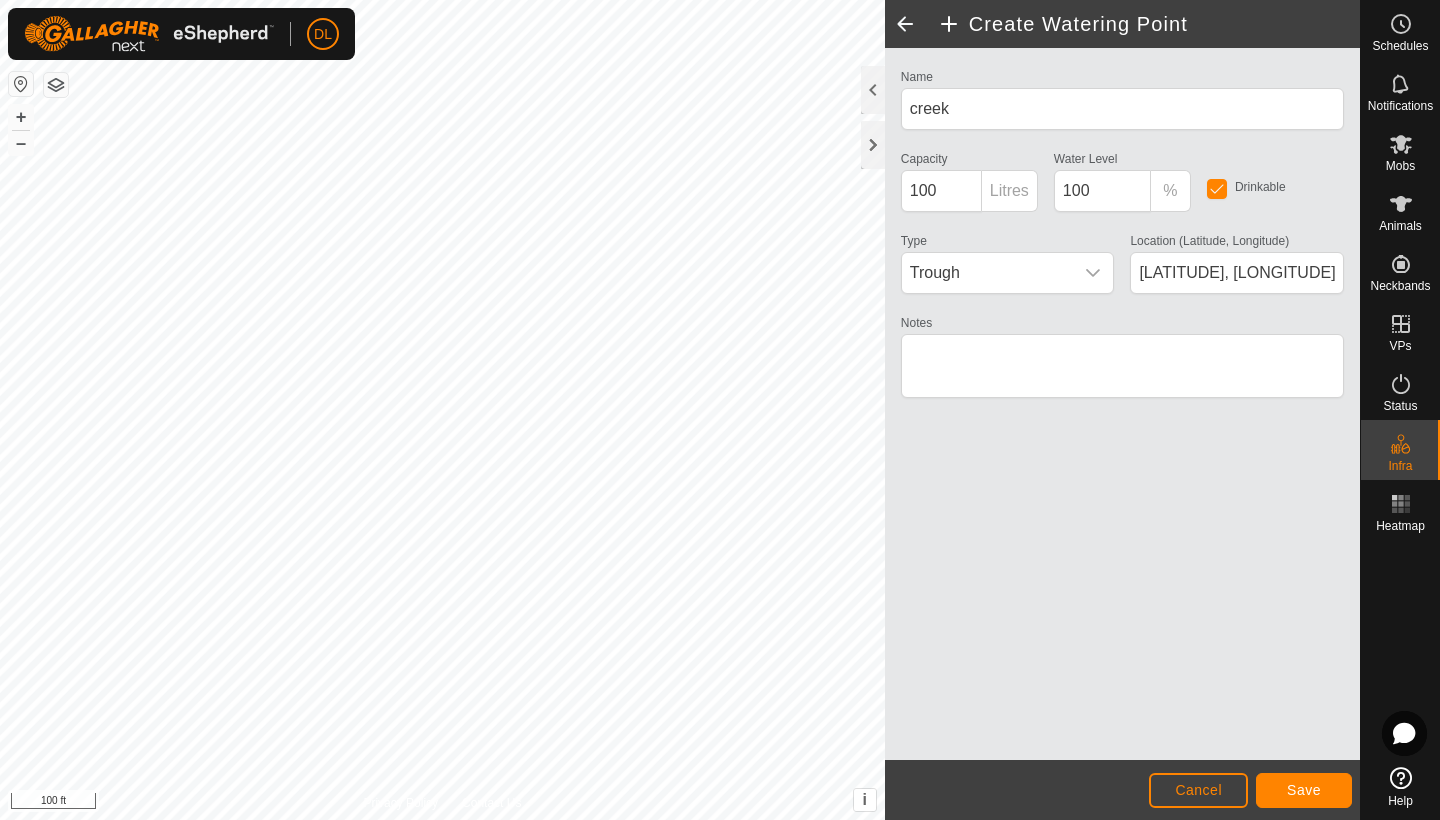click on "Save" 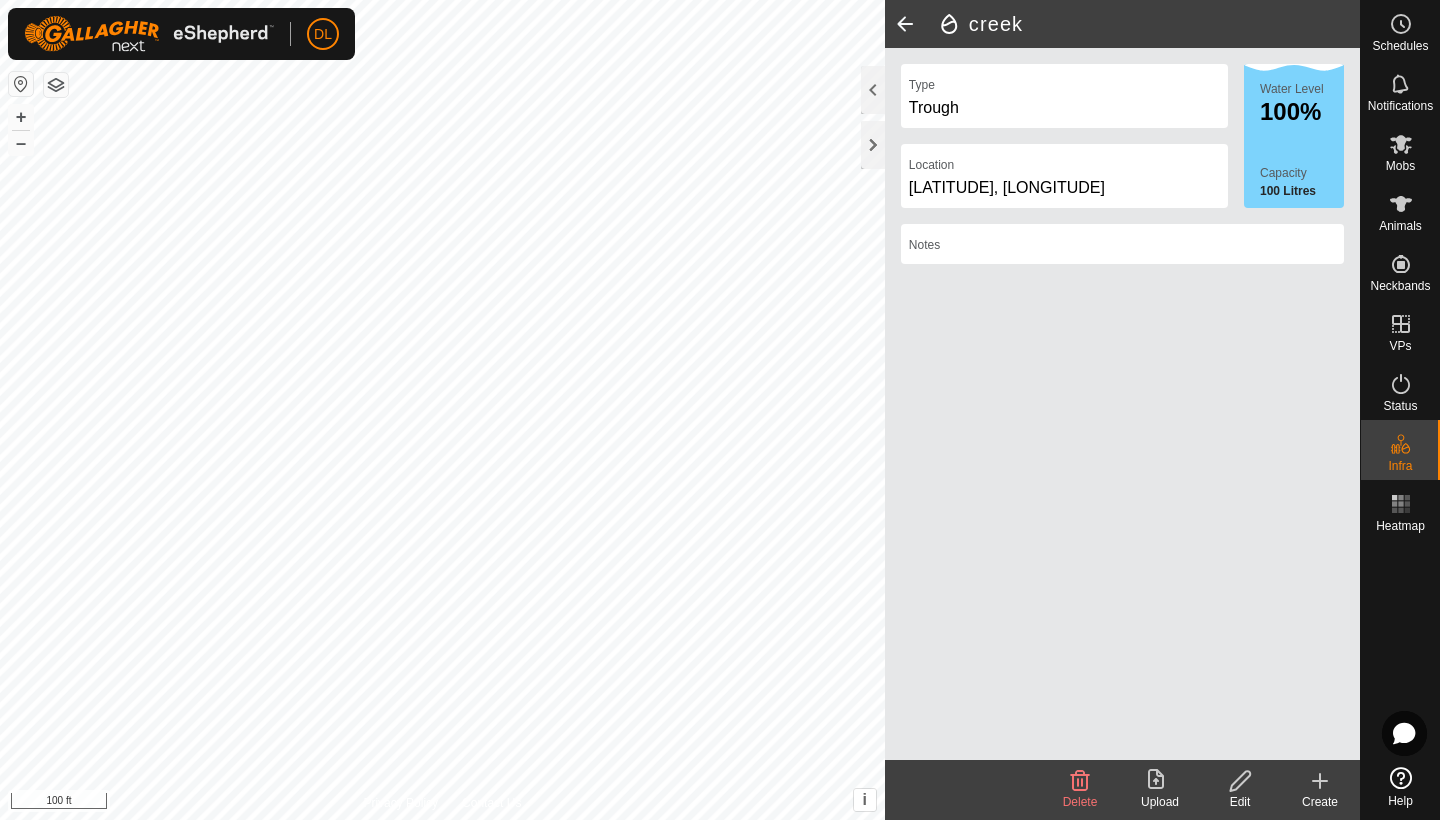 click 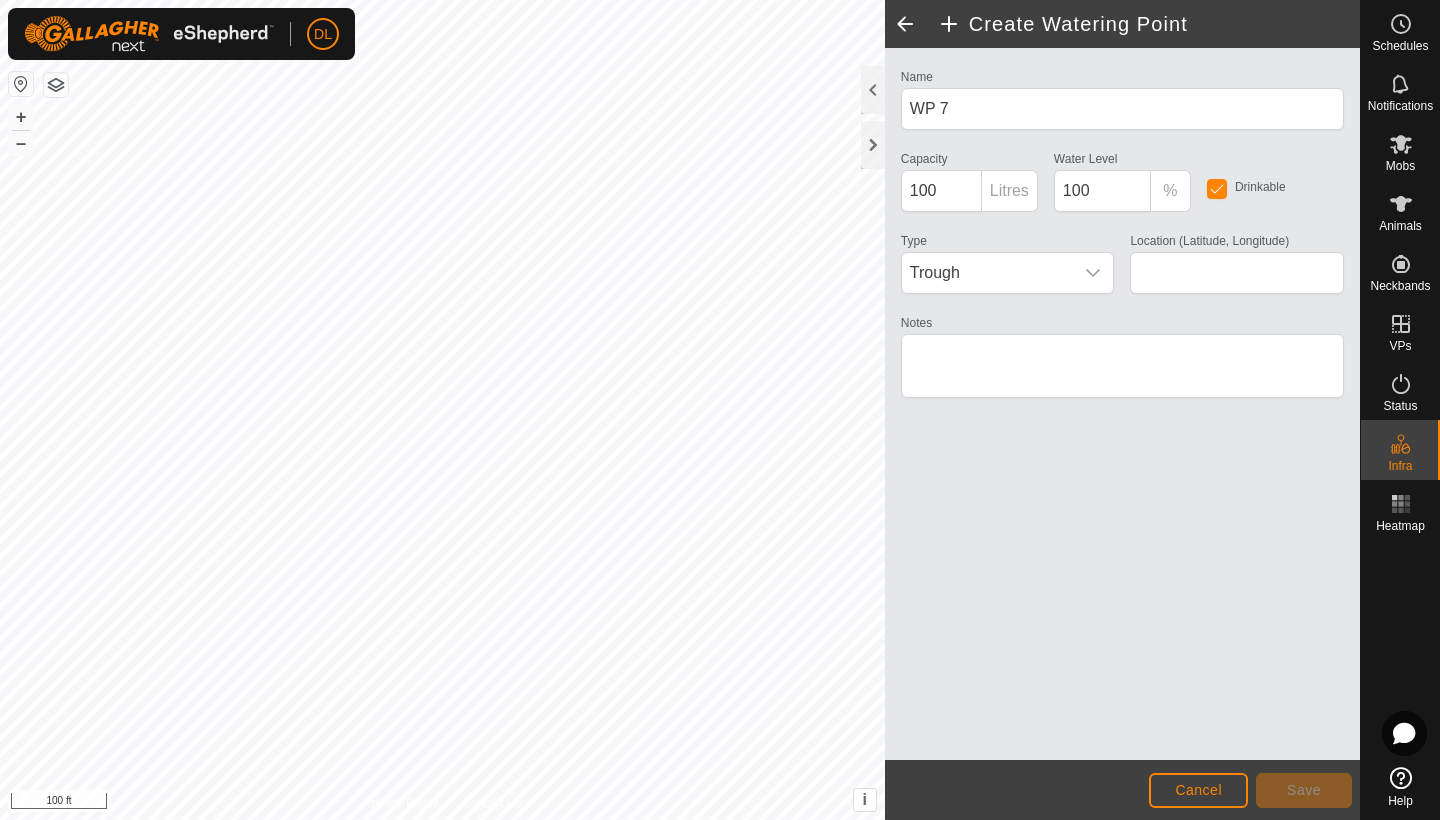 type on "44.825514, -120.082590" 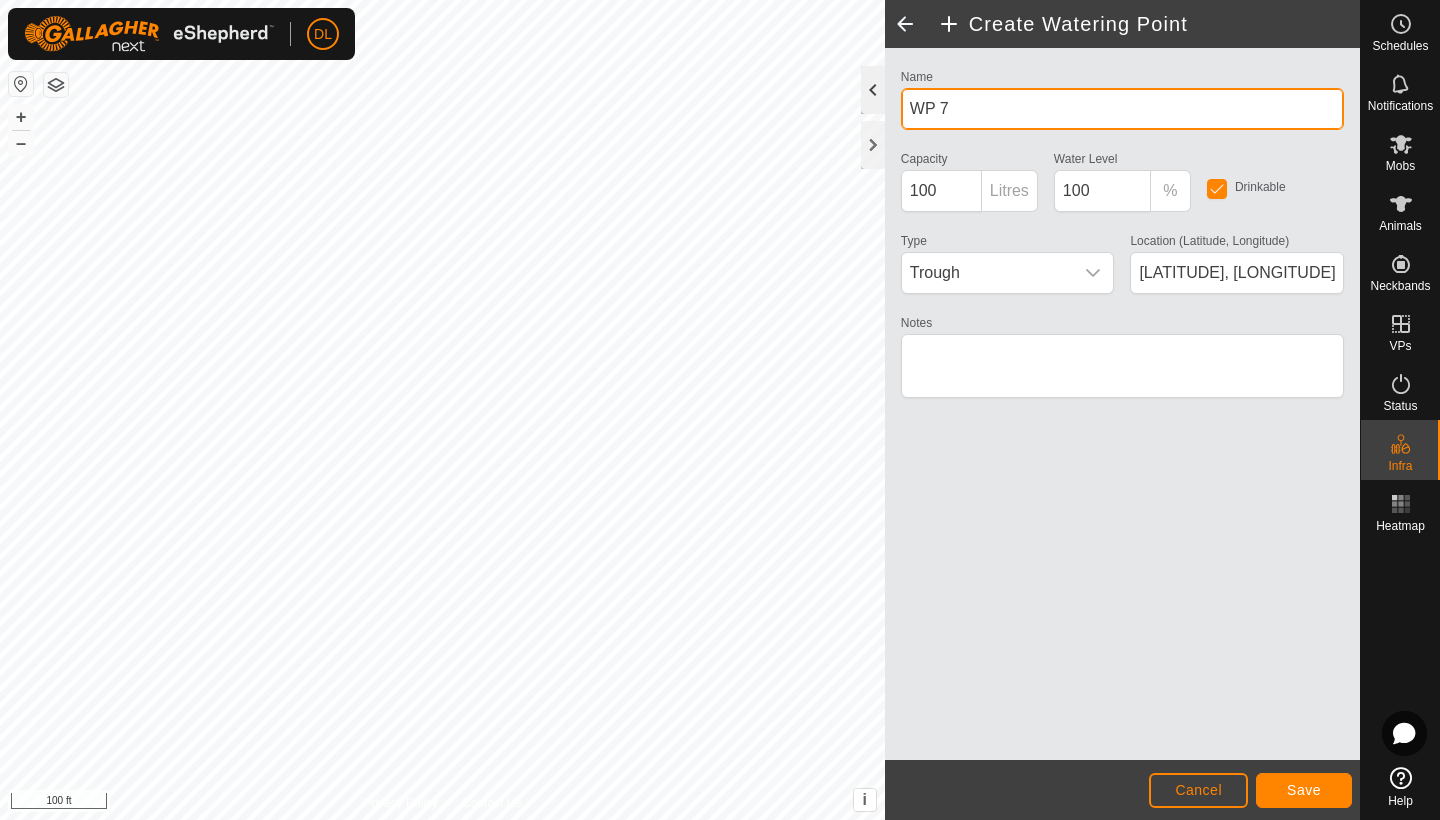 click on "Privacy Policy Contact Us
WP 7
Type:   trough
Capacity:  100L
Water Level:  100%
Drinkable:  Yes
+ – ⇧ i This application includes HERE Maps. © 2024 HERE. All rights reserved. 100 ft  Create Watering Point  Name WP 7 Capacity 100 Litres Water Level  100 % Drinkable Type Trough Location (Latitude, Longitude) 44.825514, -120.082590 Notes                  Cancel Save" 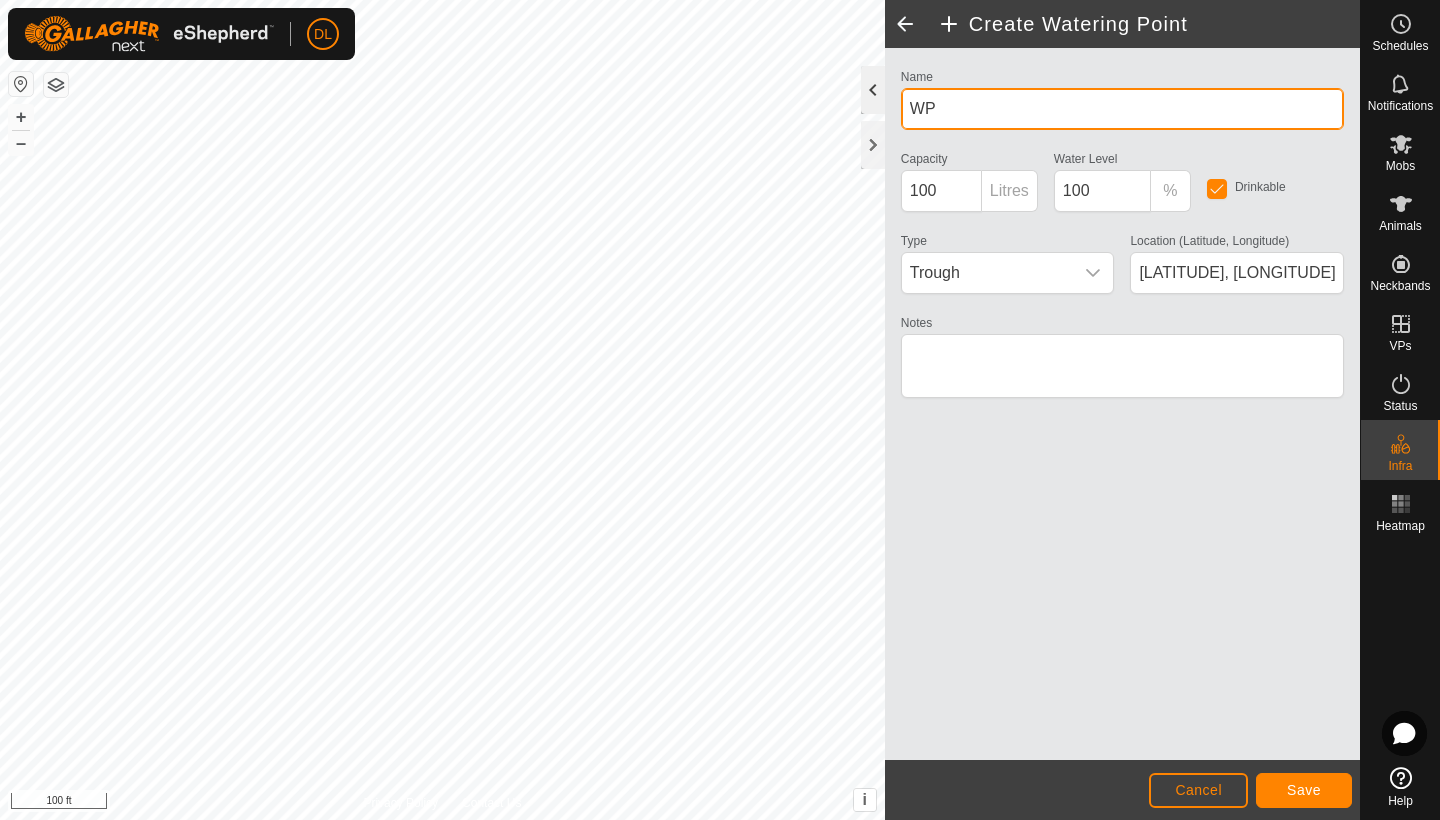 type on "W" 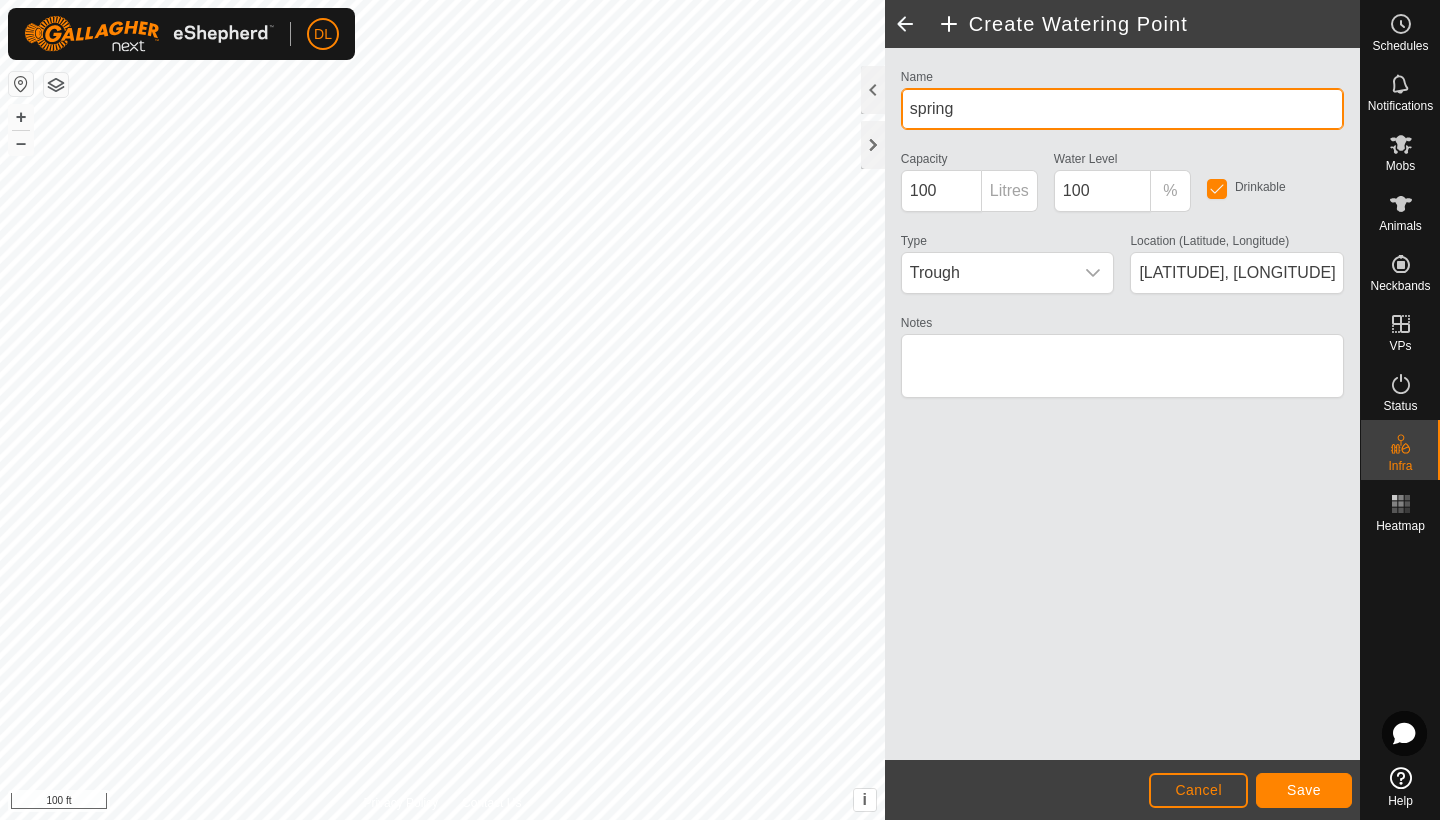 type on "spring" 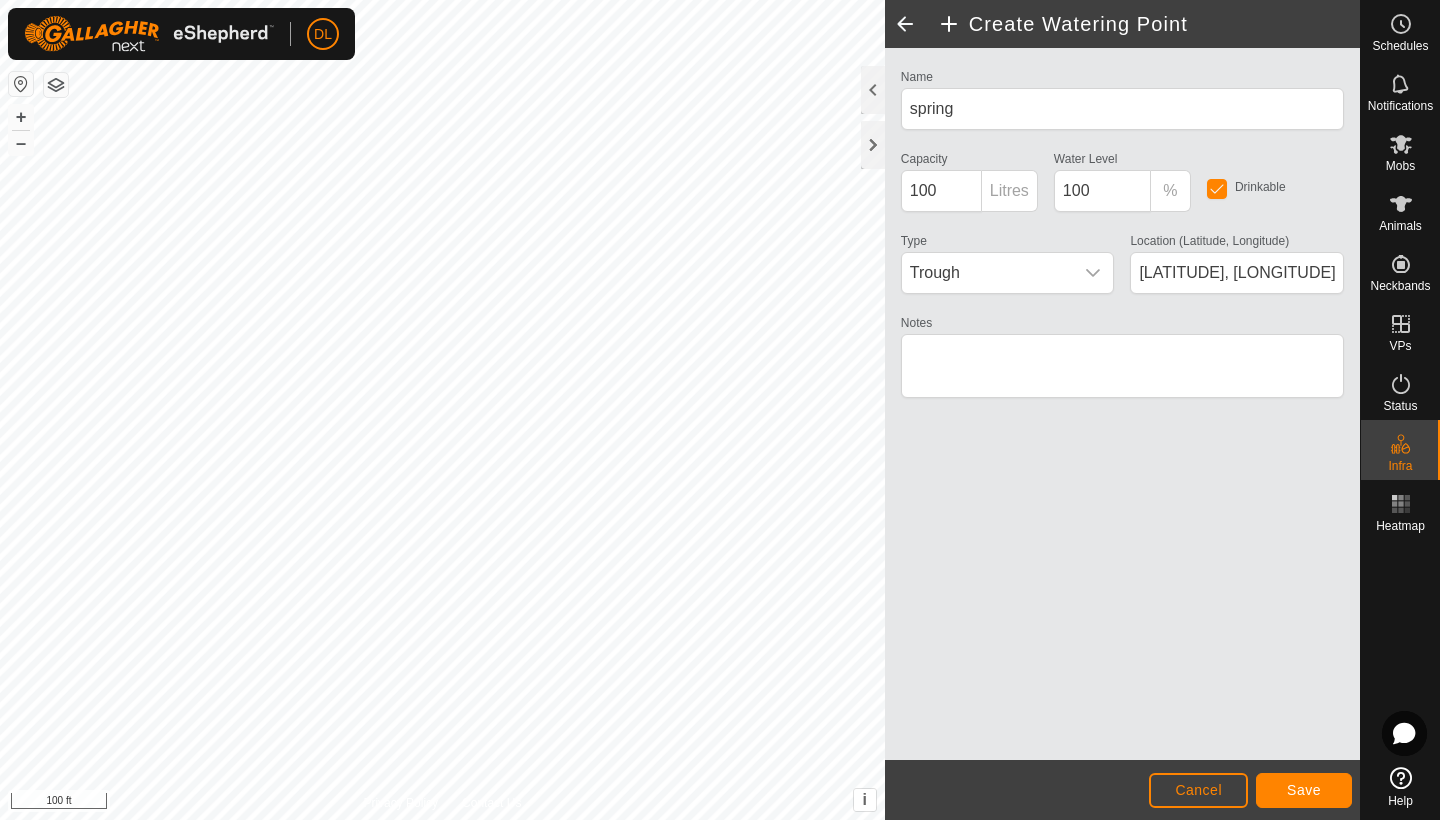 click on "Save" 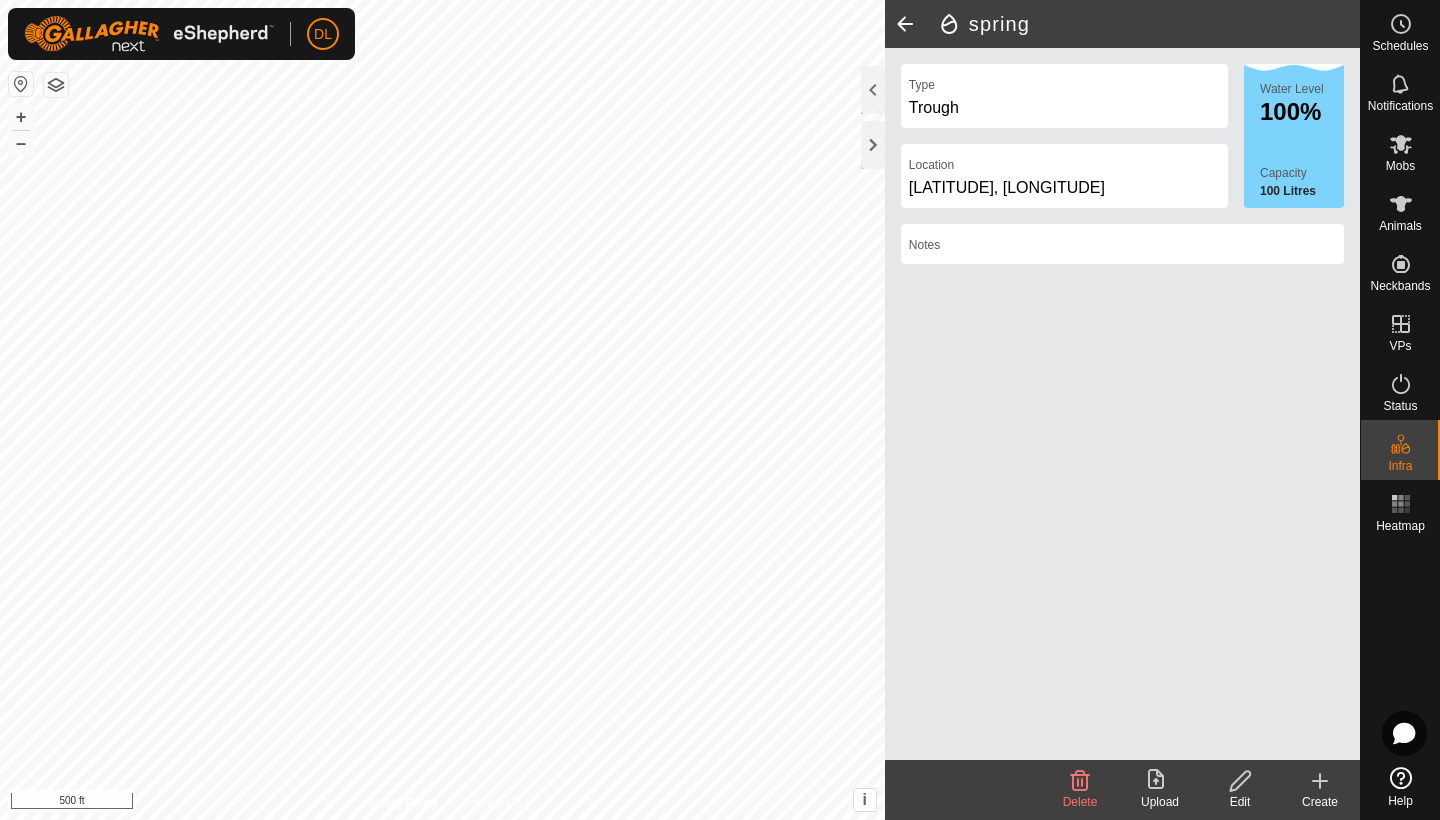 click 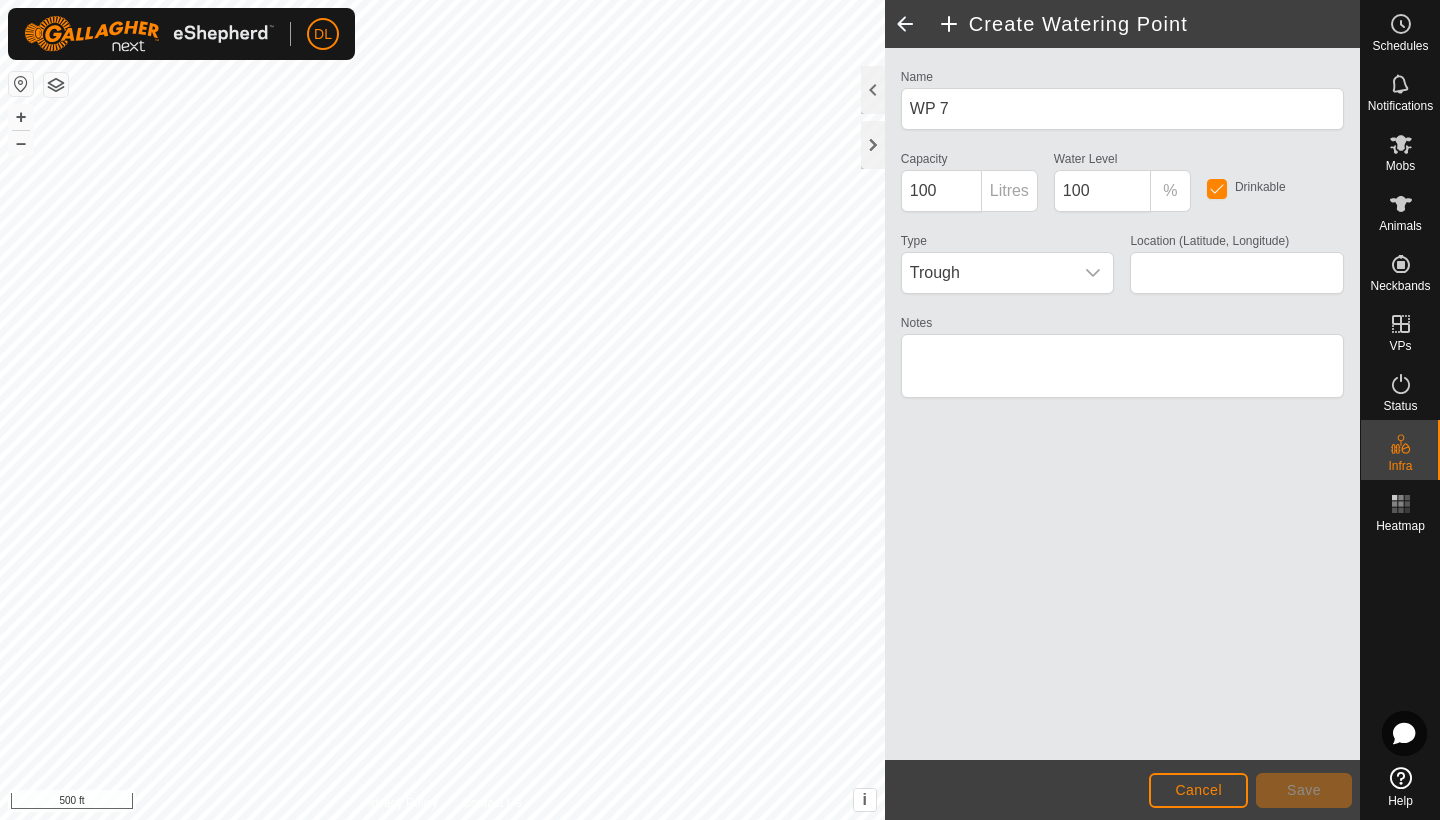 type on "44.828786, -120.080329" 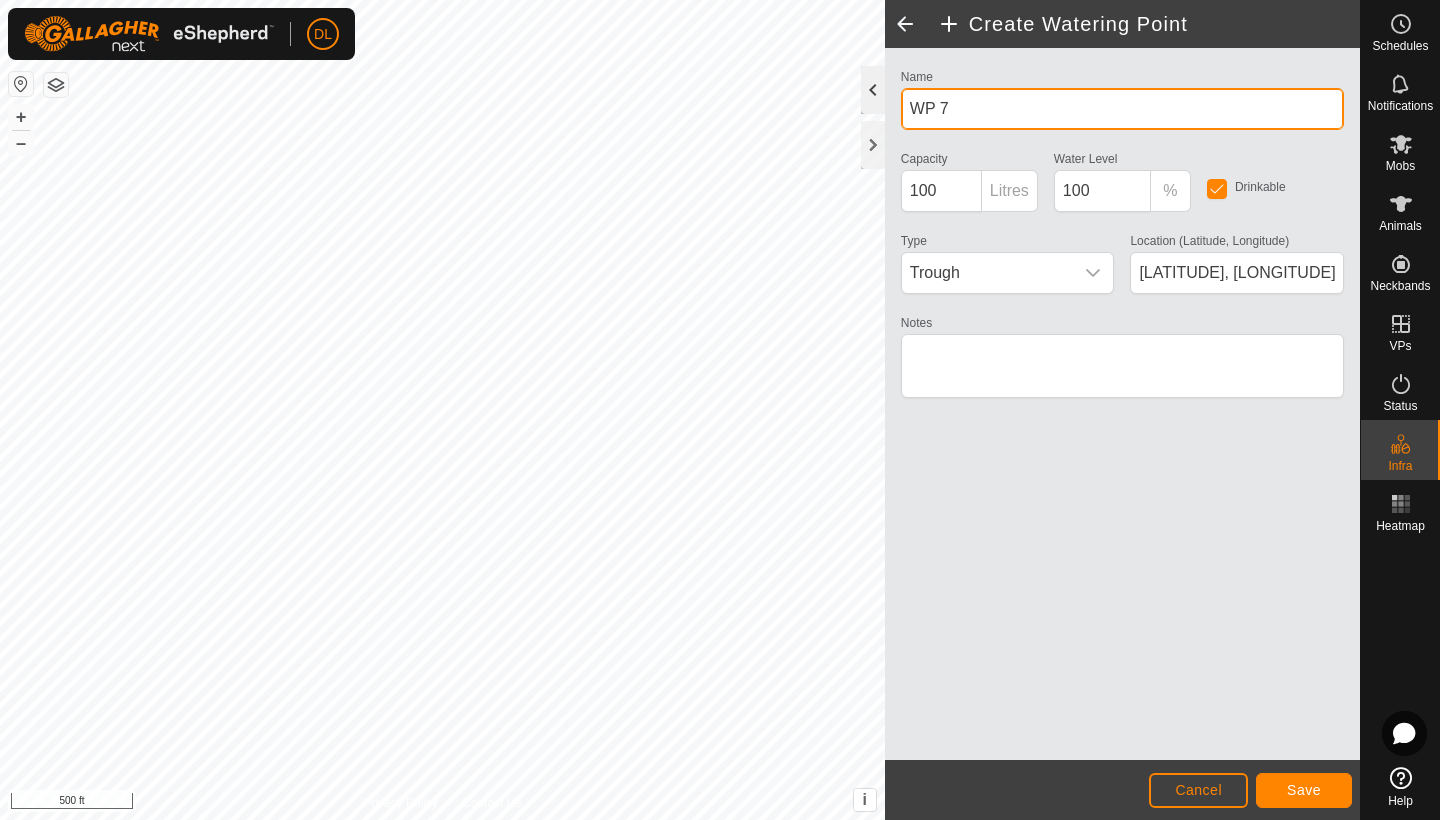 drag, startPoint x: 963, startPoint y: 117, endPoint x: 865, endPoint y: 98, distance: 99.824844 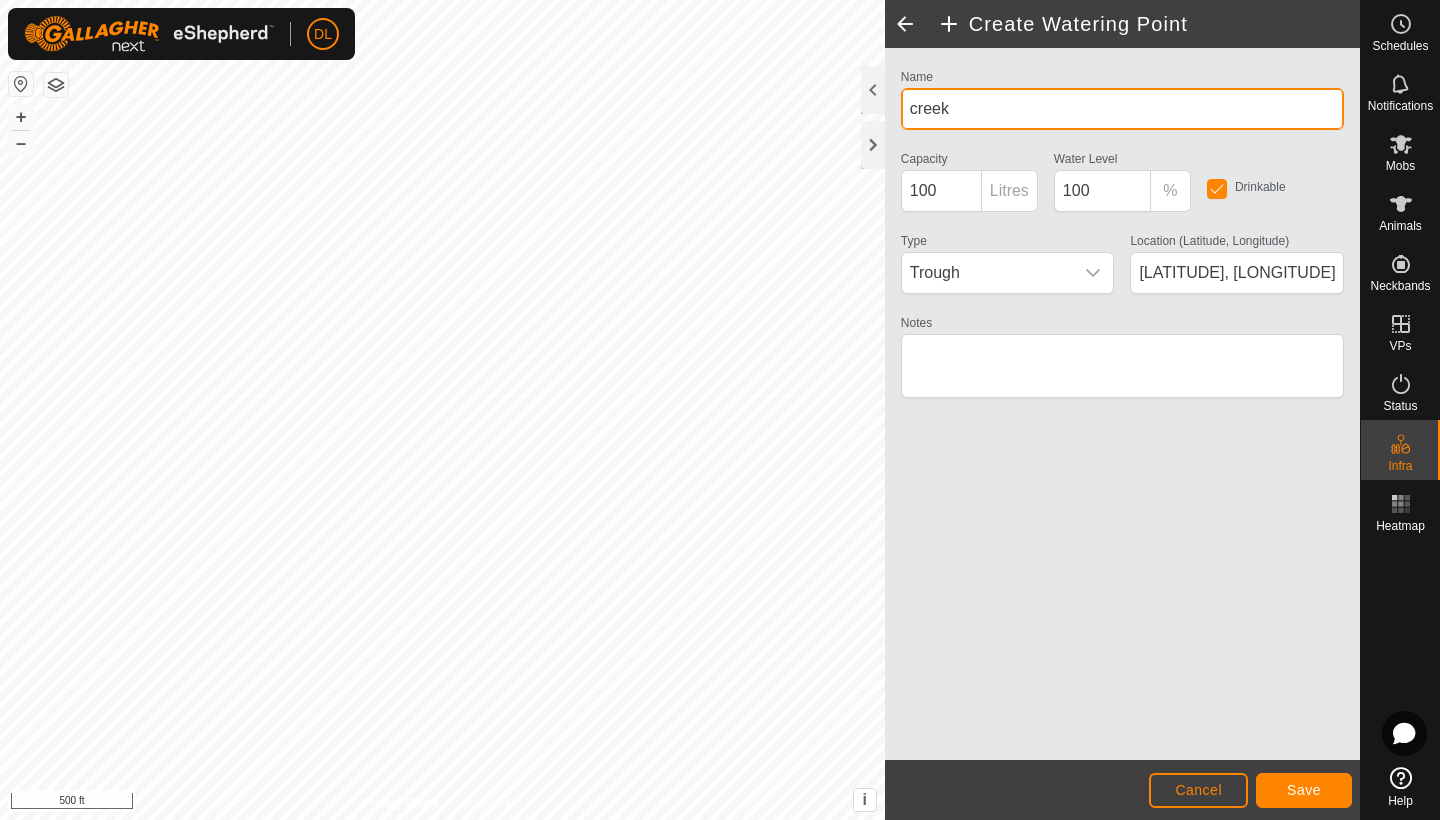type on "creek" 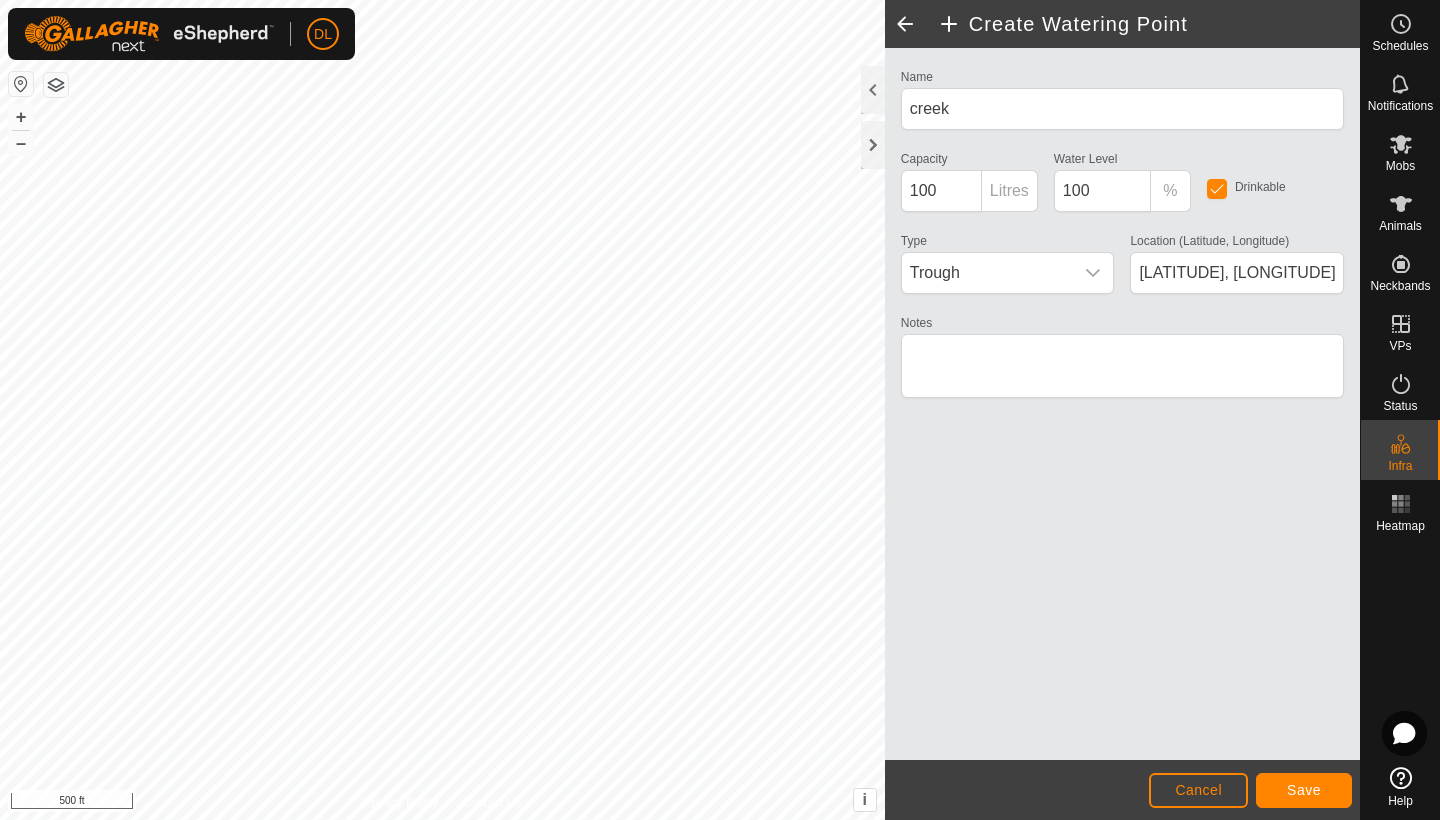 click on "Save" 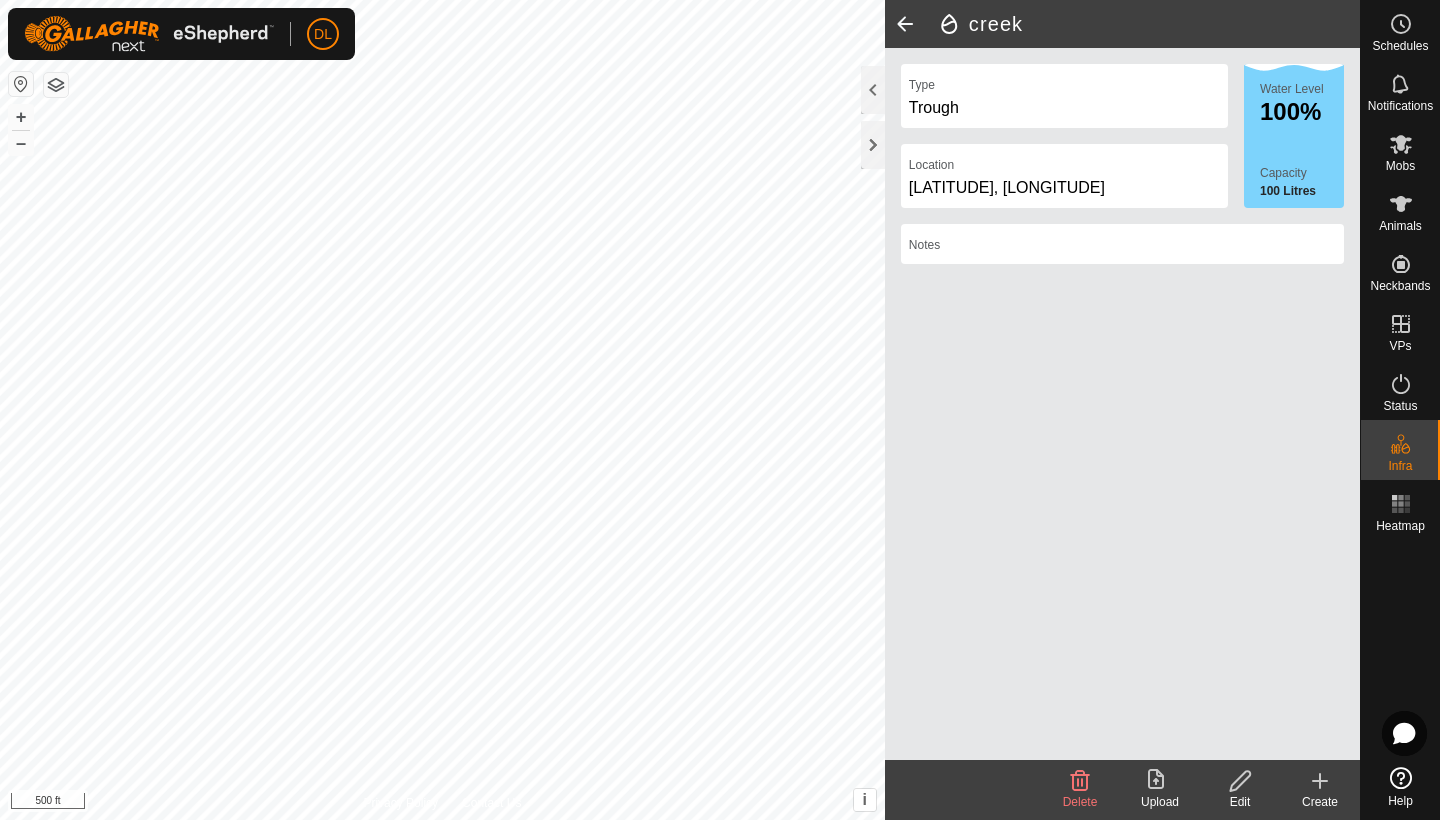click 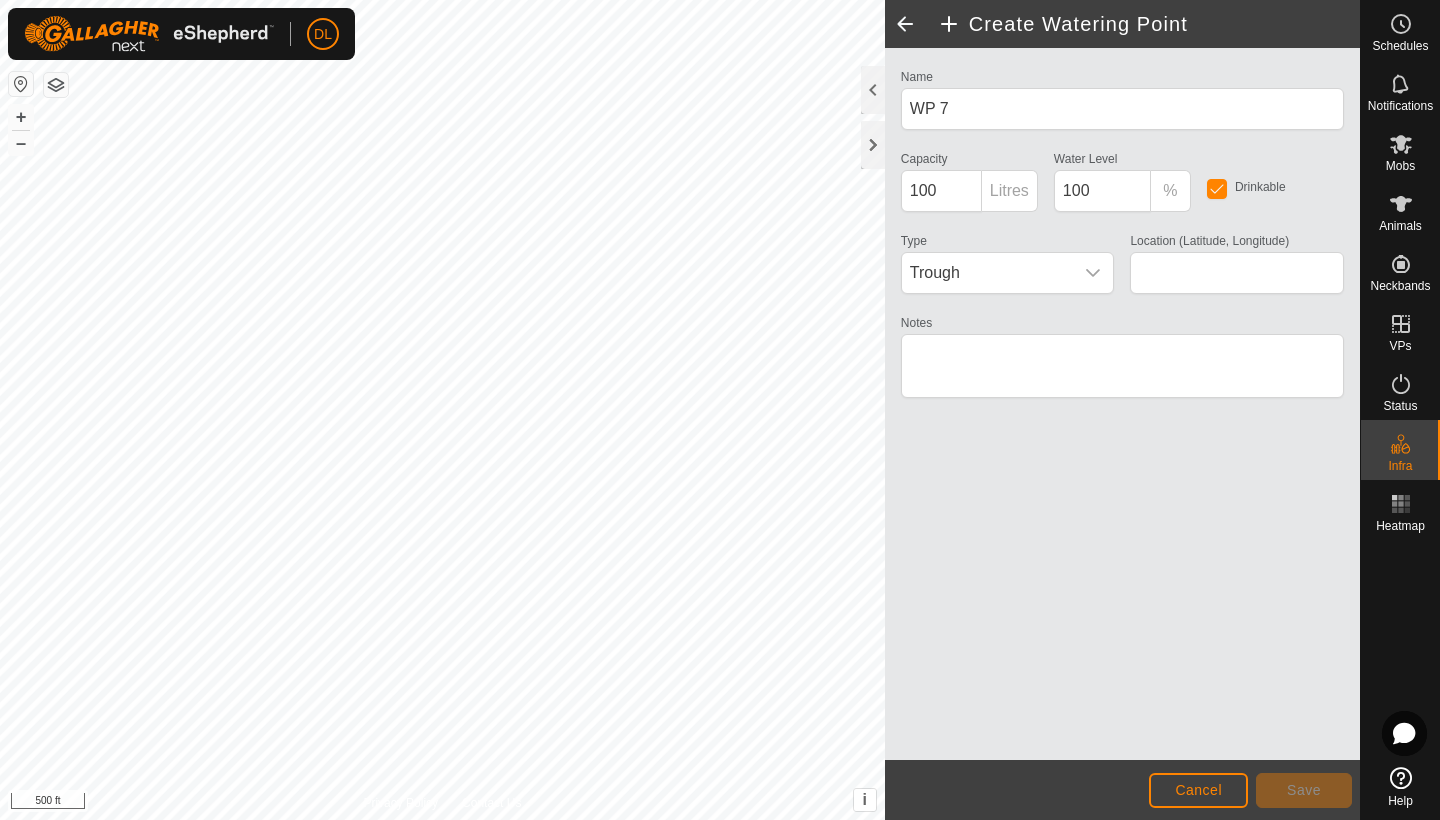 type on "44.817496, -120.067986" 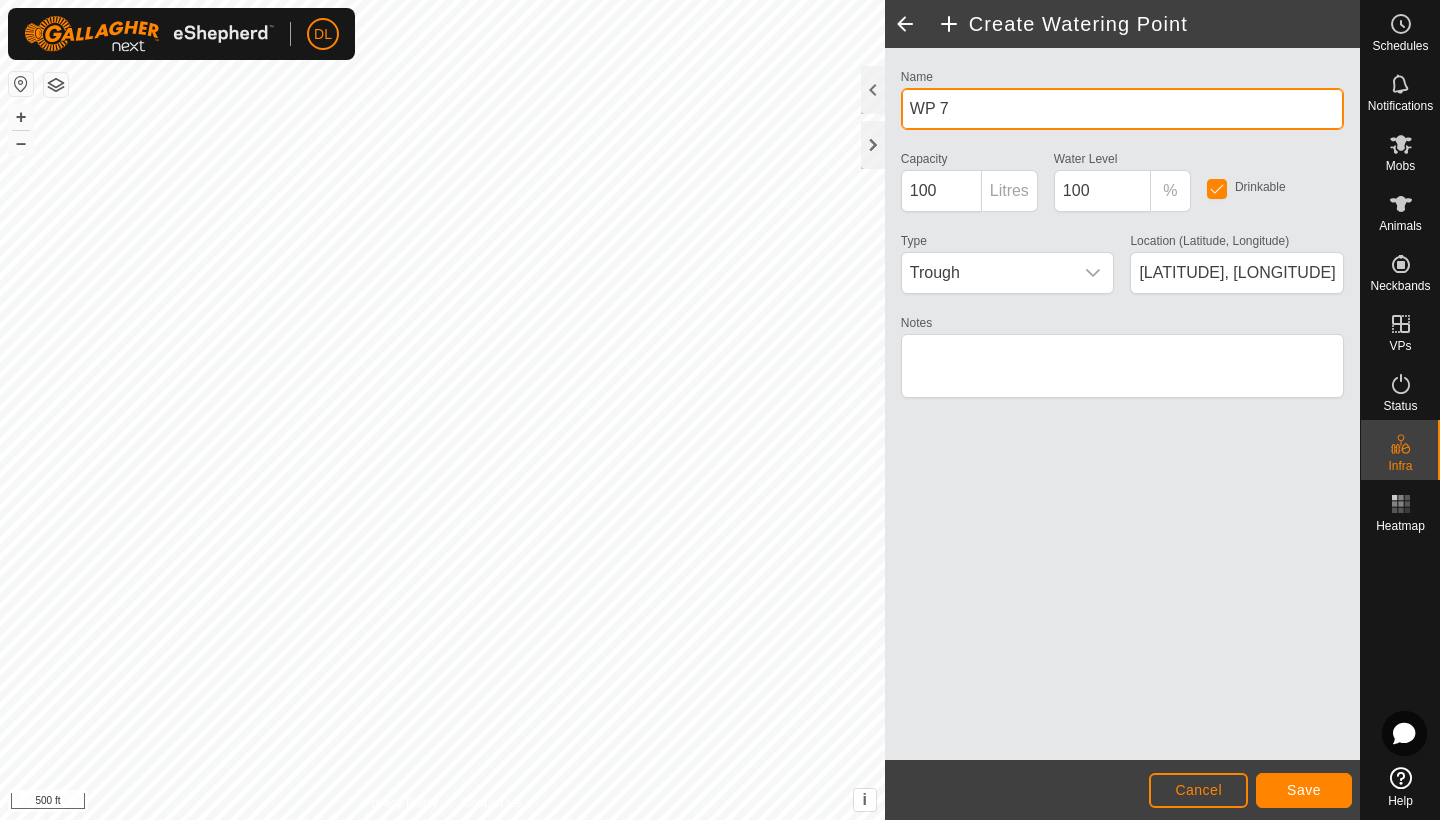 drag, startPoint x: 968, startPoint y: 108, endPoint x: 901, endPoint y: 103, distance: 67.18631 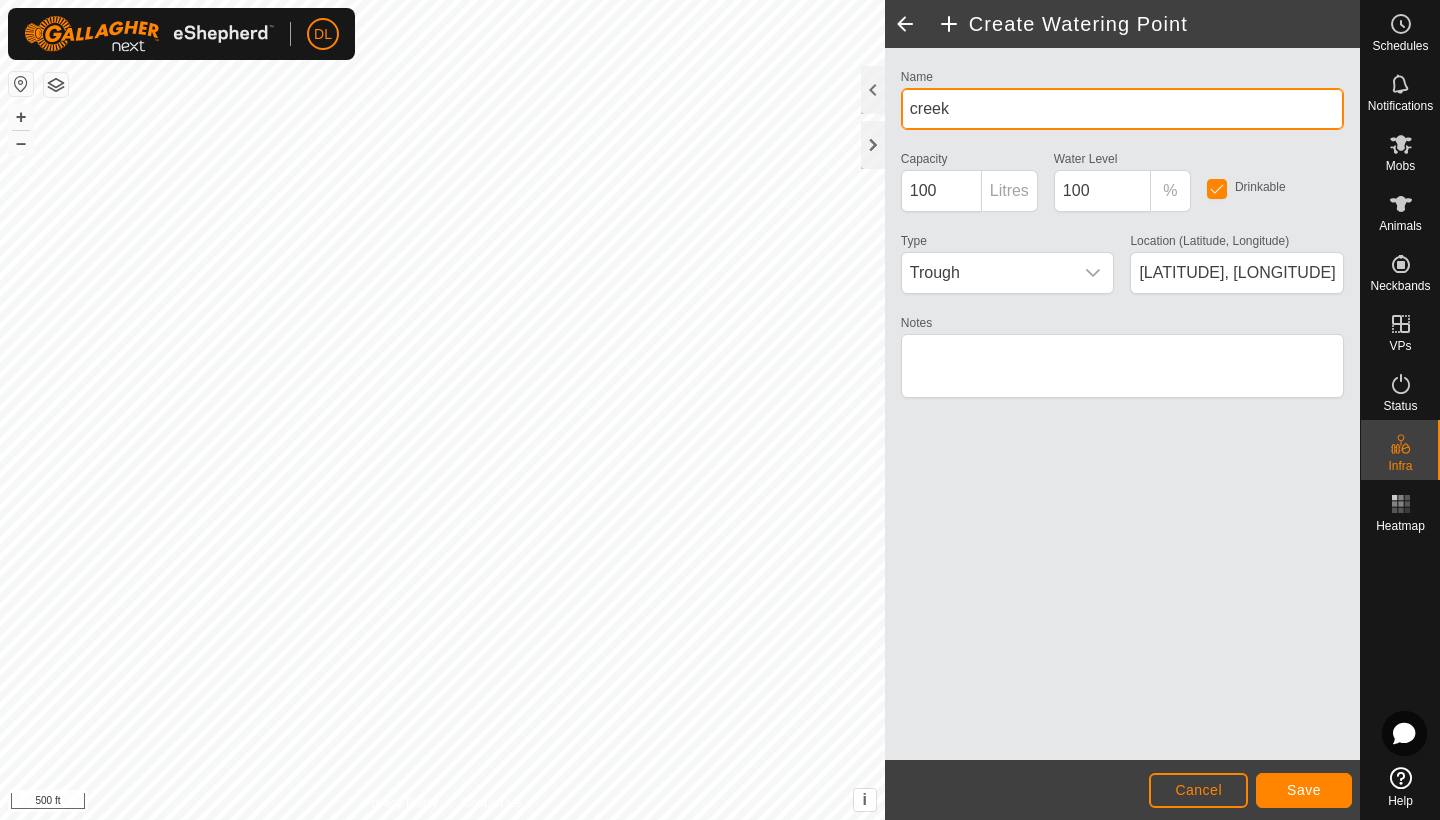 type on "creek" 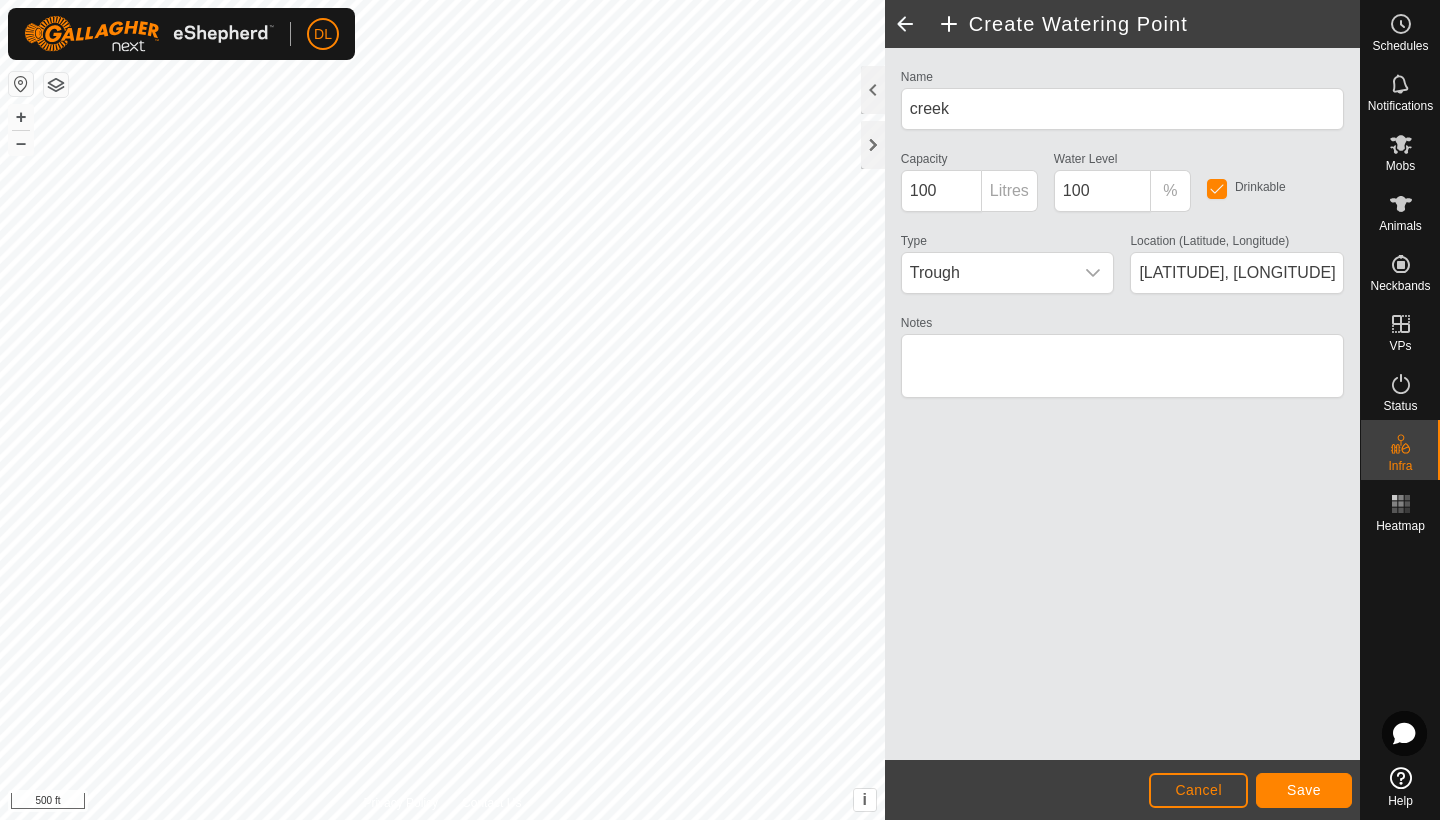 click on "Save" 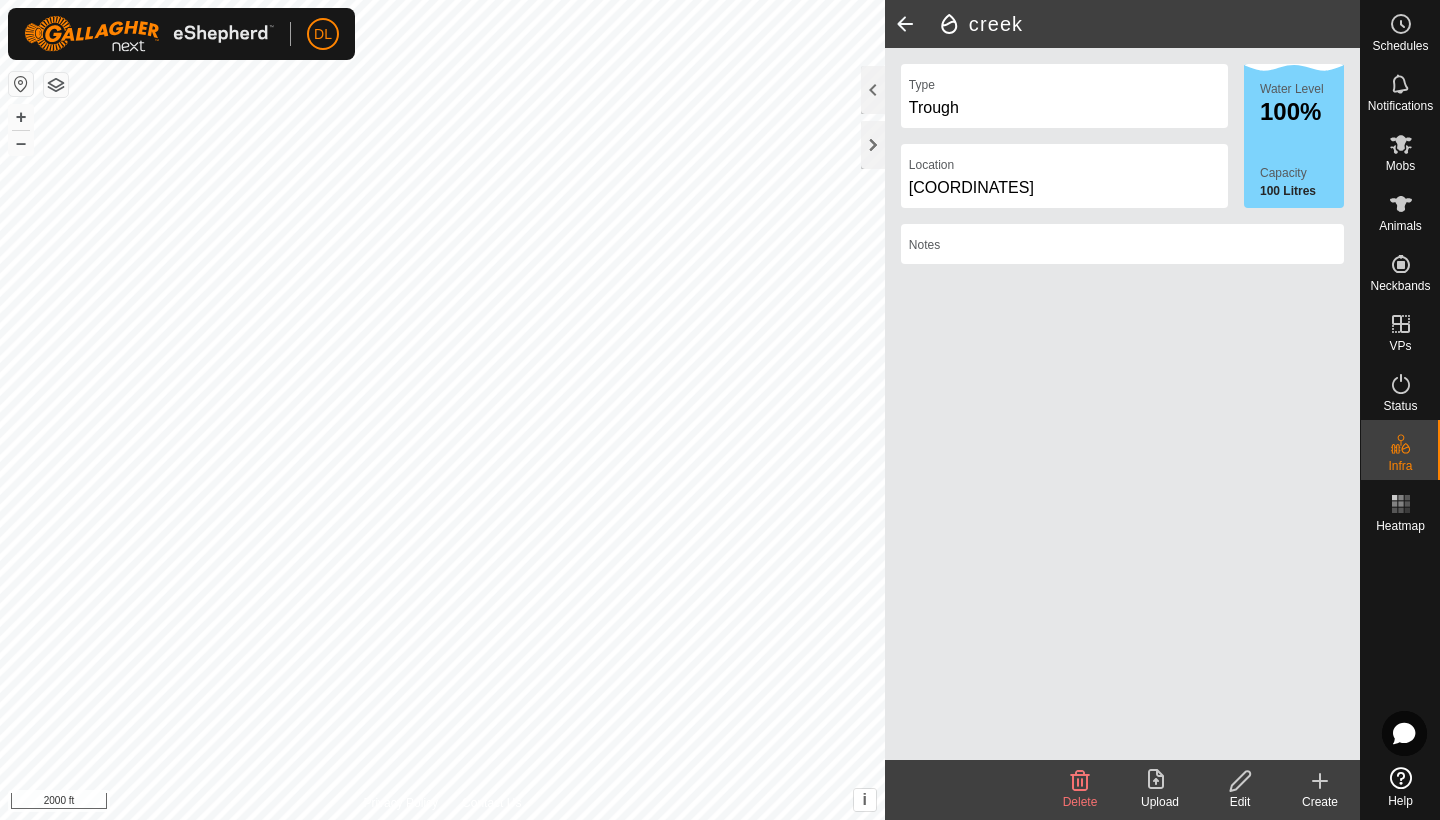 scroll, scrollTop: 0, scrollLeft: 0, axis: both 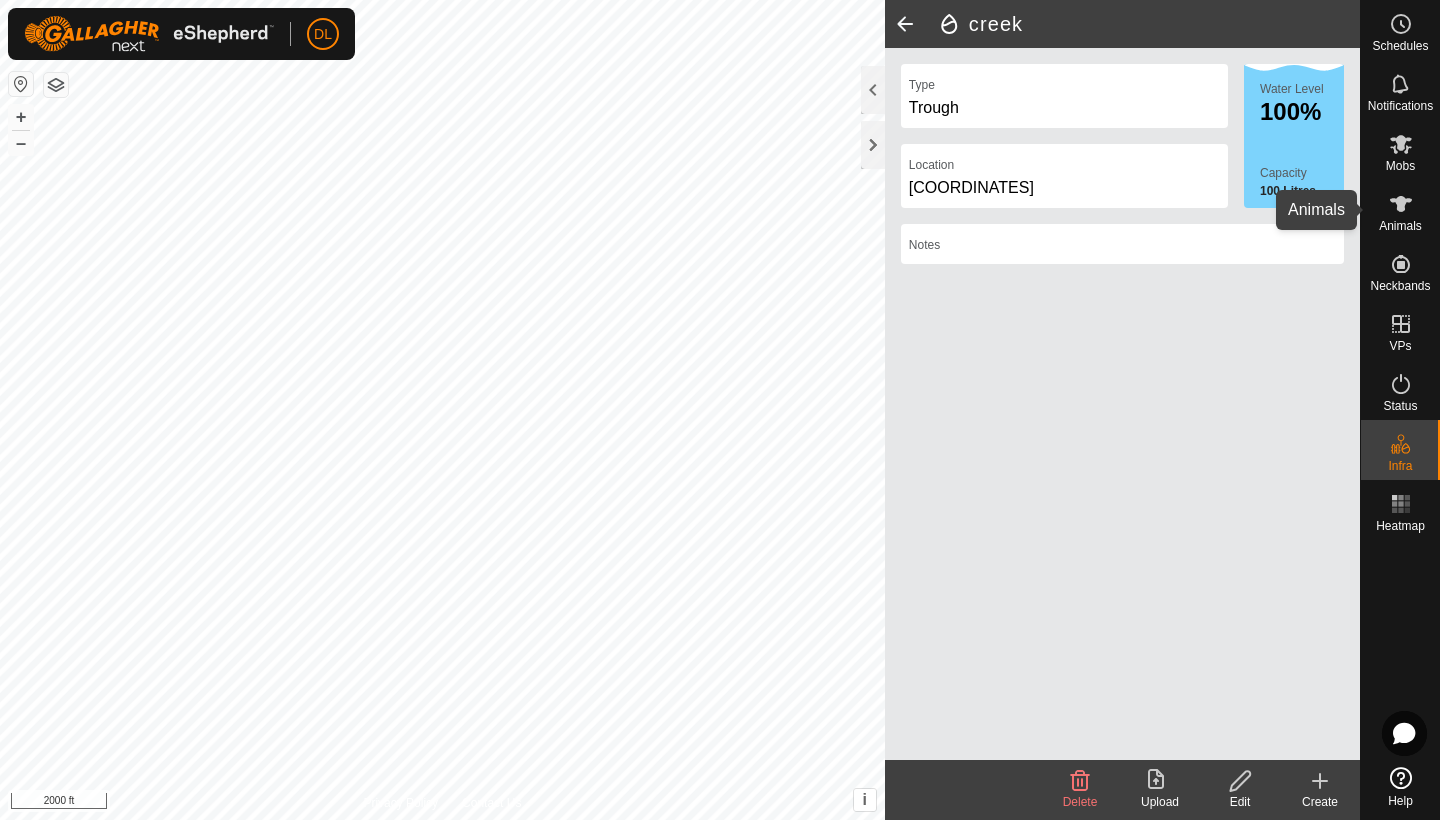 click at bounding box center [1401, 204] 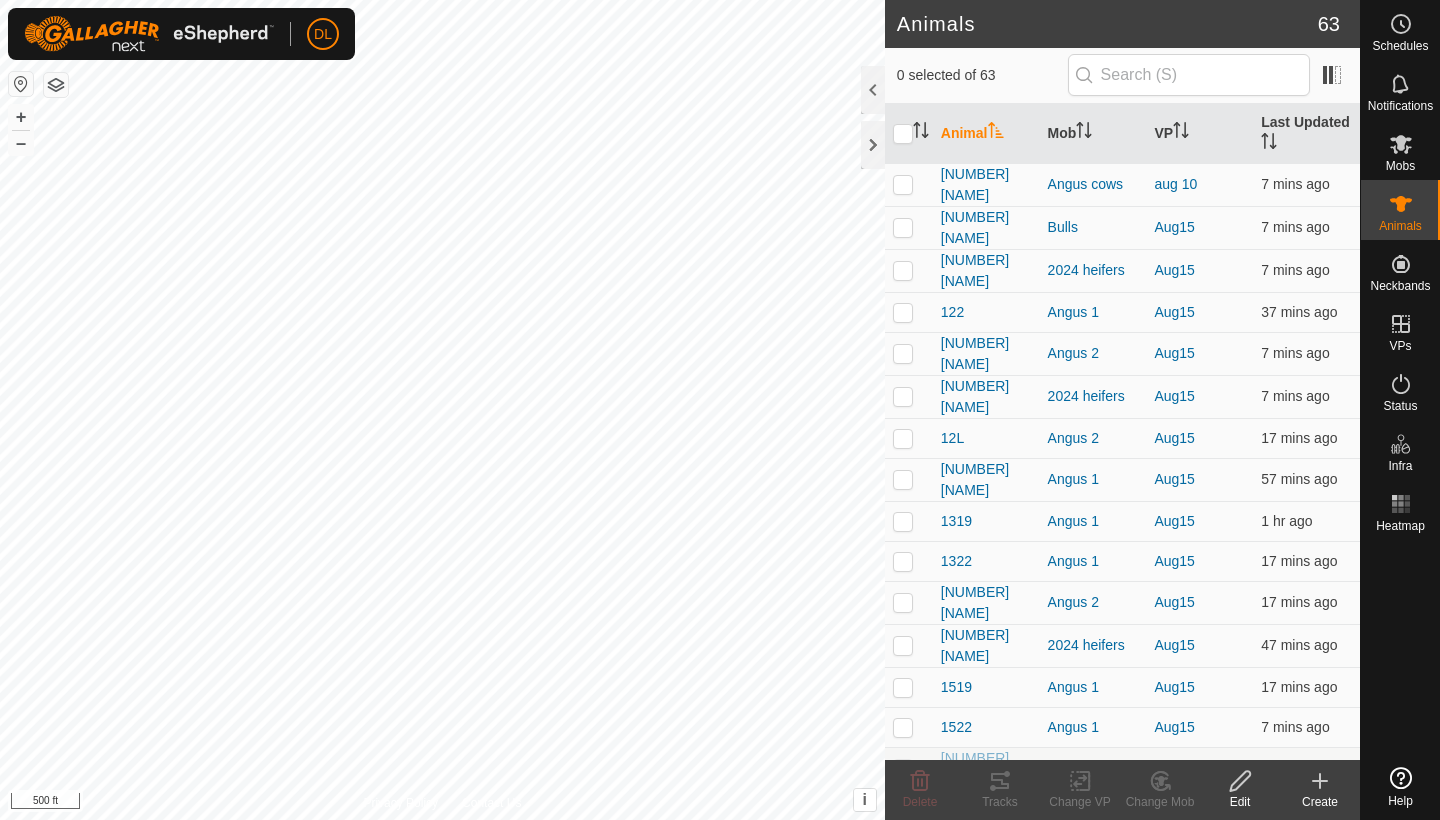 scroll, scrollTop: 0, scrollLeft: 0, axis: both 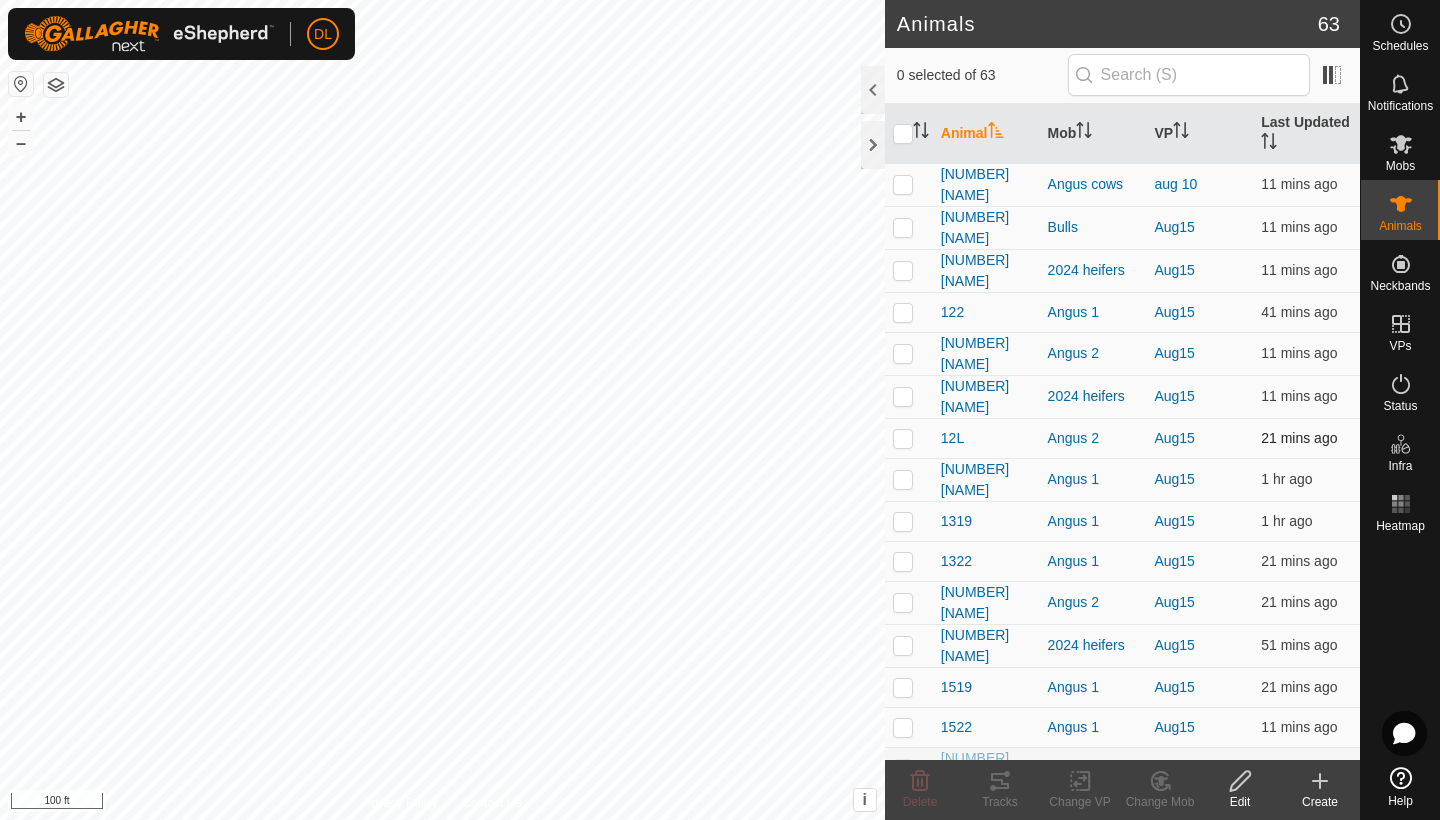 checkbox on "false" 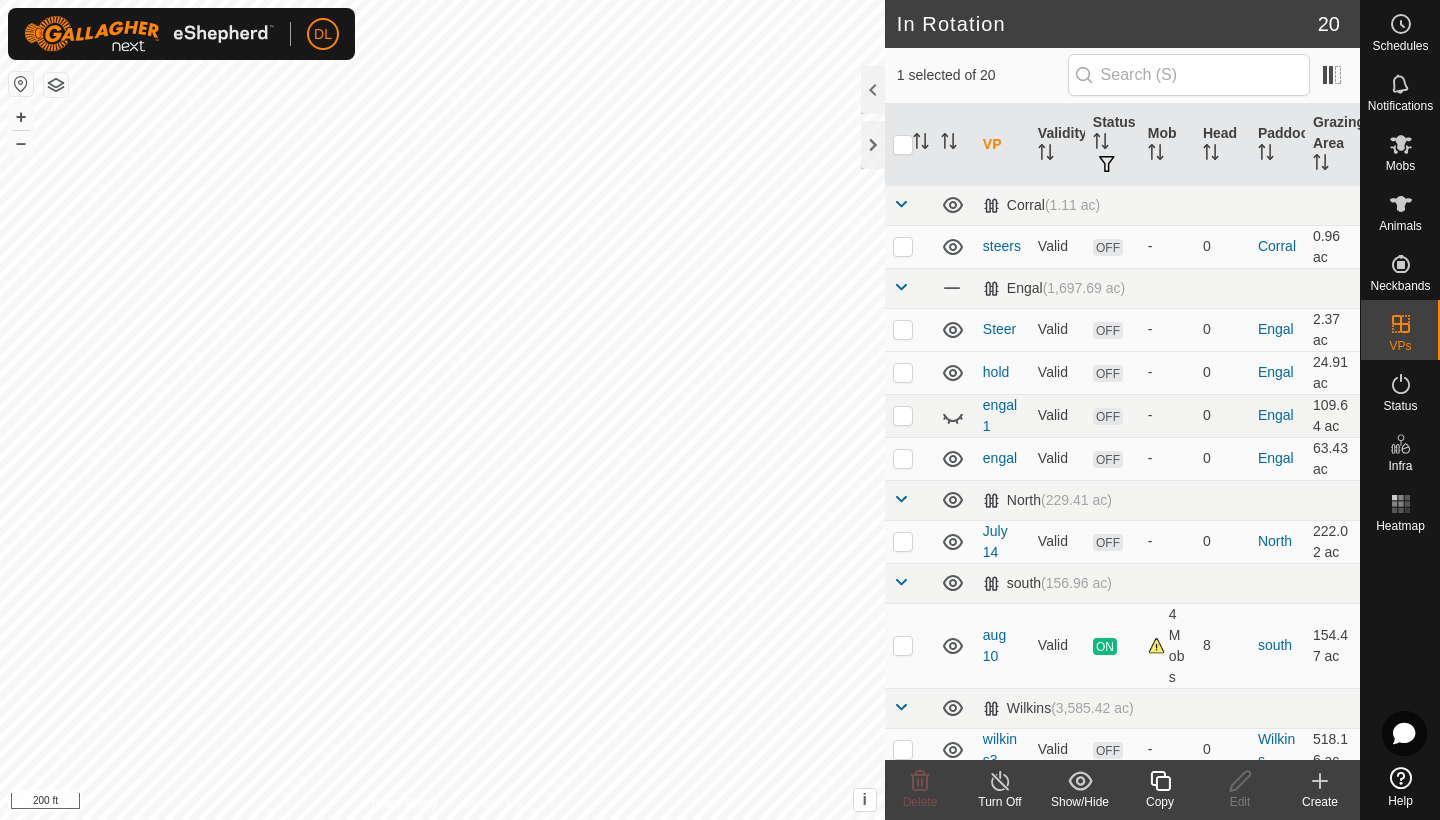 checkbox on "true" 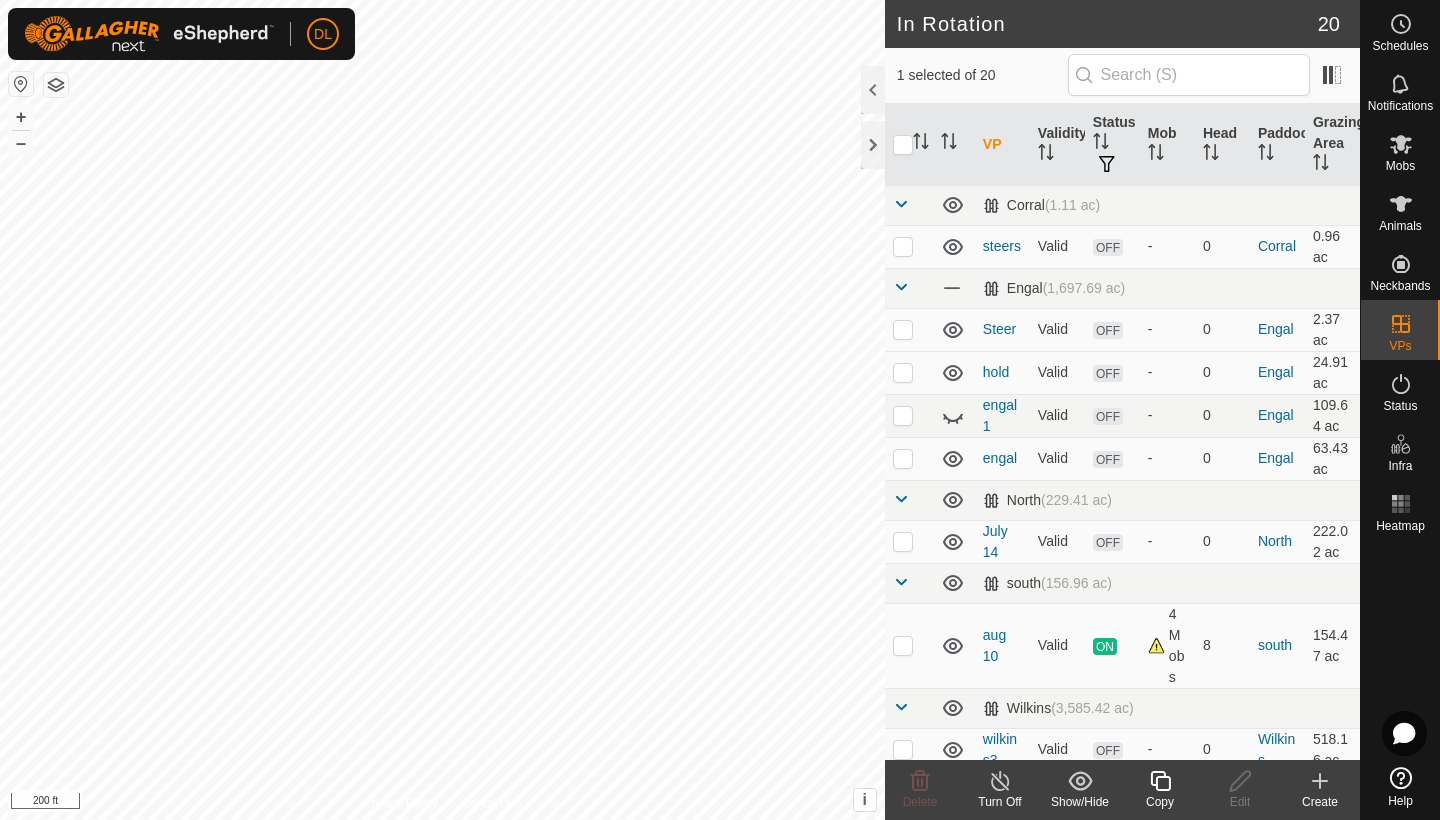 checkbox on "false" 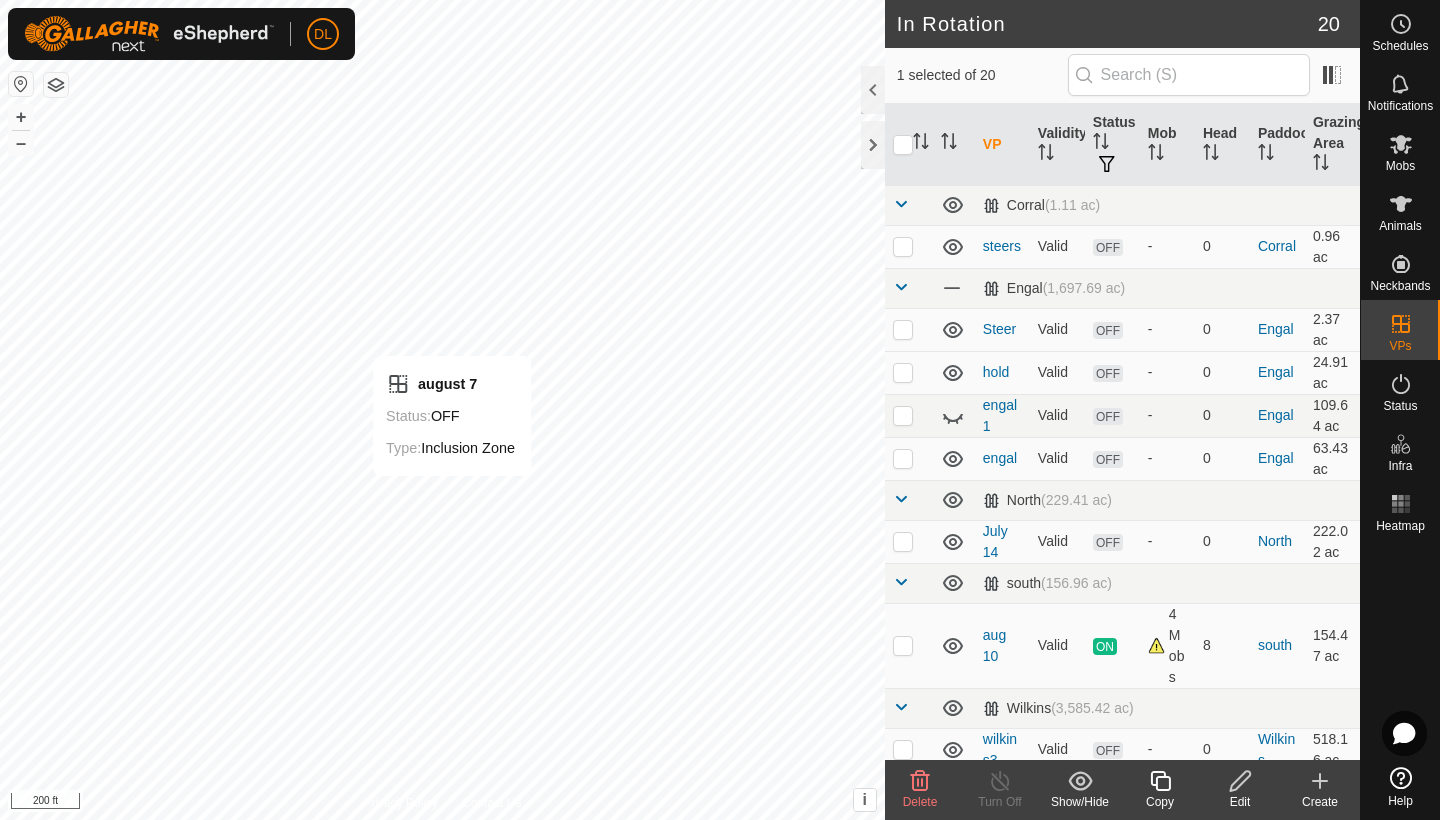 checkbox on "false" 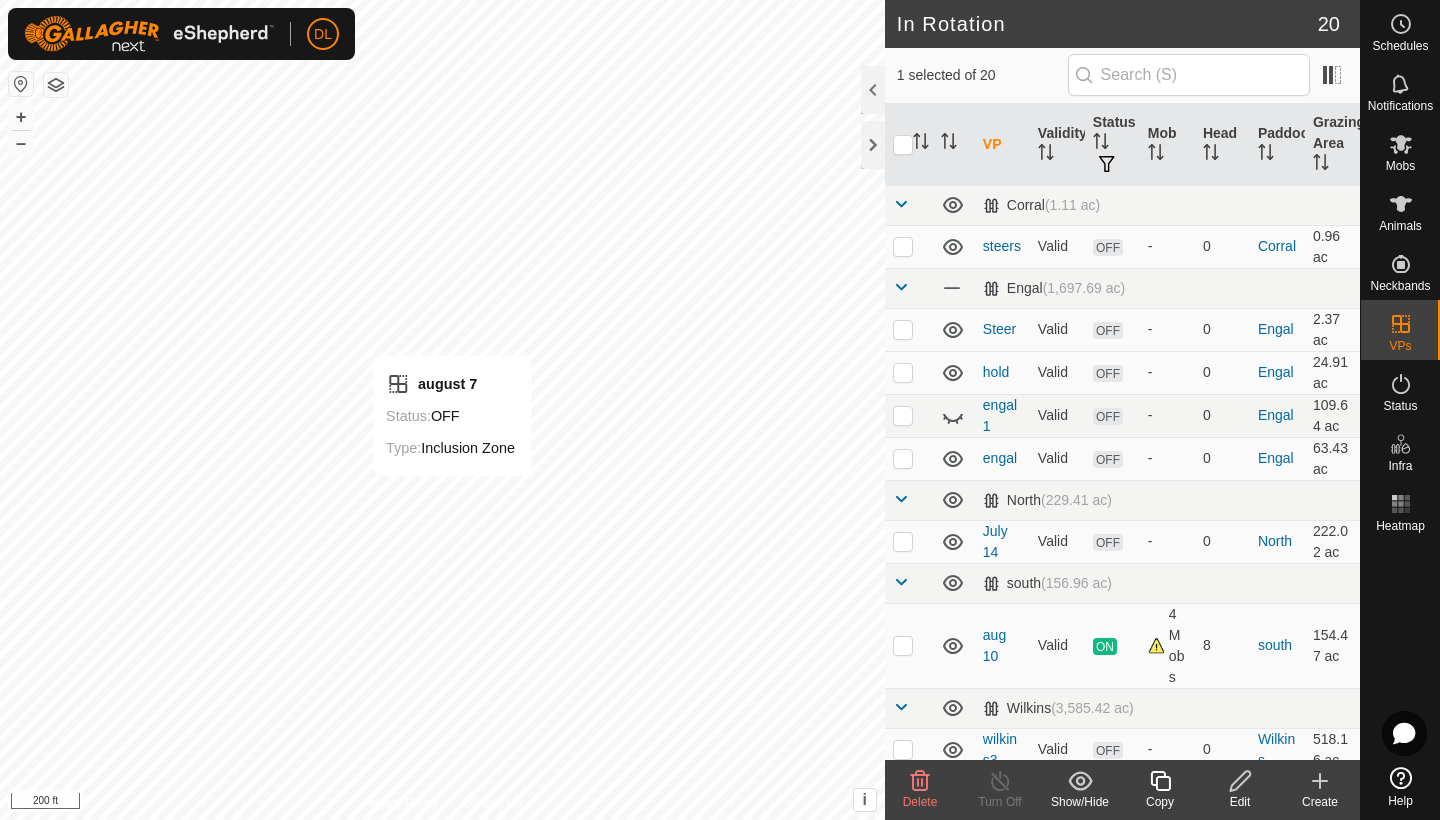checkbox on "true" 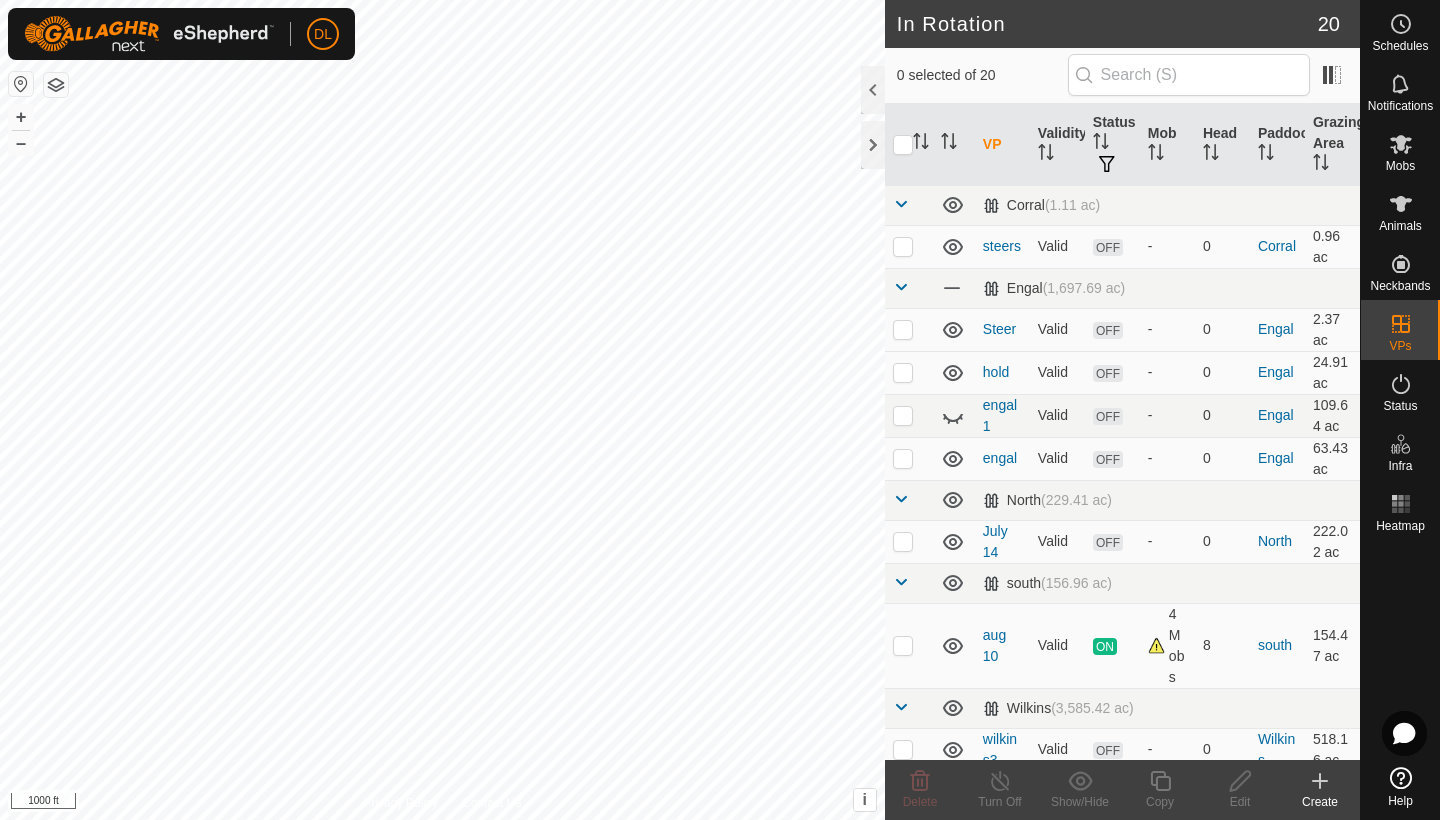 scroll, scrollTop: 0, scrollLeft: 0, axis: both 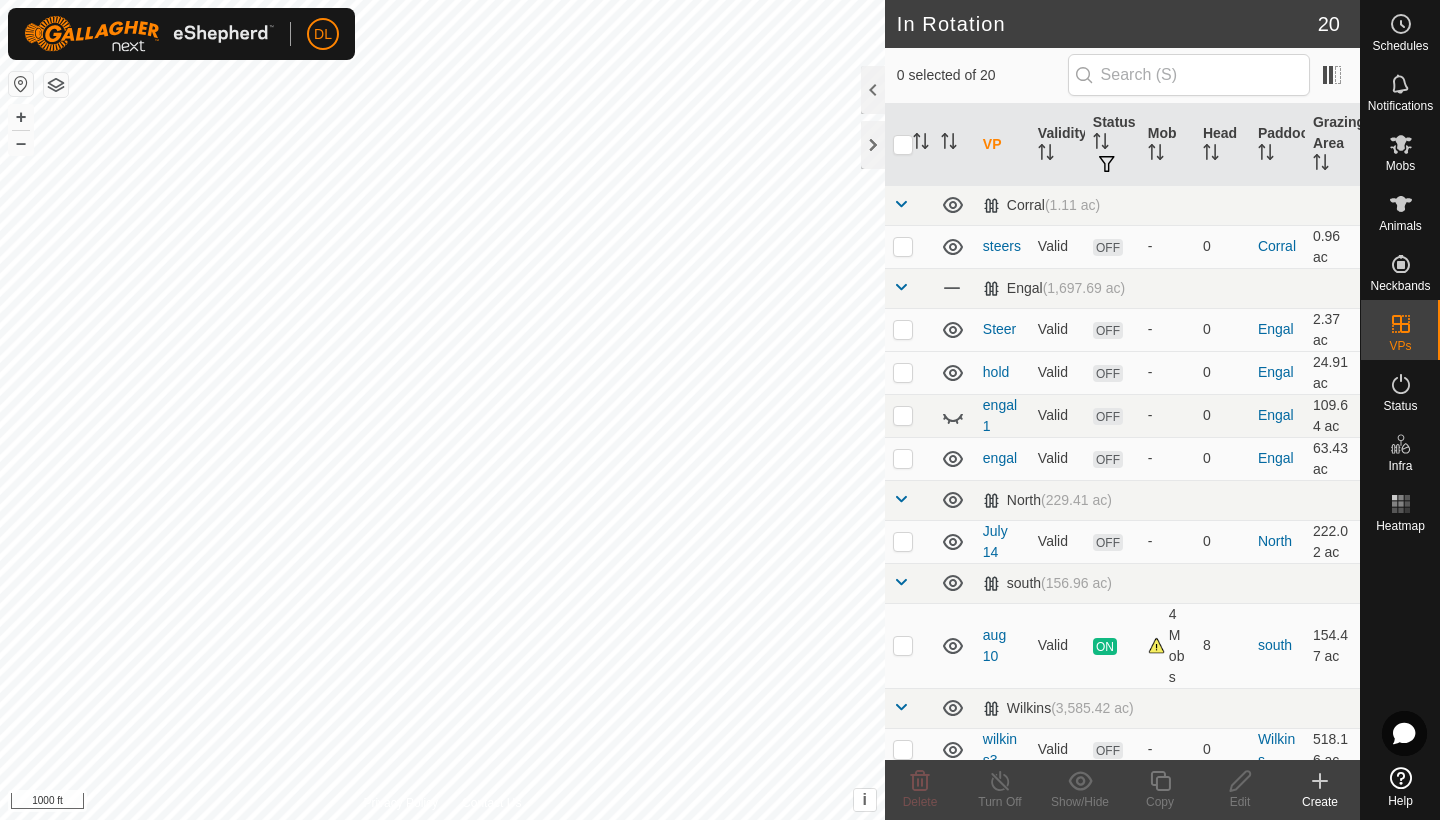 checkbox on "true" 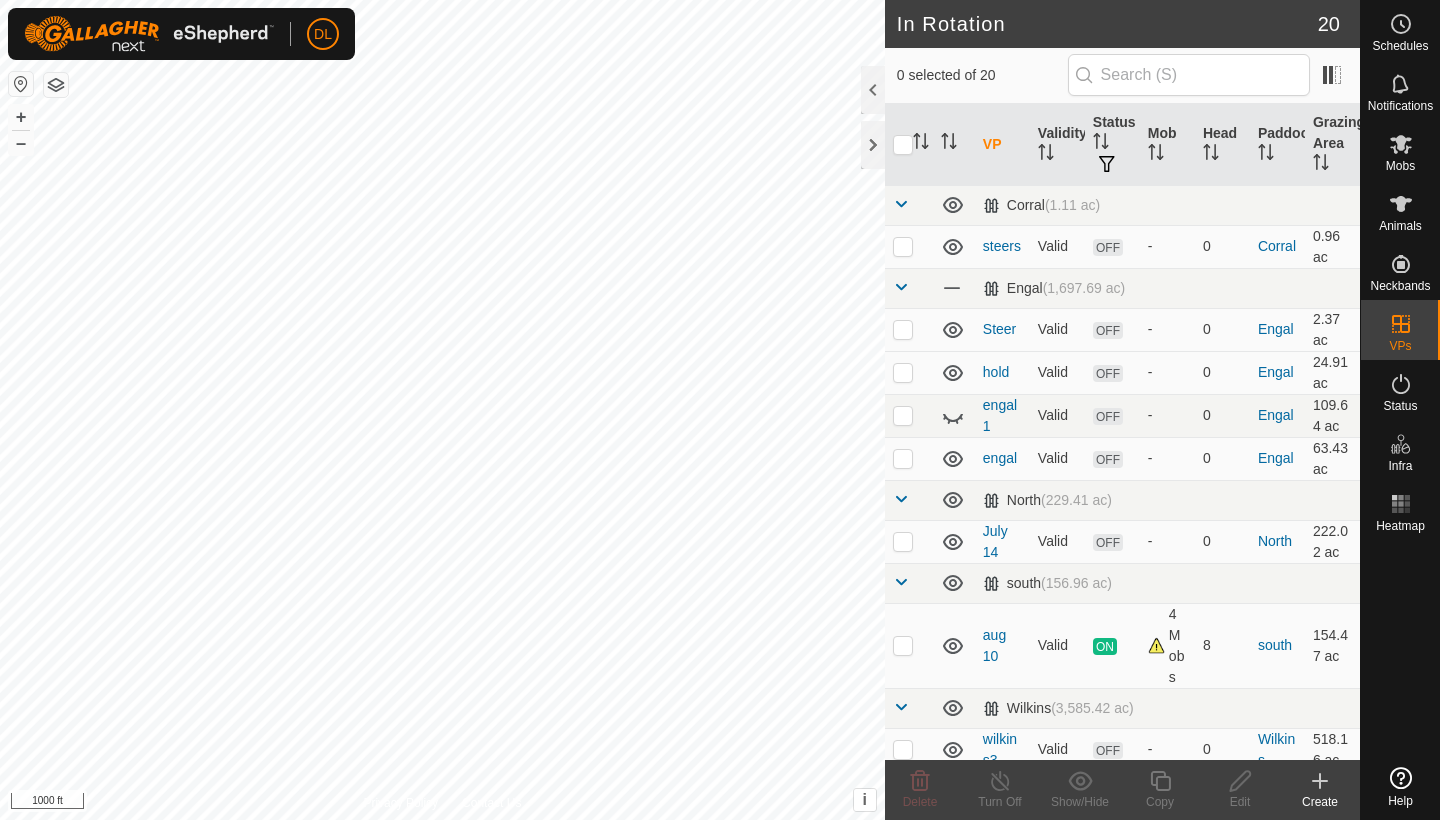 scroll, scrollTop: 0, scrollLeft: 0, axis: both 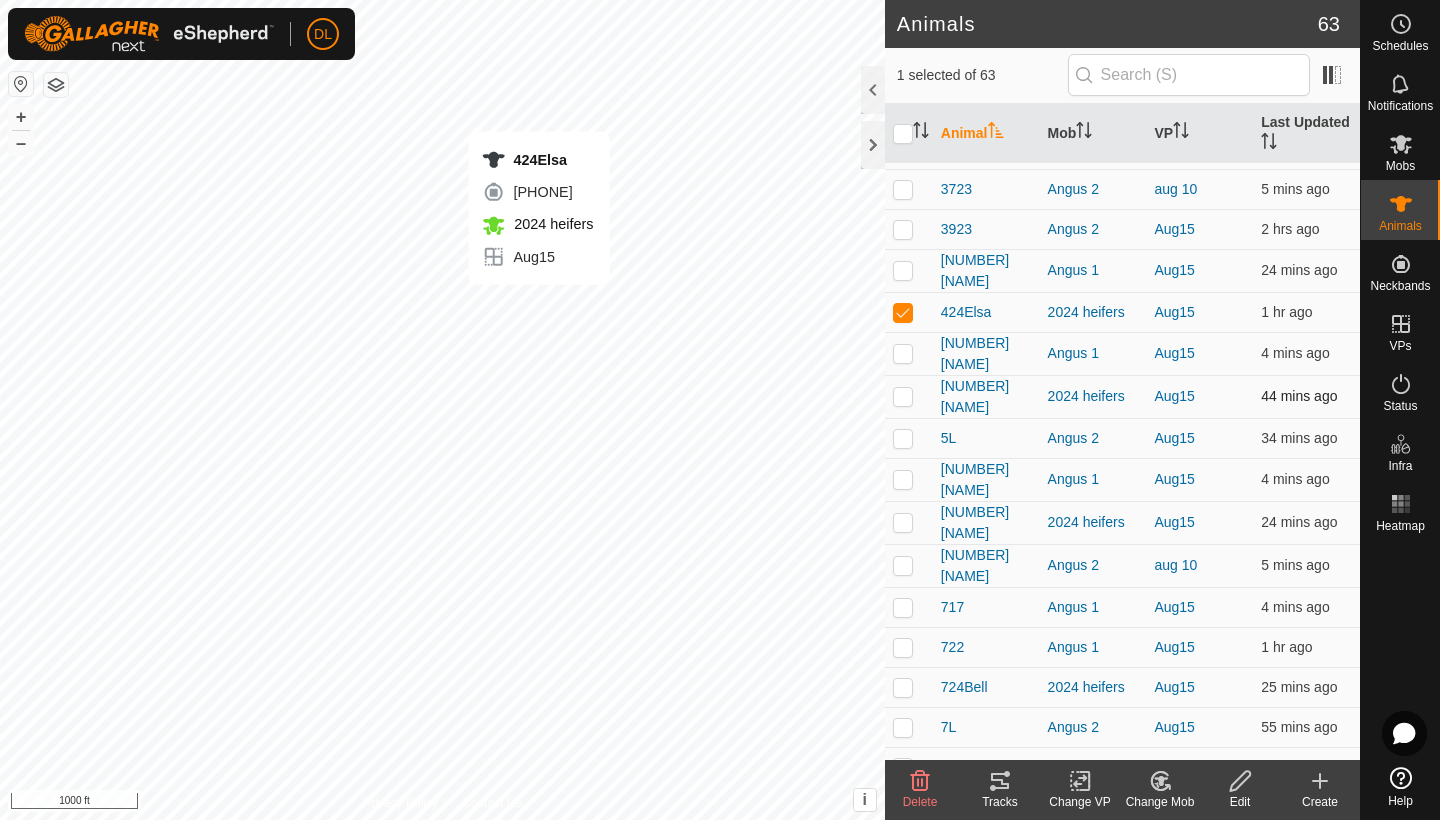 checkbox on "false" 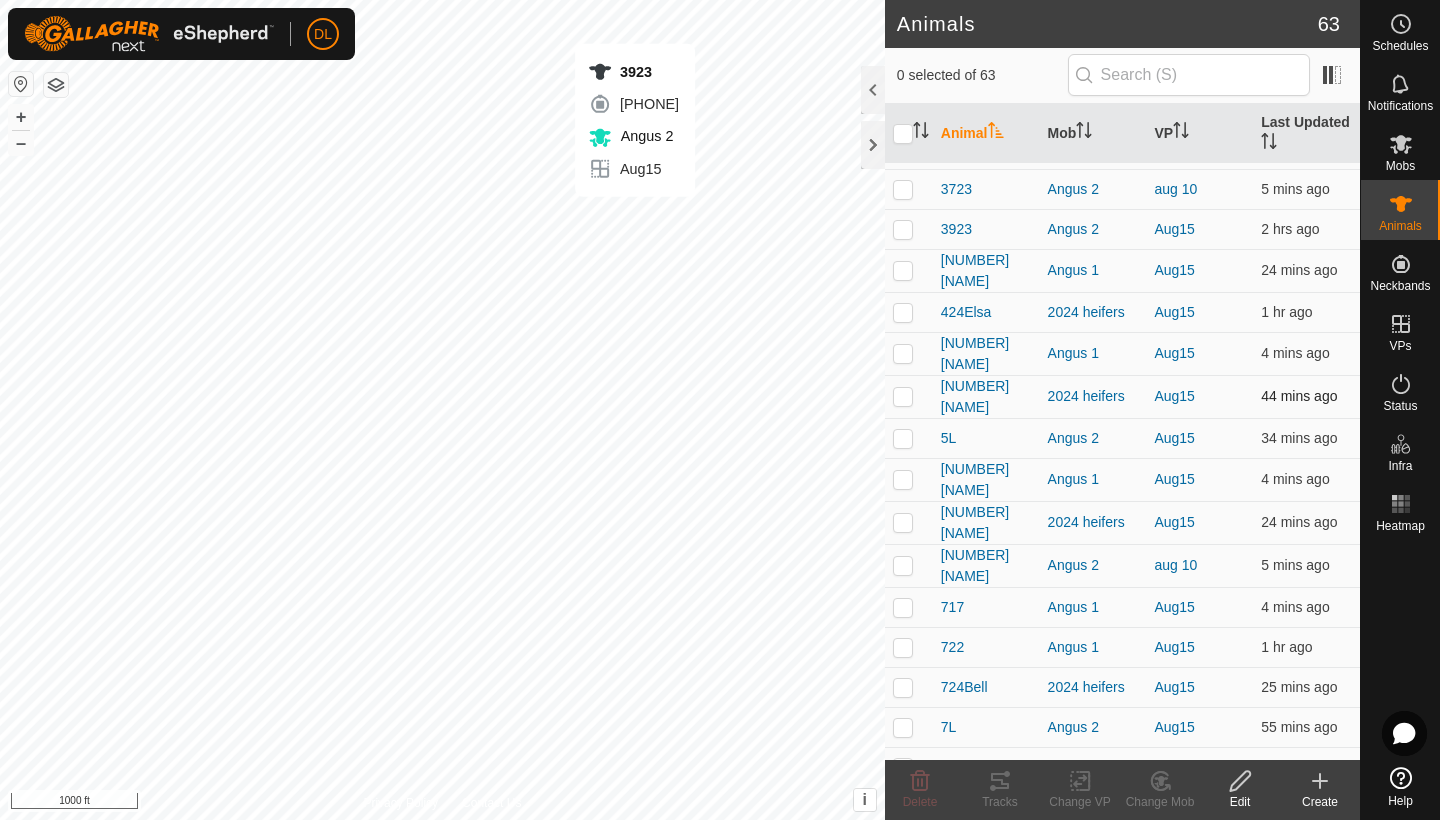 checkbox on "true" 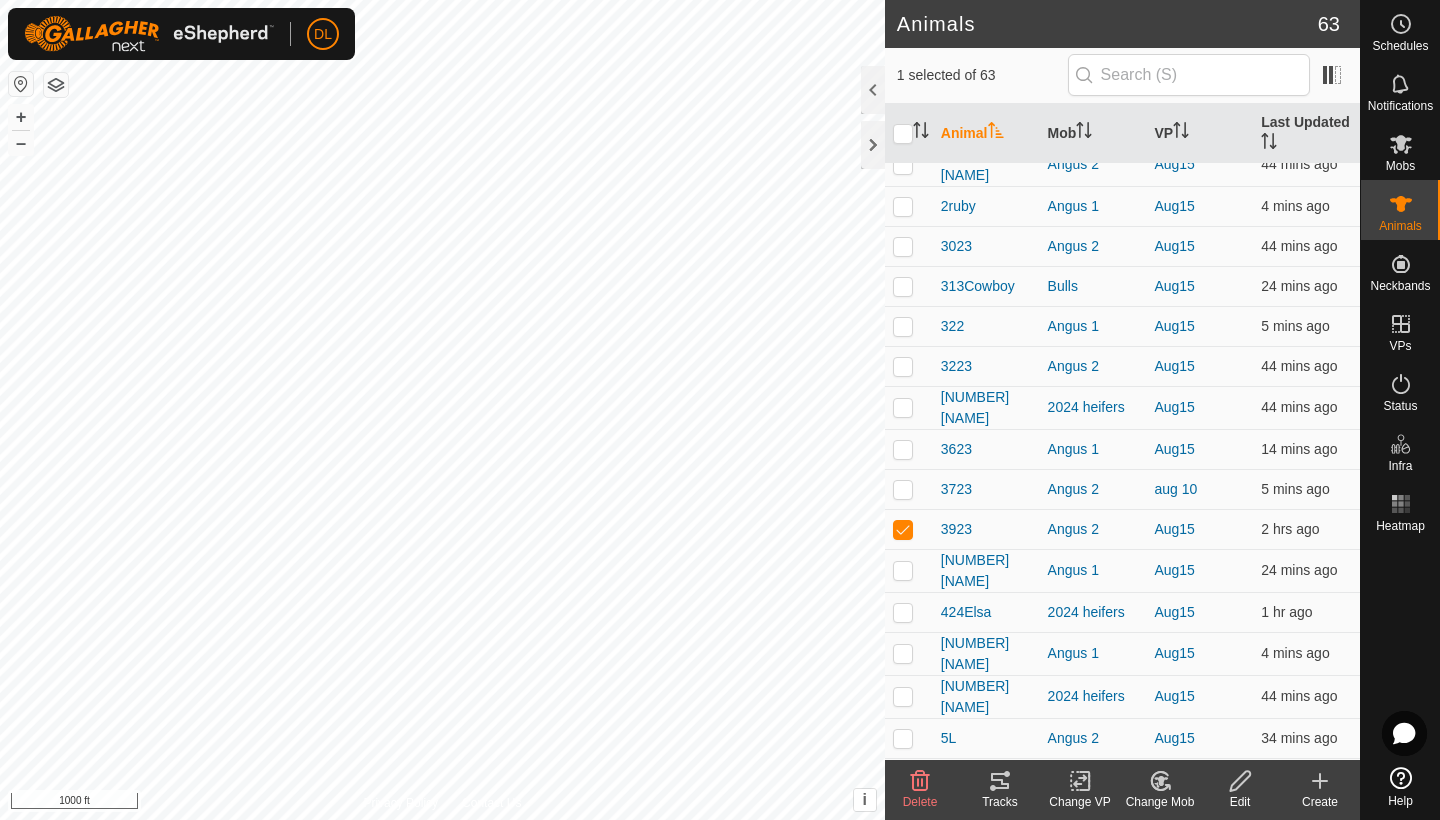 scroll, scrollTop: 1699, scrollLeft: 0, axis: vertical 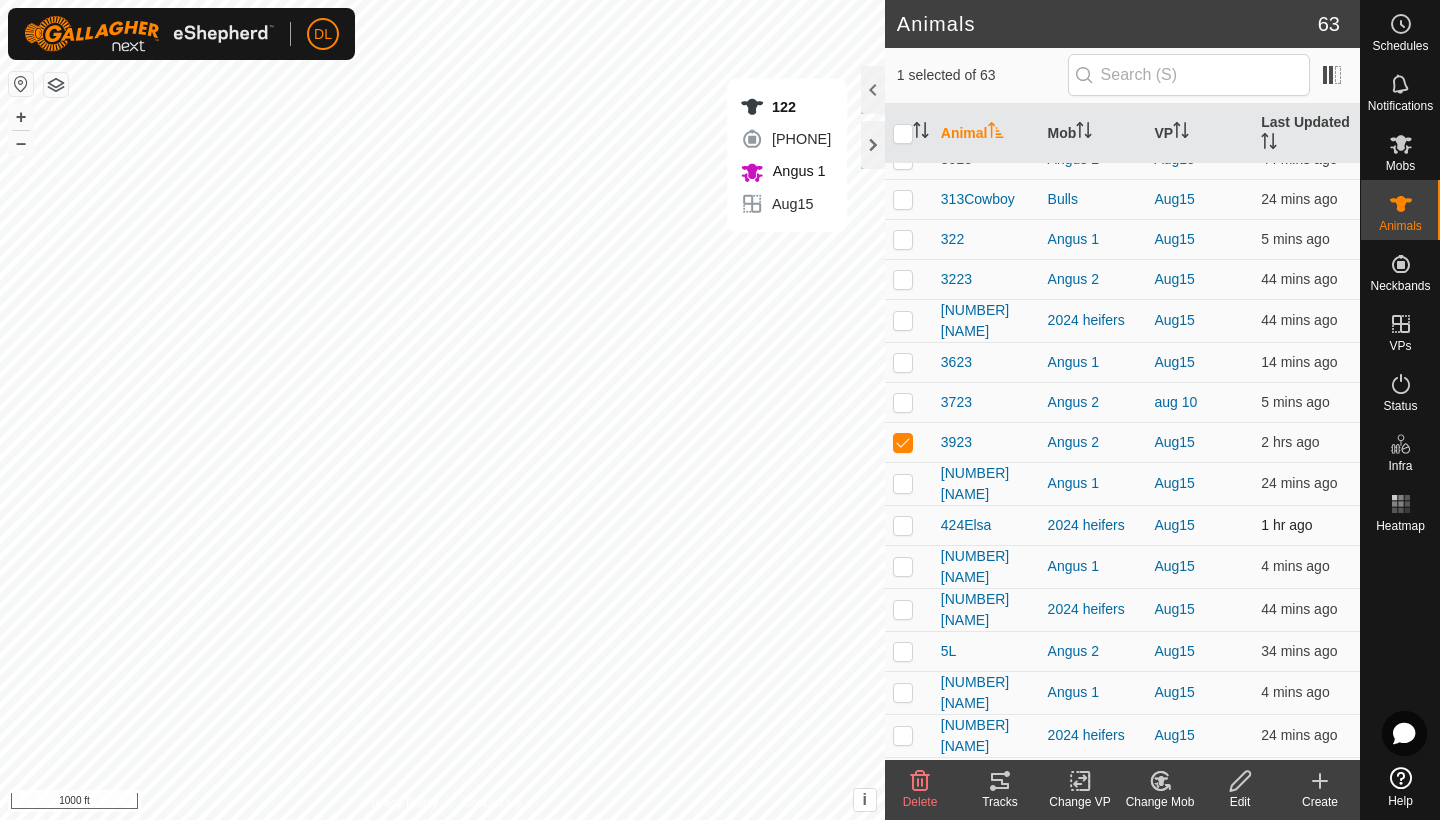 checkbox on "true" 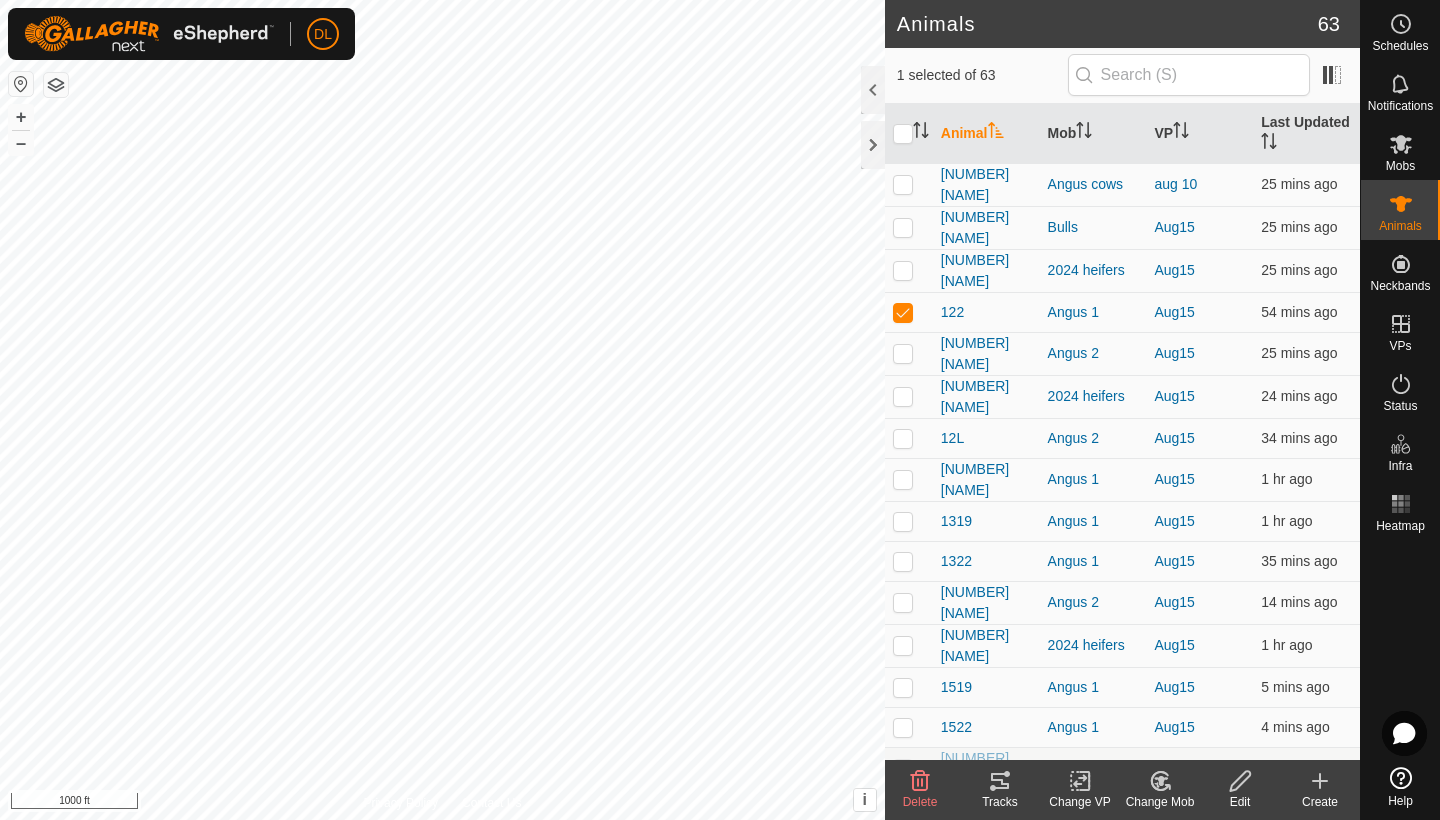 scroll, scrollTop: 0, scrollLeft: 0, axis: both 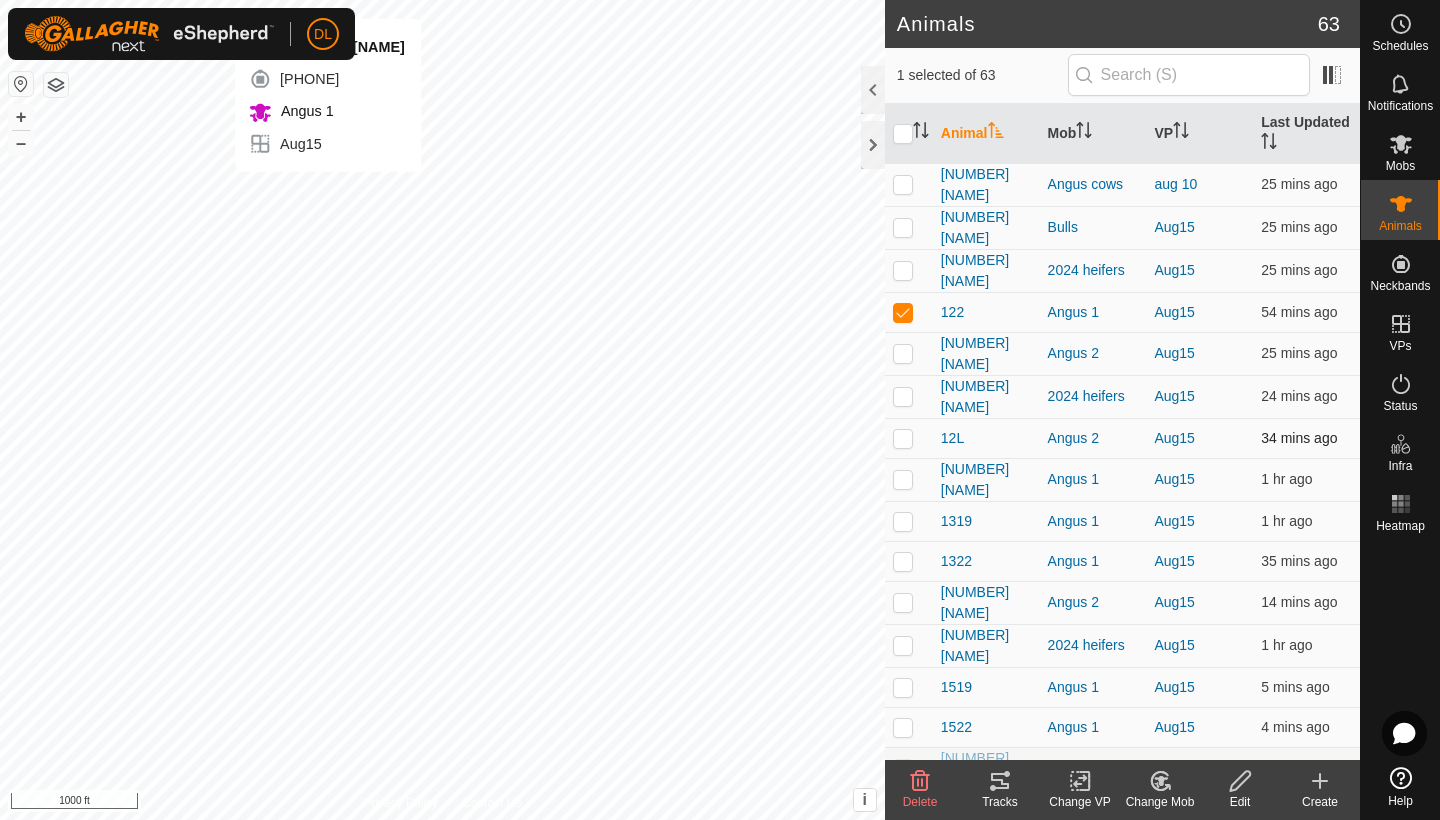 checkbox on "false" 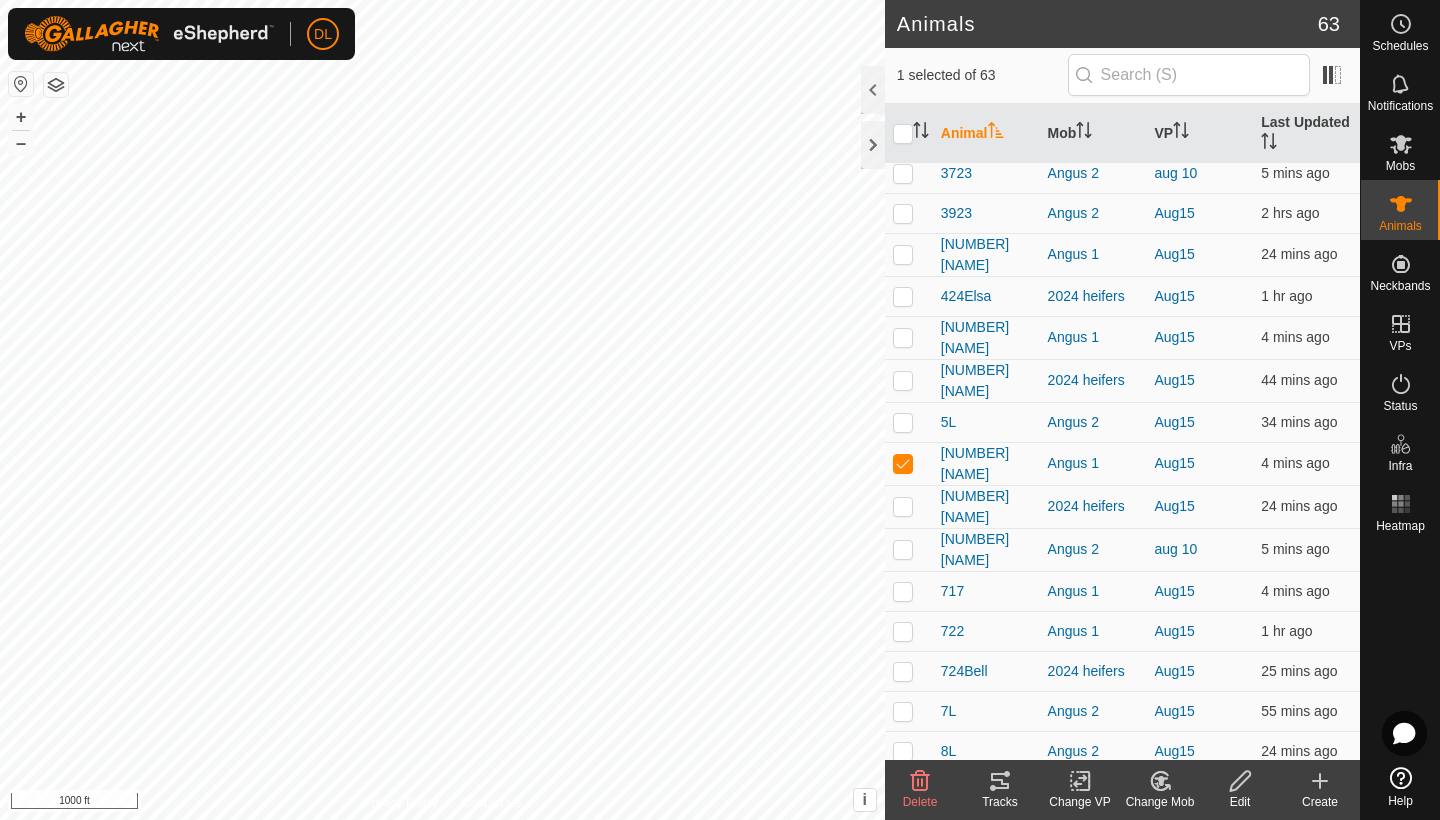 scroll, scrollTop: 1927, scrollLeft: 0, axis: vertical 